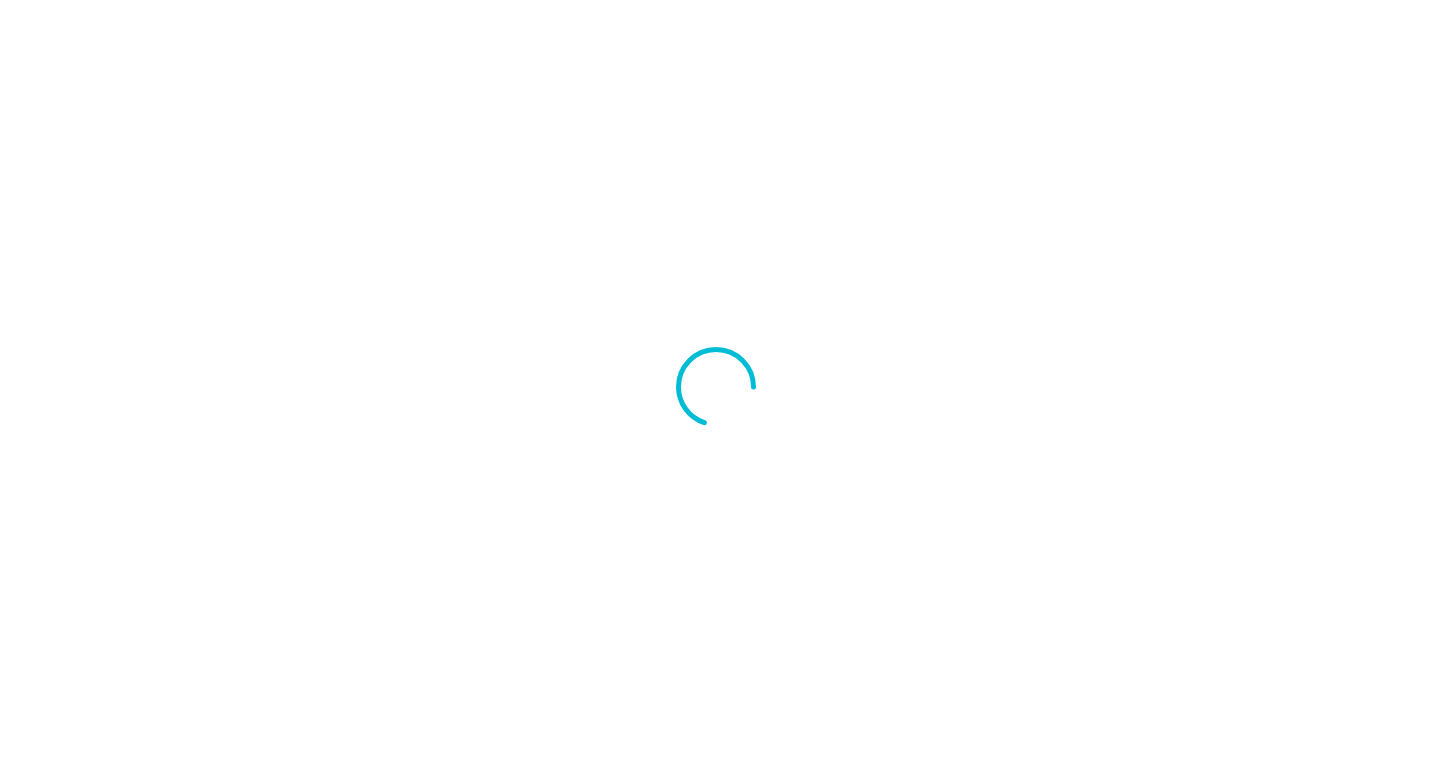 scroll, scrollTop: 0, scrollLeft: 0, axis: both 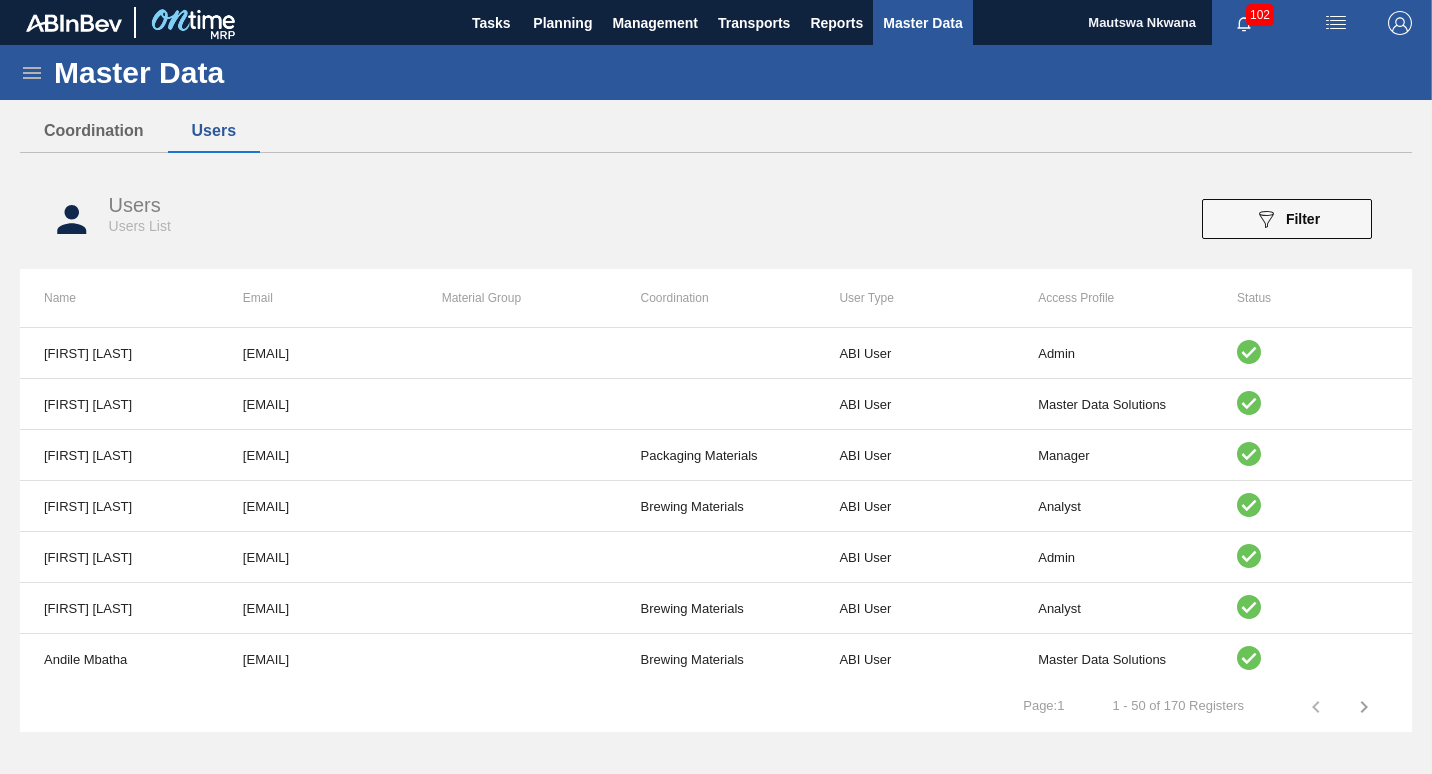 click on "Coordination Users" at bounding box center [716, 131] 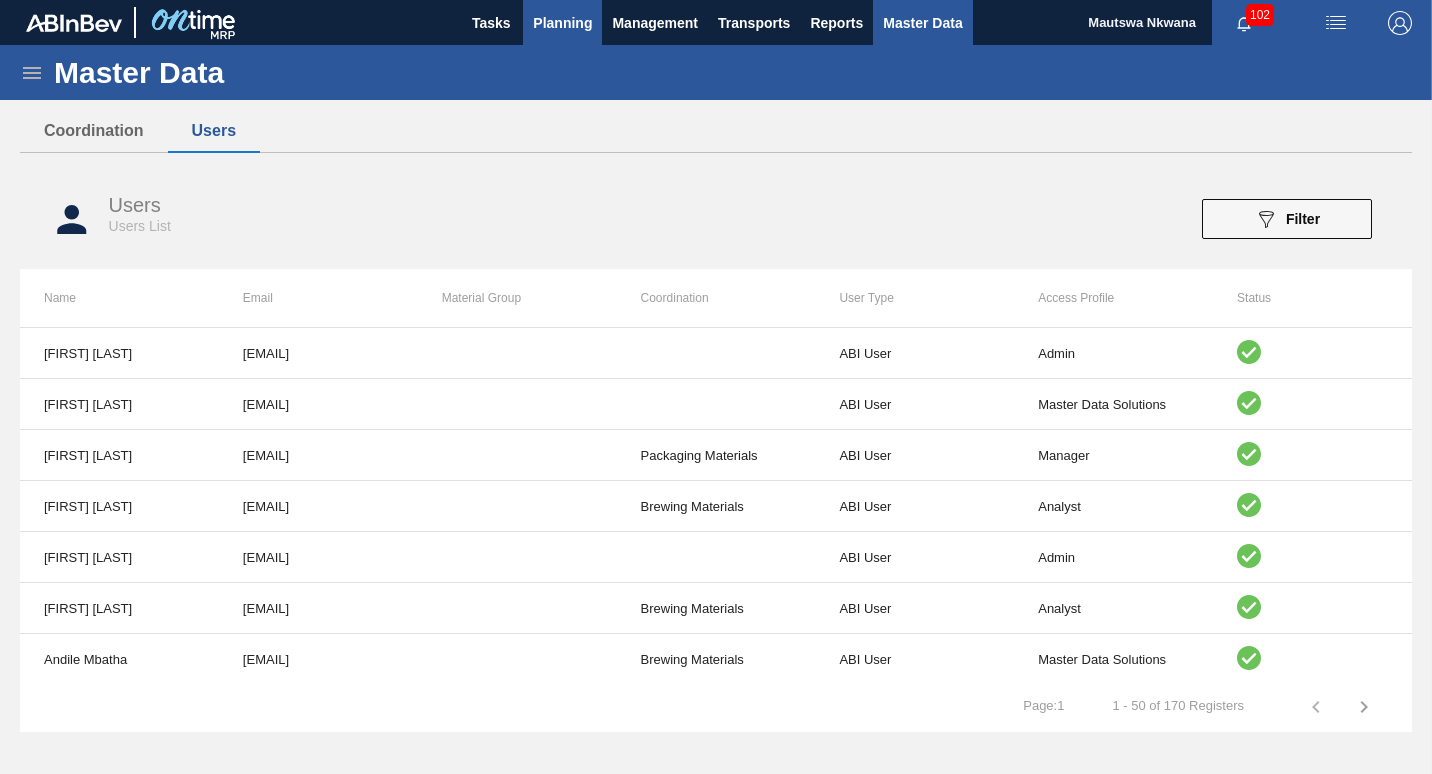 click on "Planning" at bounding box center [562, 23] 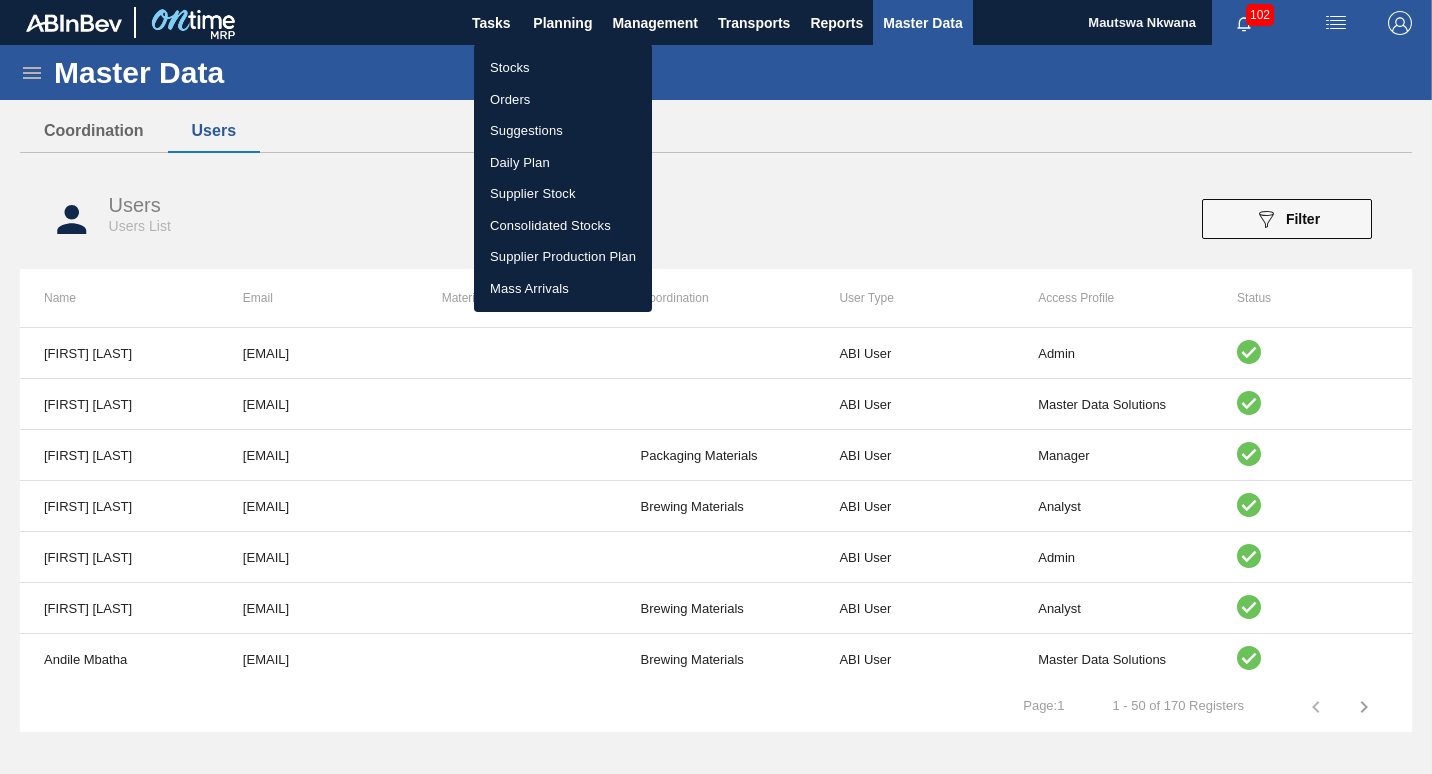click on "Suggestions" at bounding box center [563, 131] 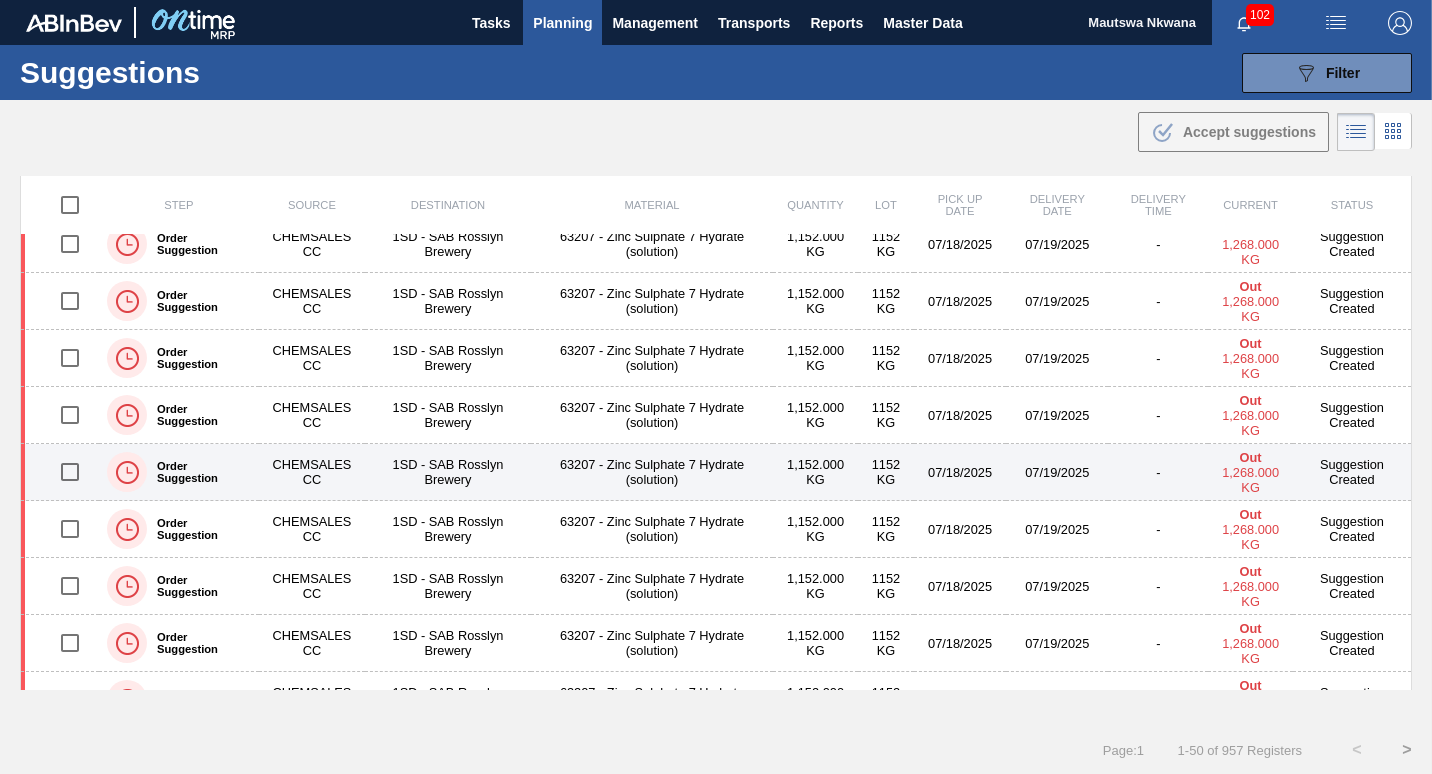 scroll, scrollTop: 2396, scrollLeft: 0, axis: vertical 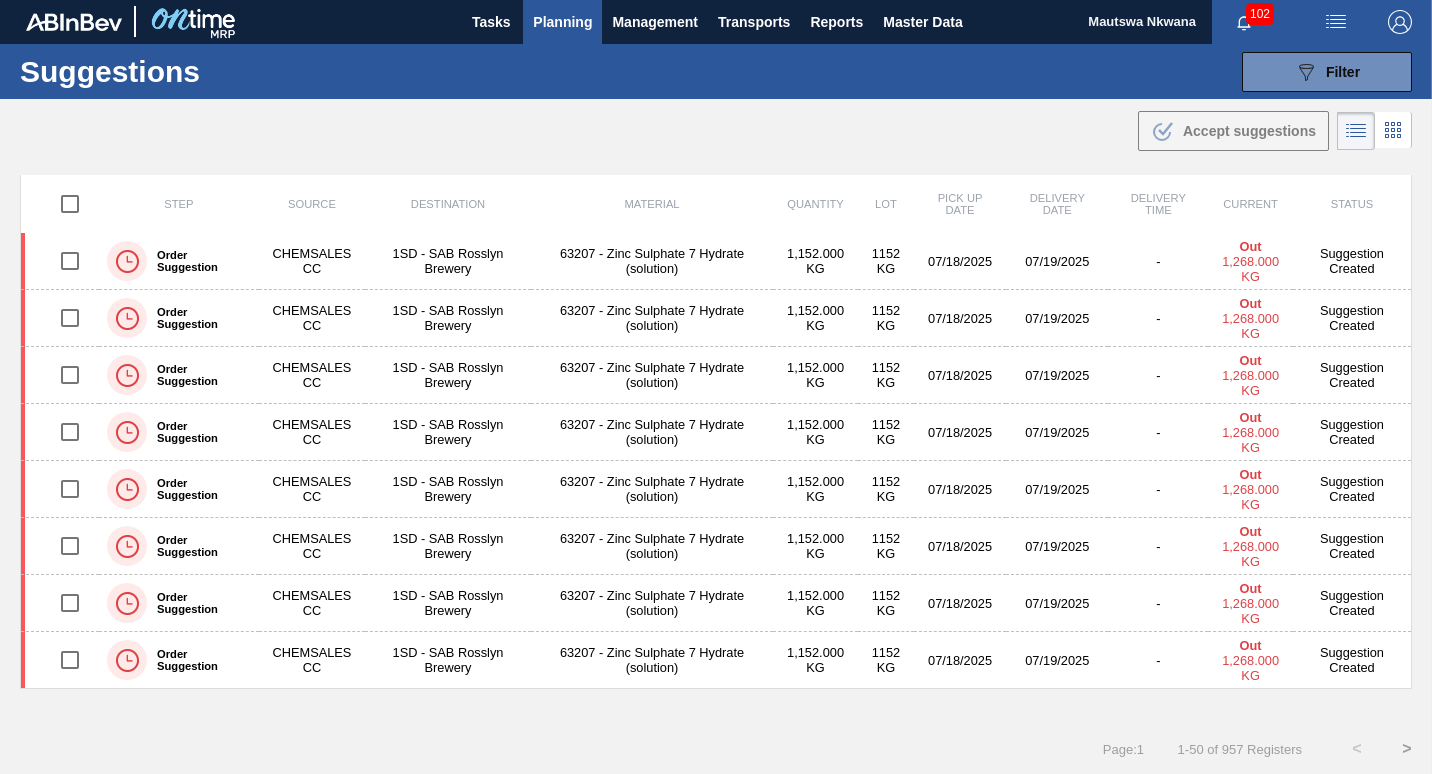 click on ">" at bounding box center (1407, 749) 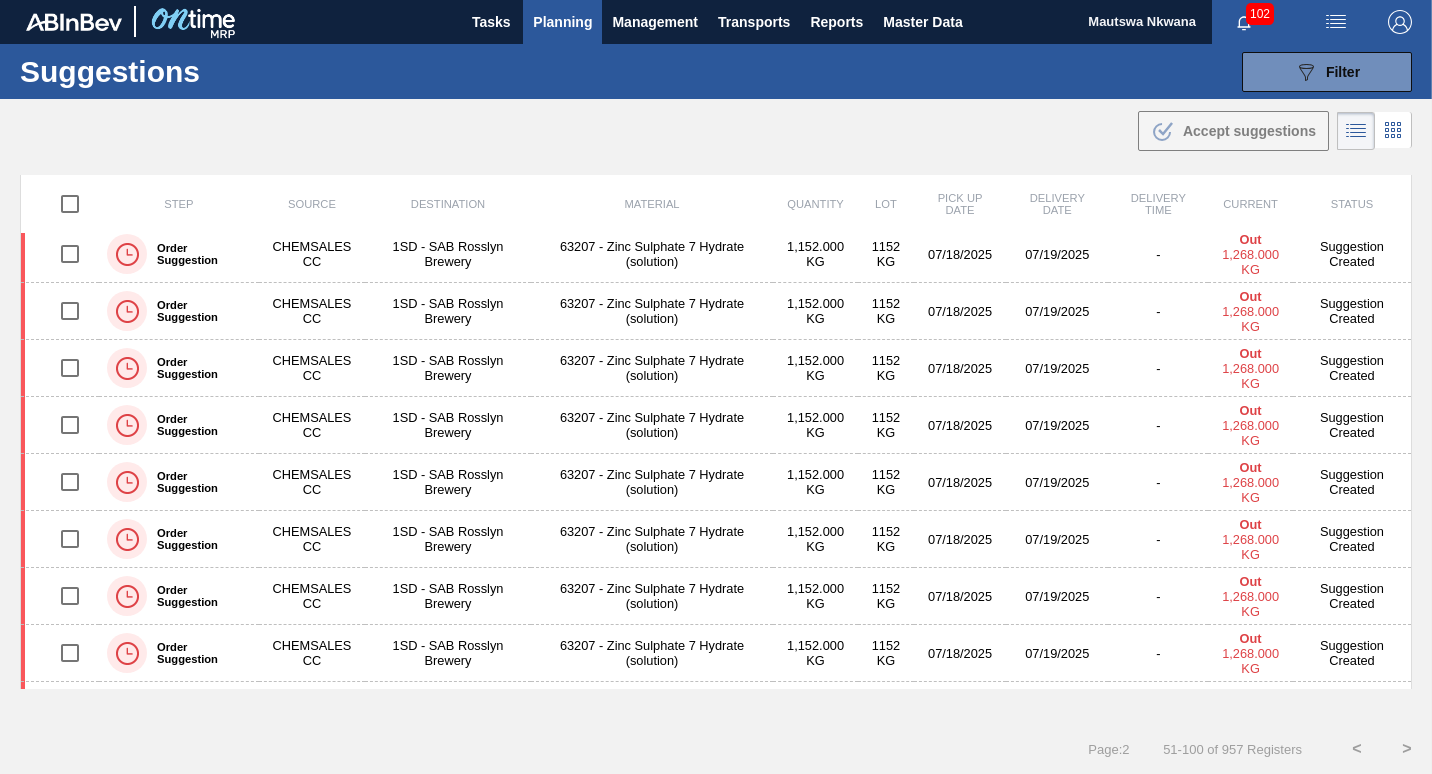 scroll, scrollTop: 2396, scrollLeft: 0, axis: vertical 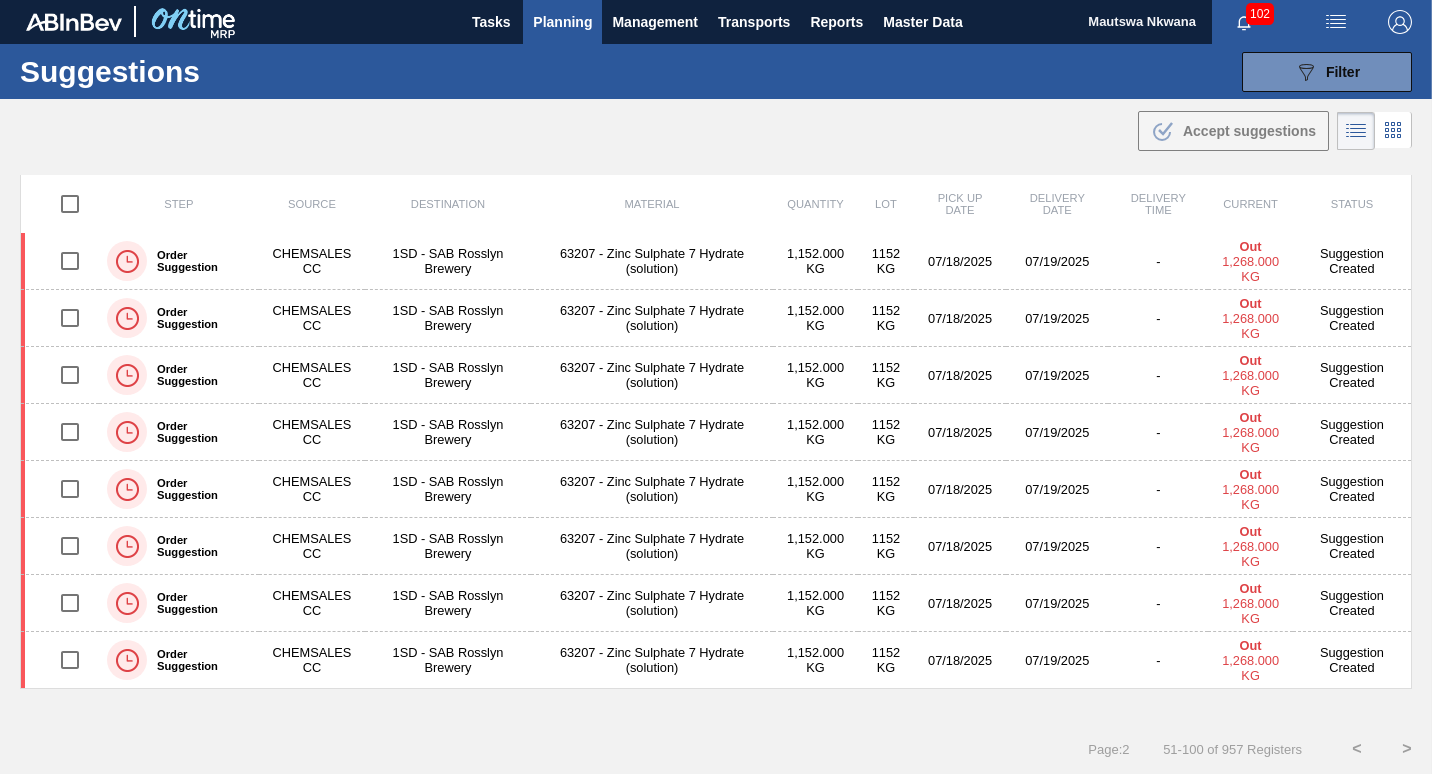 click on ">" at bounding box center (1407, 749) 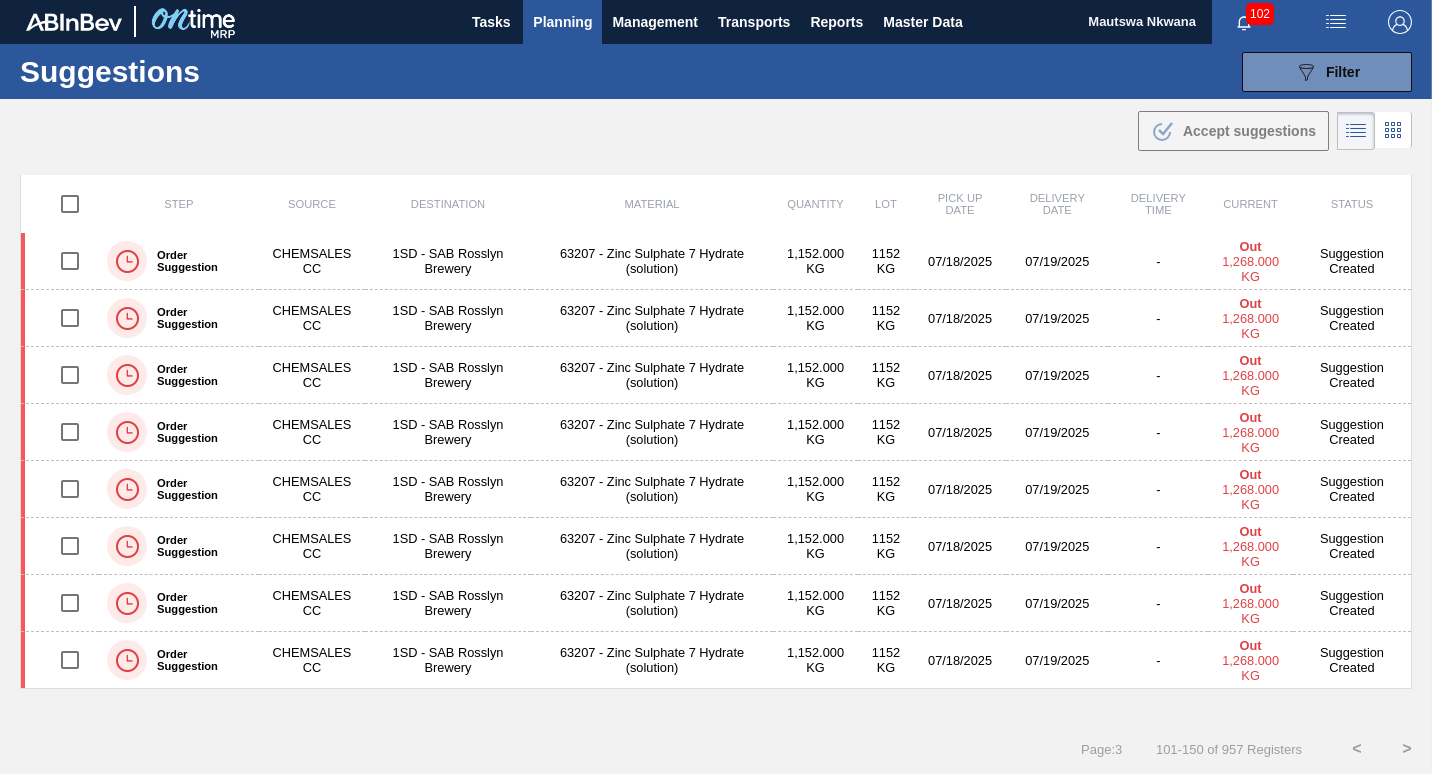 click on ">" at bounding box center (1407, 749) 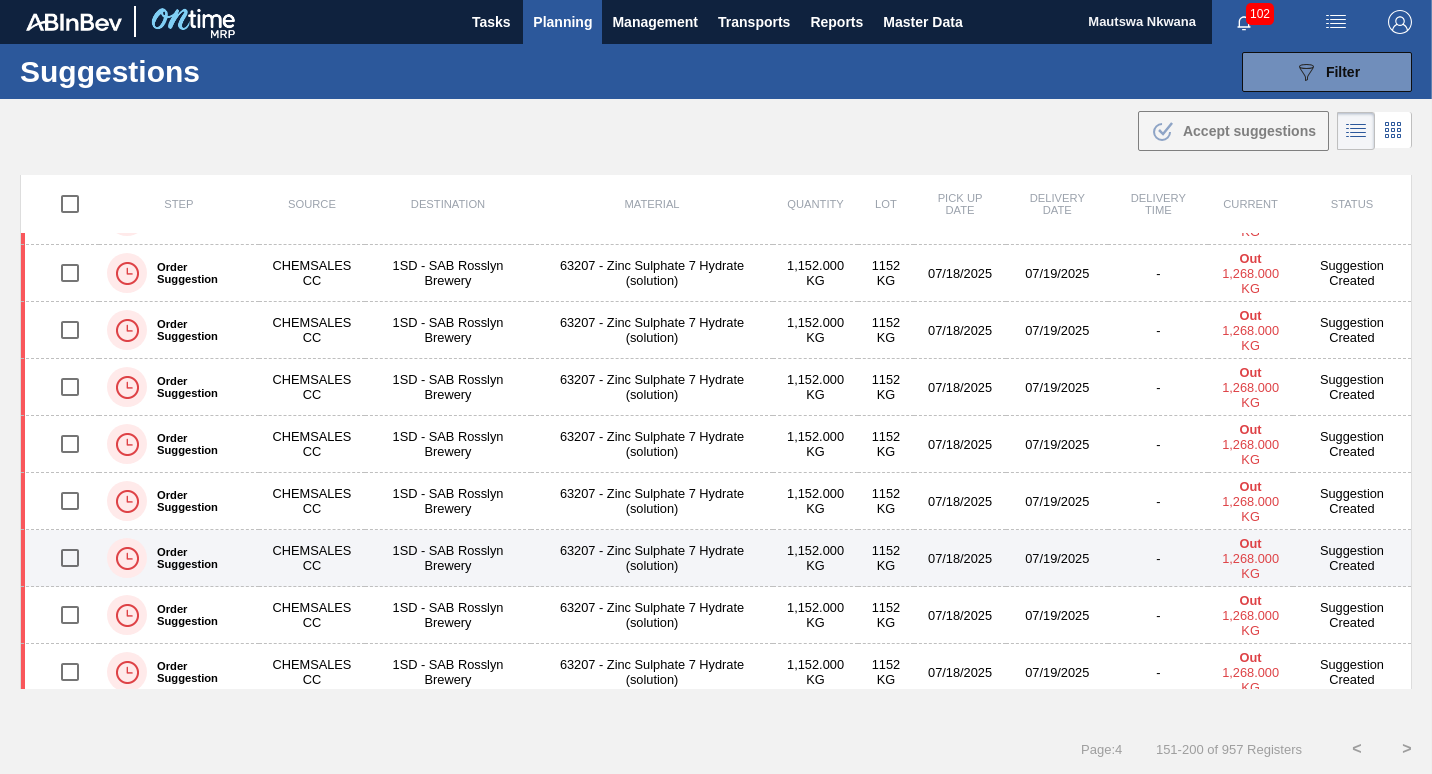 scroll, scrollTop: 0, scrollLeft: 0, axis: both 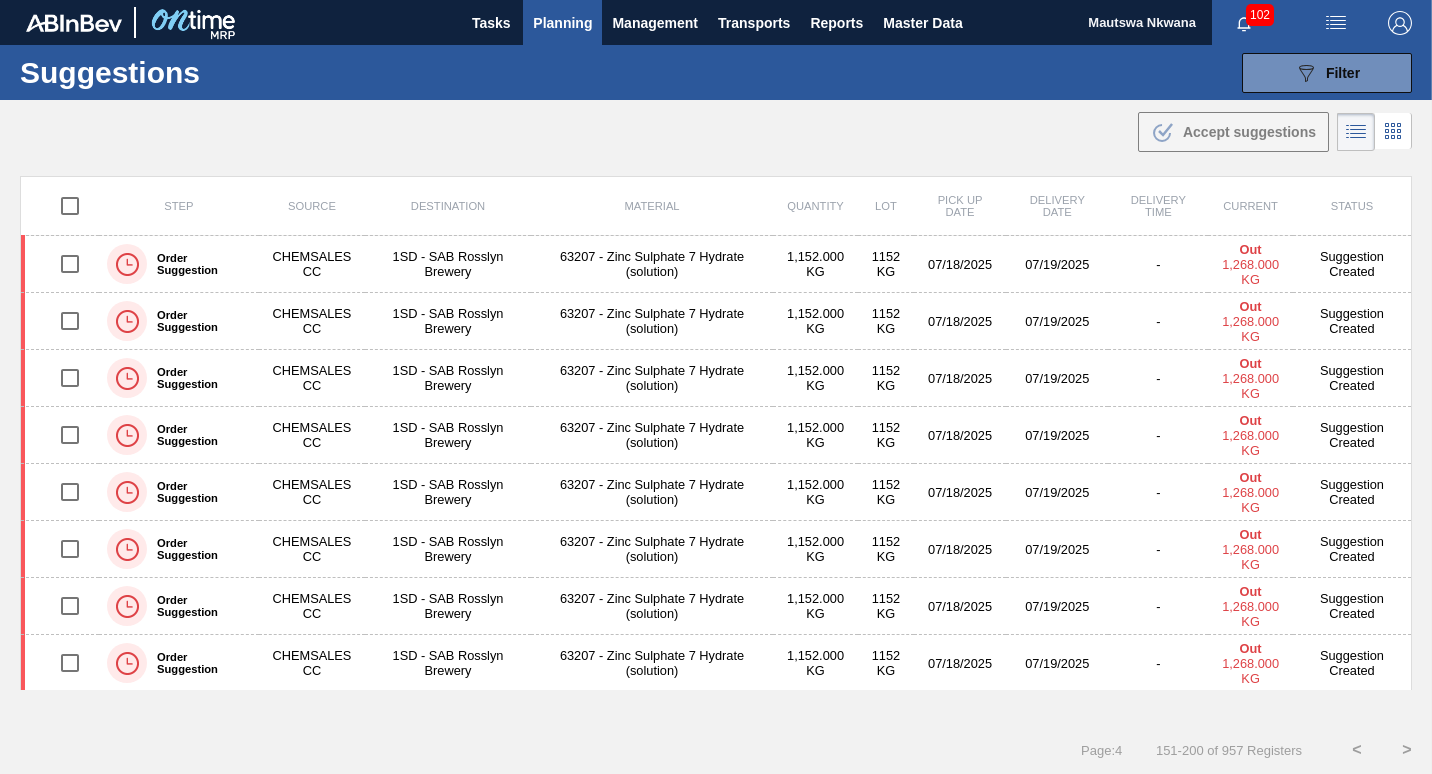 drag, startPoint x: 1410, startPoint y: 236, endPoint x: 1409, endPoint y: 435, distance: 199.00252 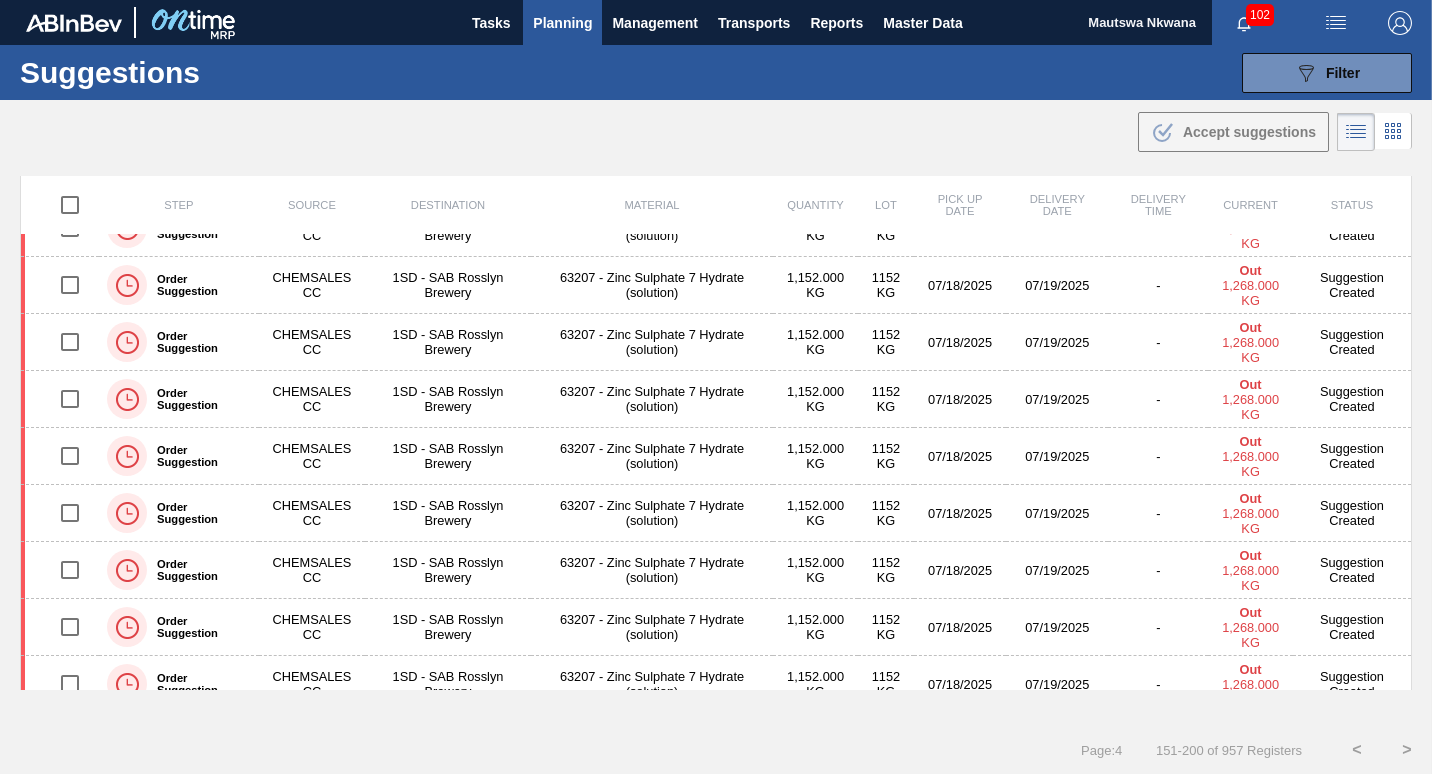 scroll, scrollTop: 2396, scrollLeft: 0, axis: vertical 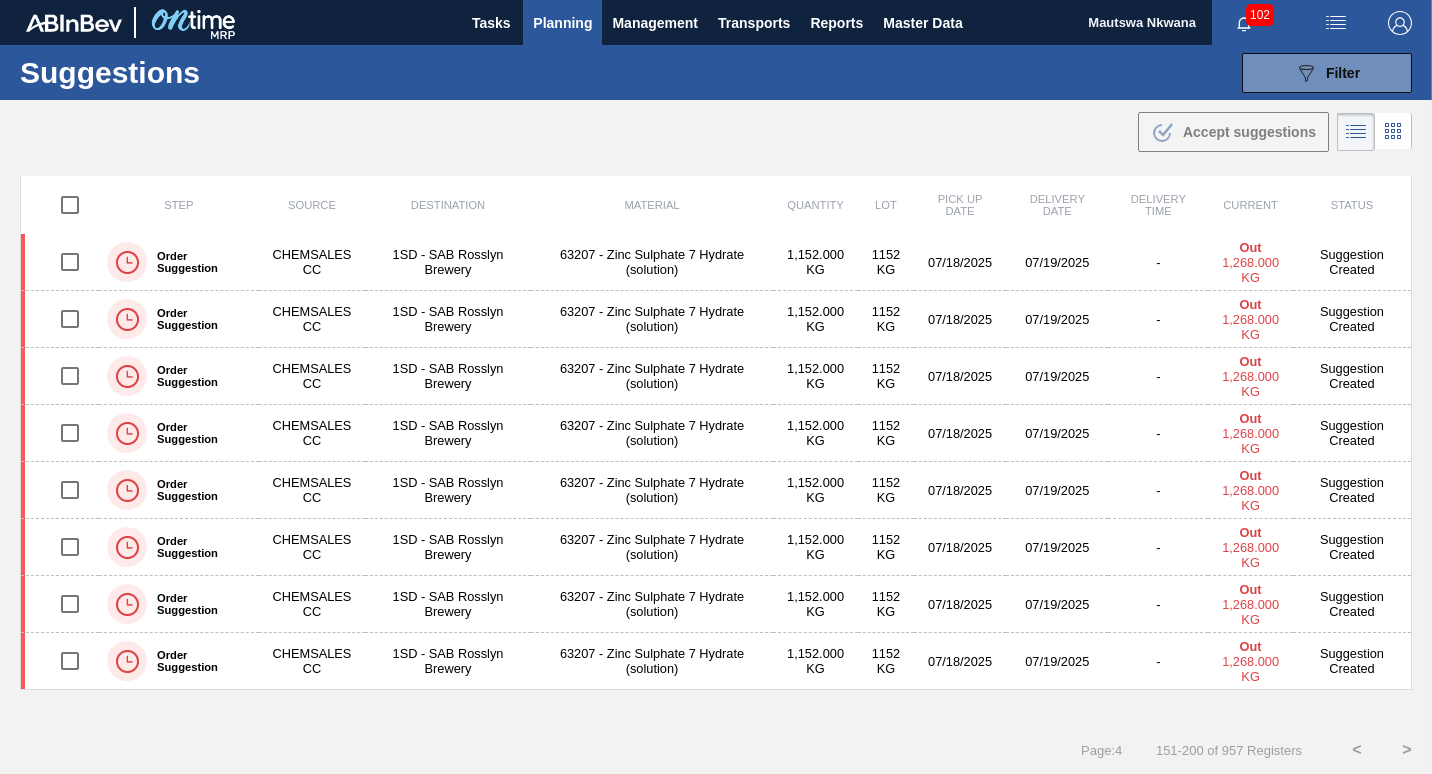 click on ">" at bounding box center (1407, 750) 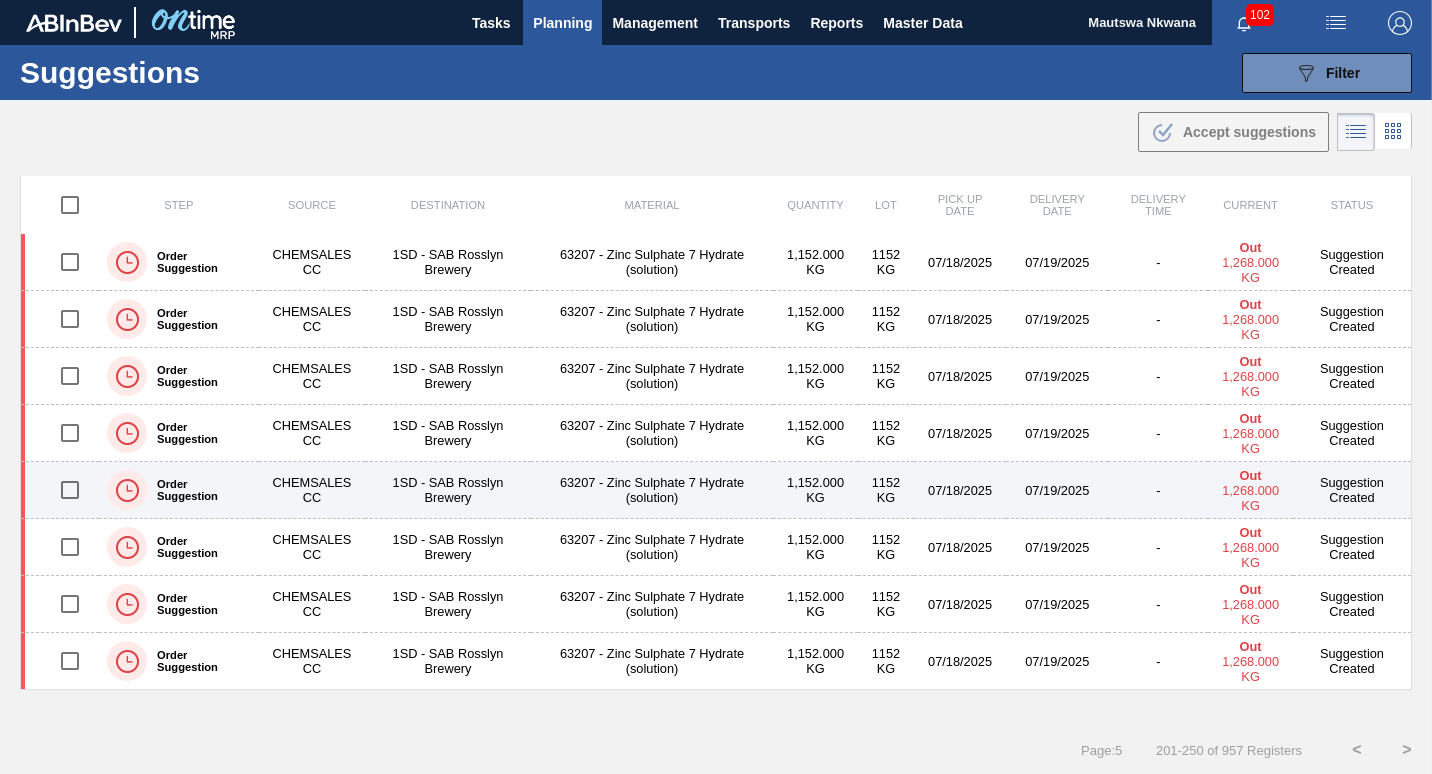 scroll, scrollTop: 1, scrollLeft: 0, axis: vertical 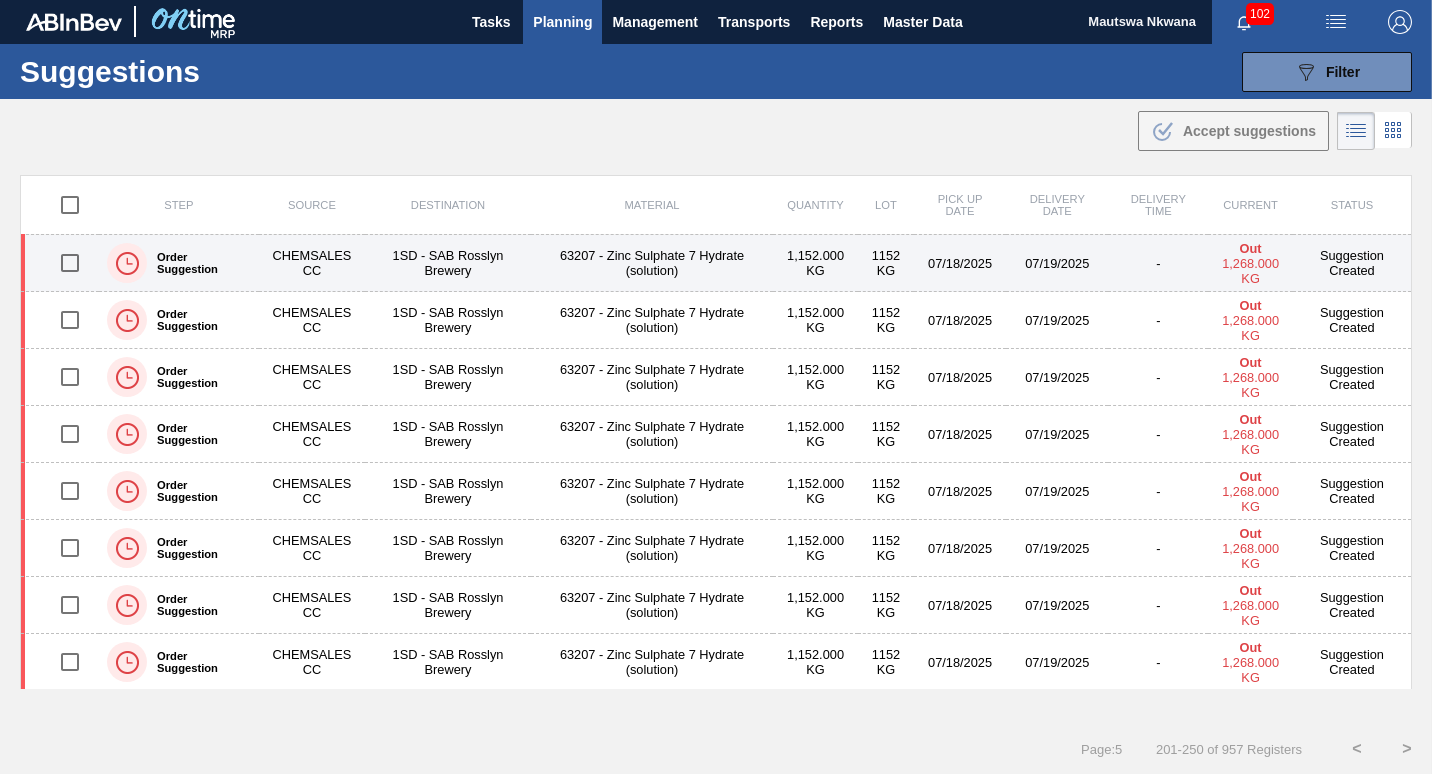 click on "Suggestion Created" at bounding box center [1352, 263] 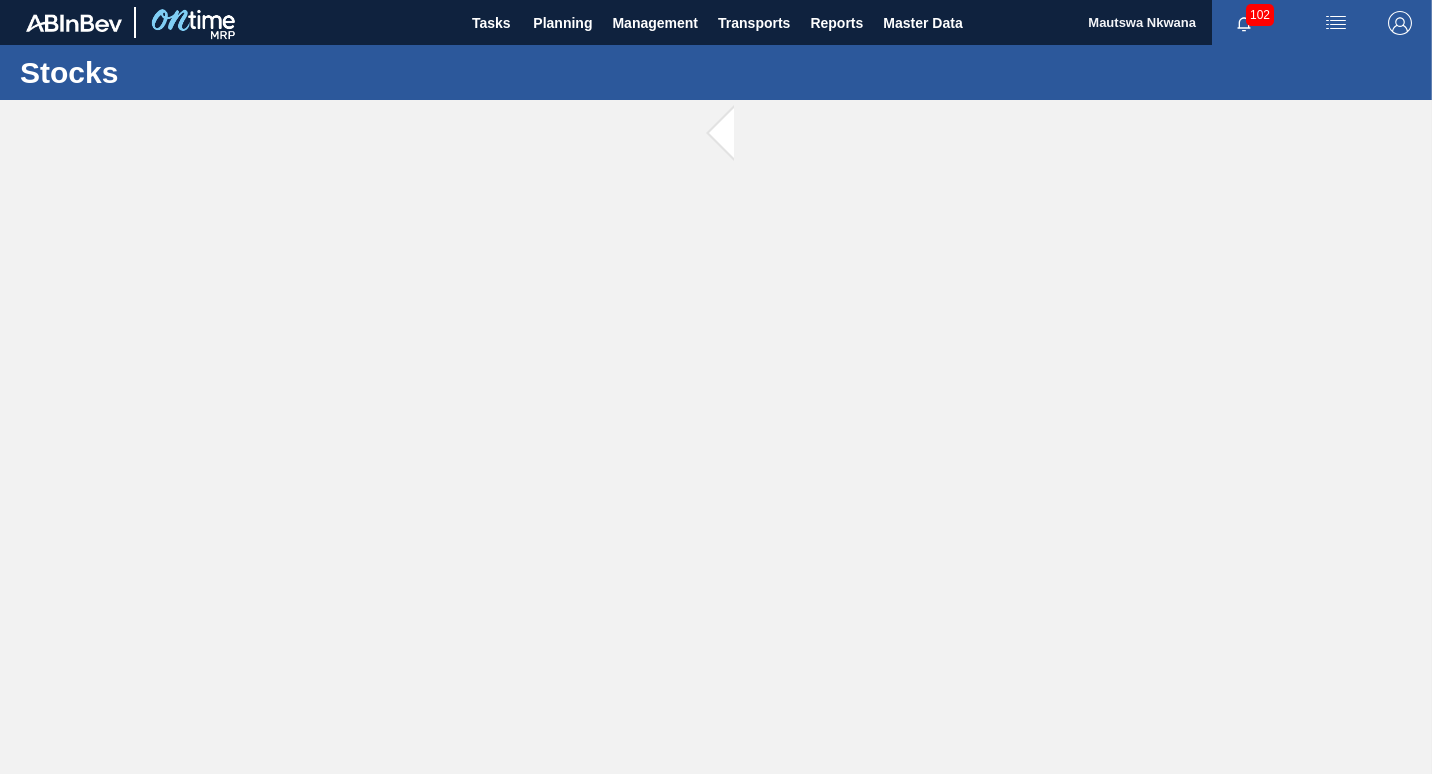 scroll, scrollTop: 0, scrollLeft: 0, axis: both 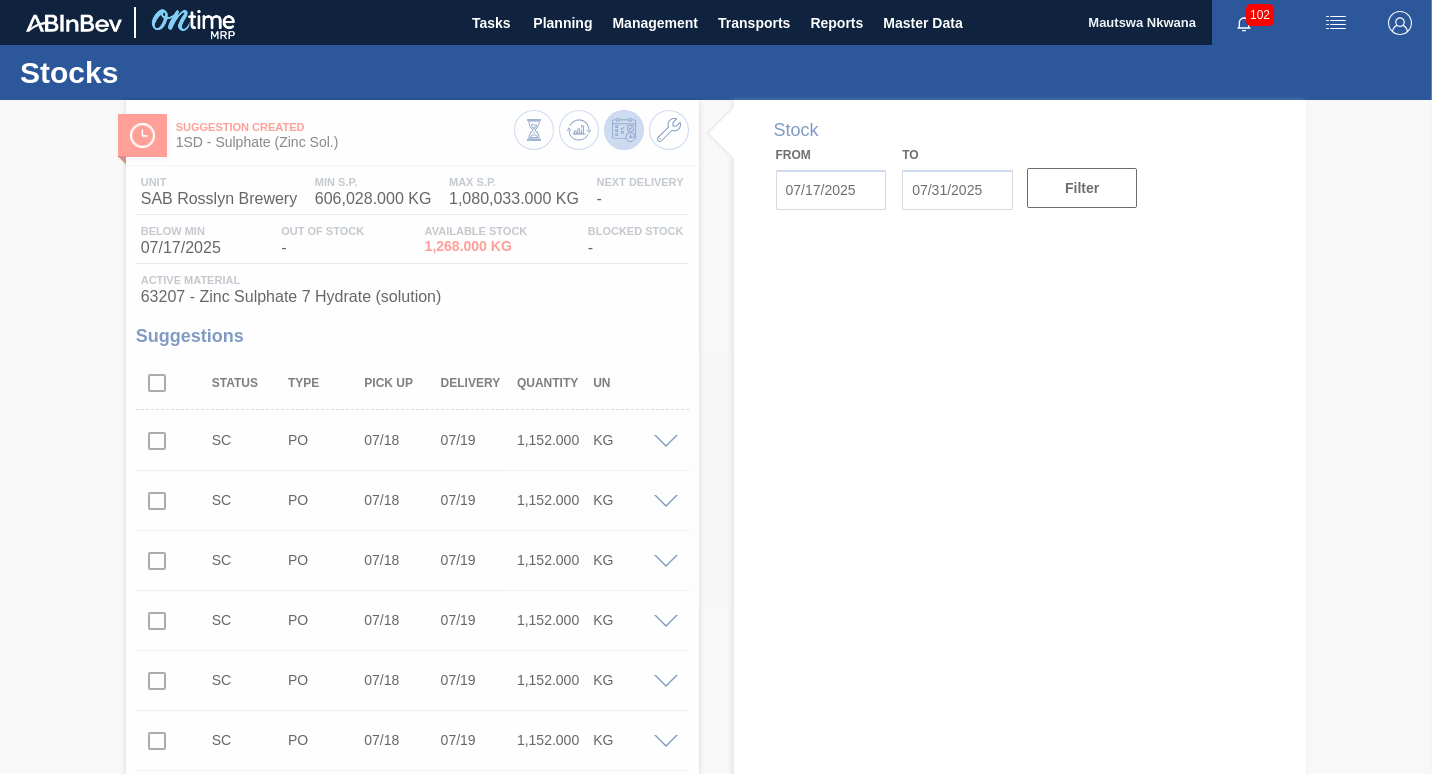 type on "07/17/2025" 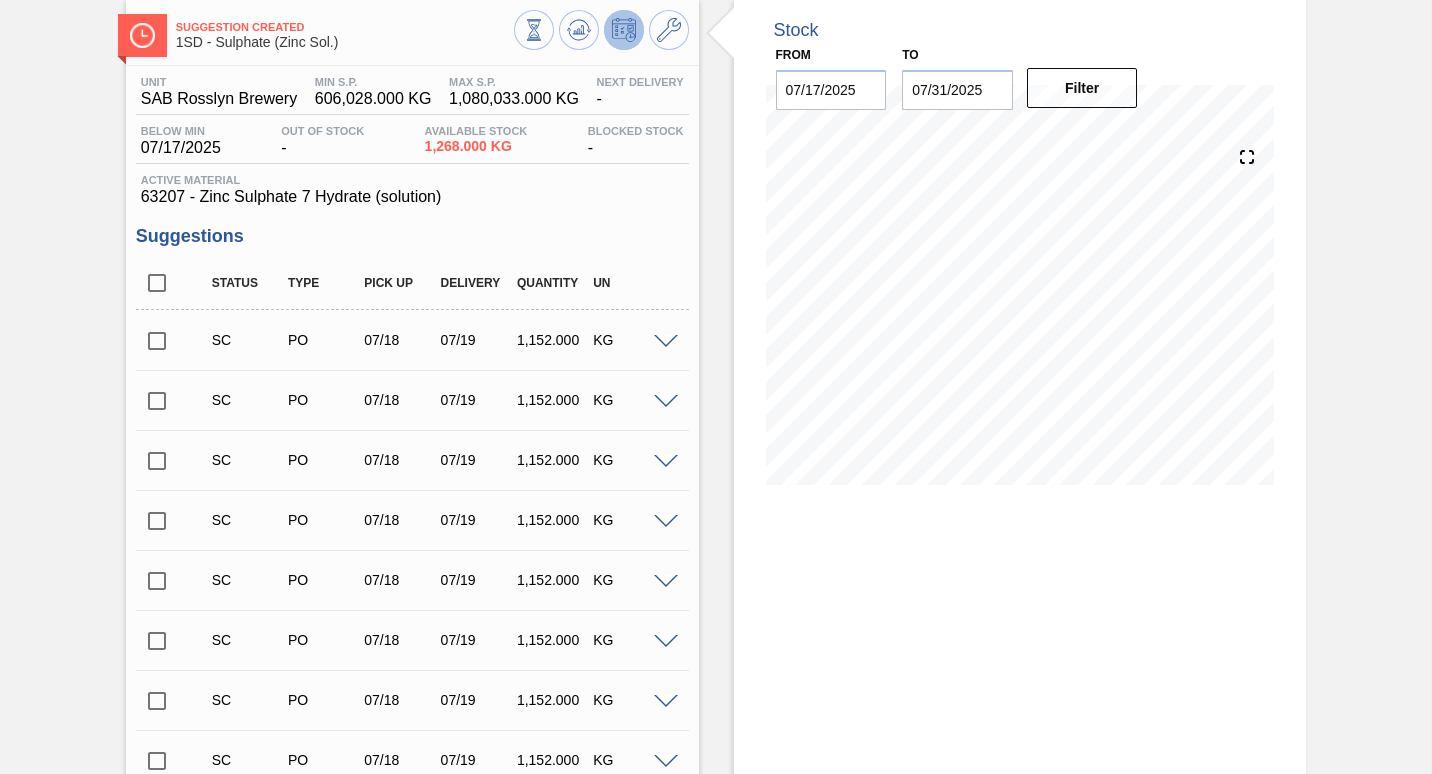 scroll, scrollTop: 0, scrollLeft: 0, axis: both 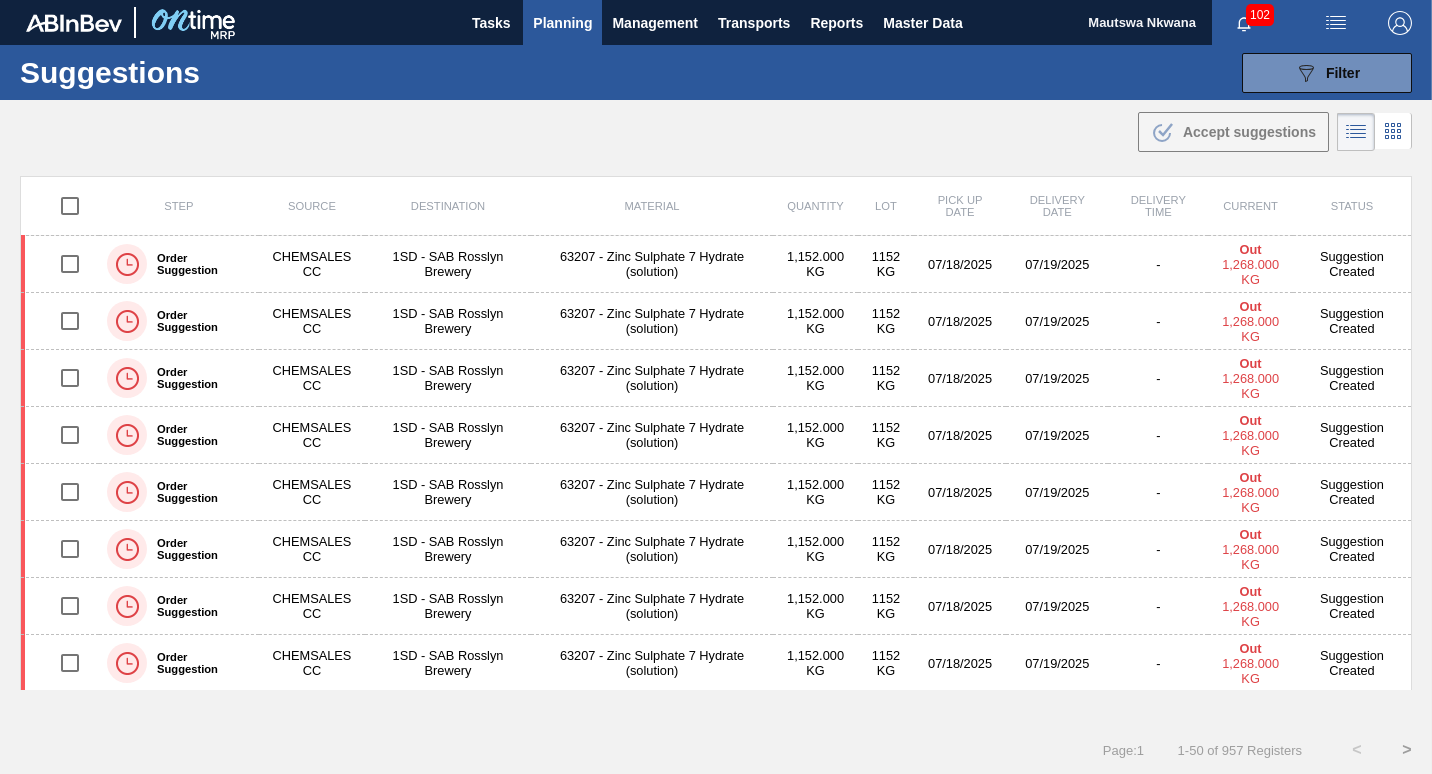 click at bounding box center [70, 206] 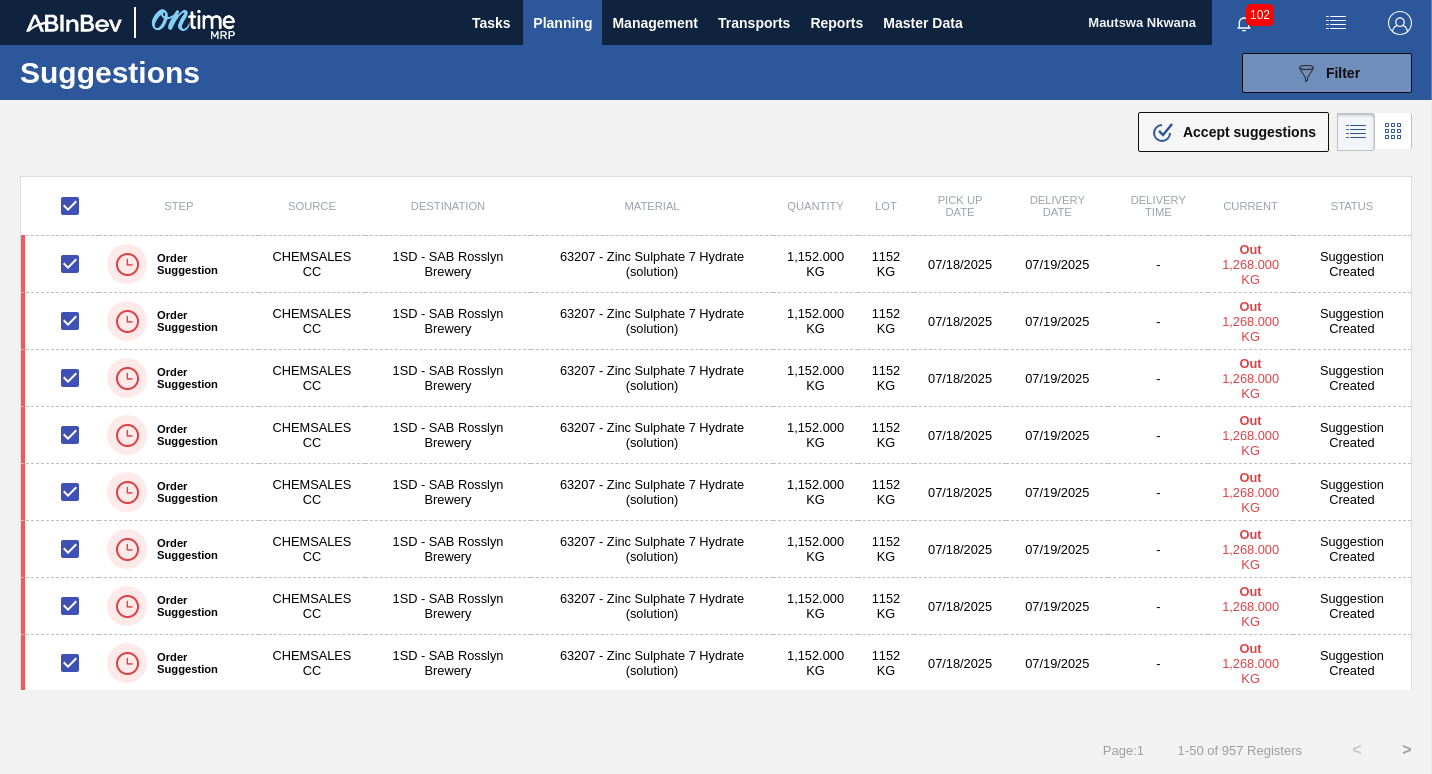 checkbox on "true" 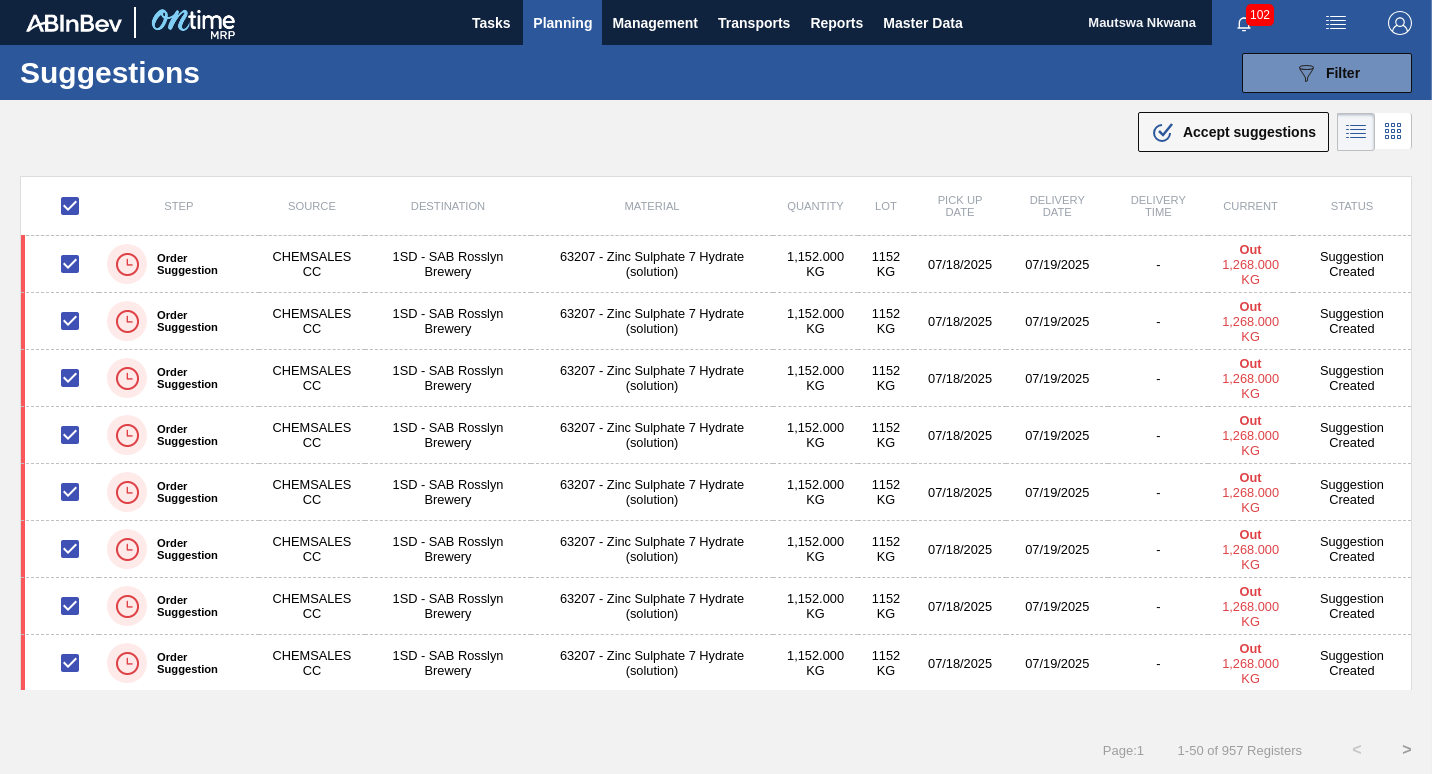 click at bounding box center (70, 206) 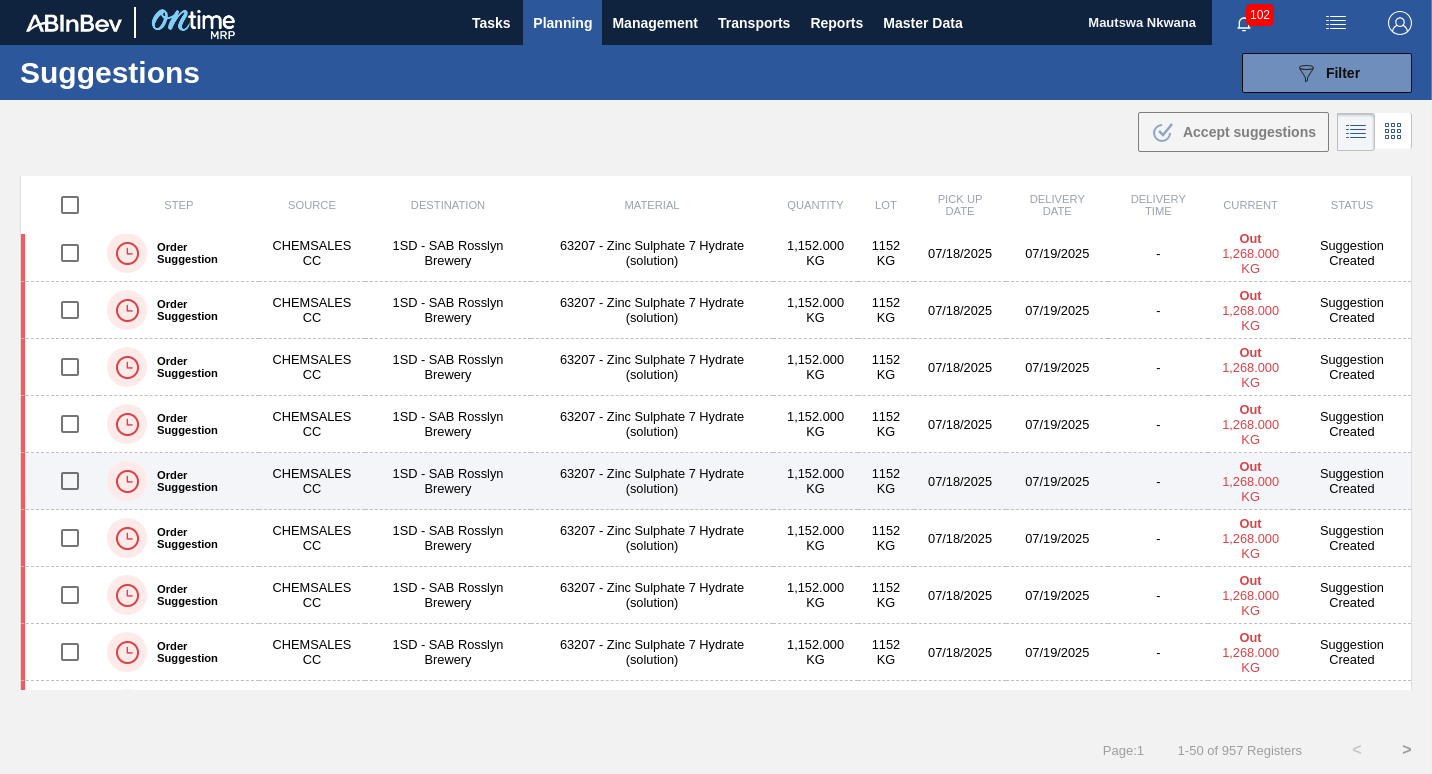 scroll, scrollTop: 400, scrollLeft: 0, axis: vertical 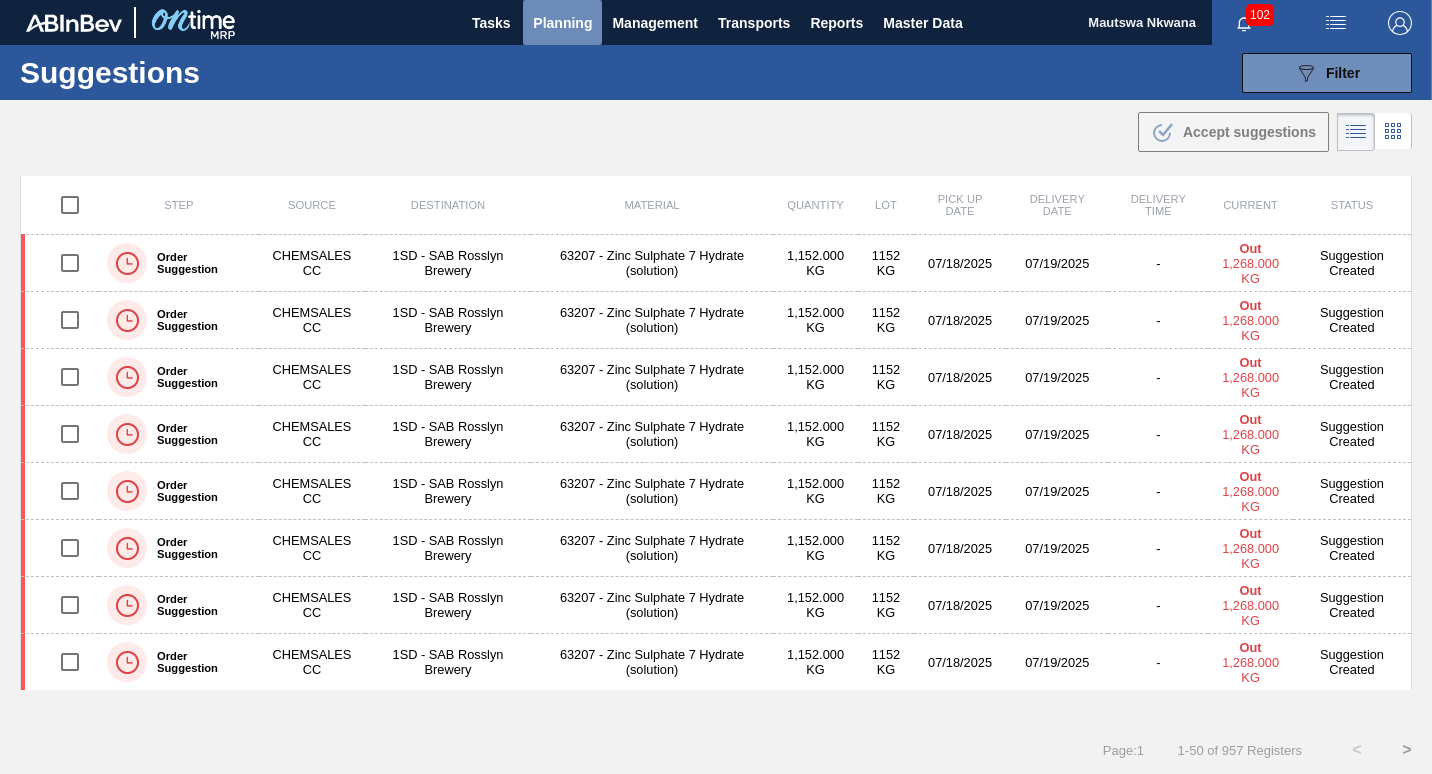 click on "Planning" at bounding box center (562, 23) 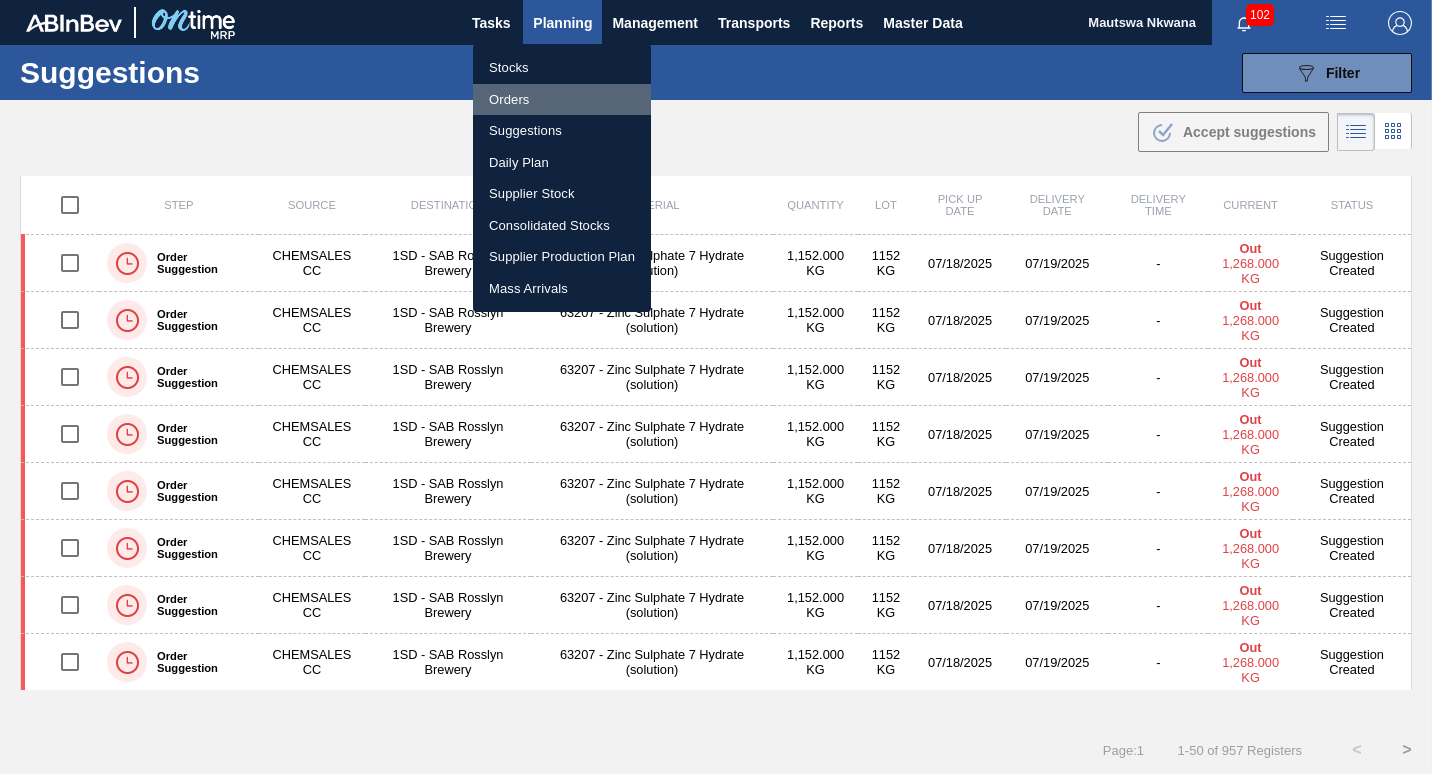 click on "Orders" at bounding box center (562, 100) 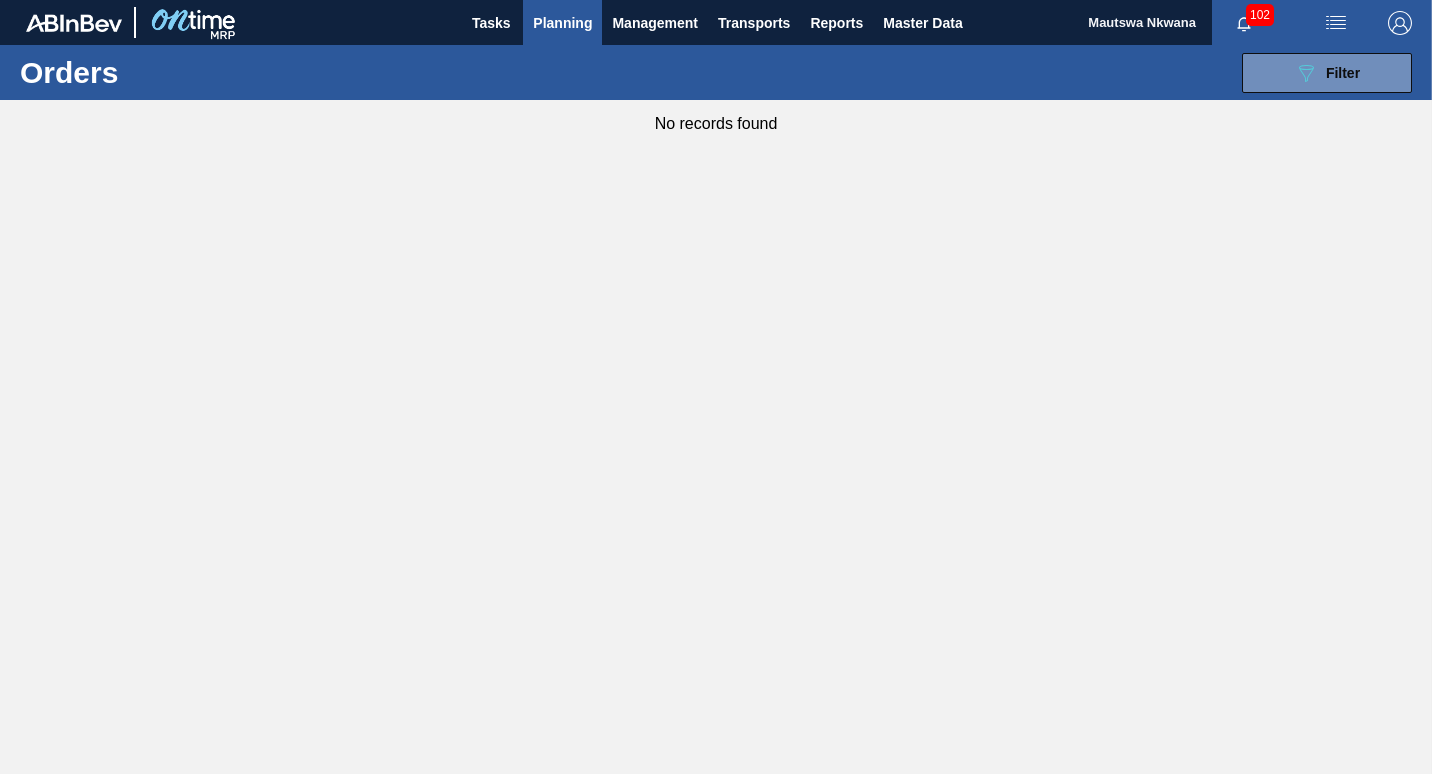 click on "Planning" at bounding box center (562, 23) 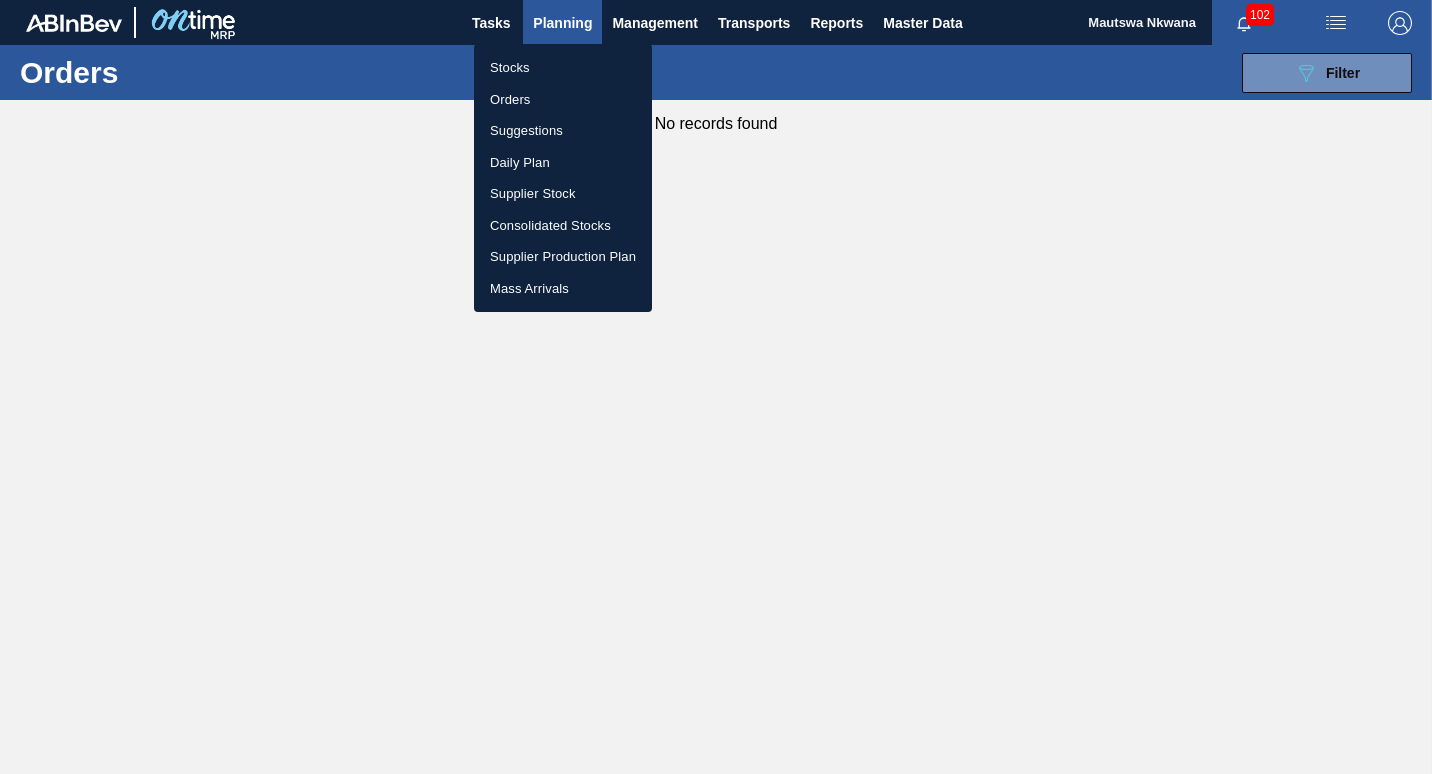 click on "Stocks" at bounding box center (563, 68) 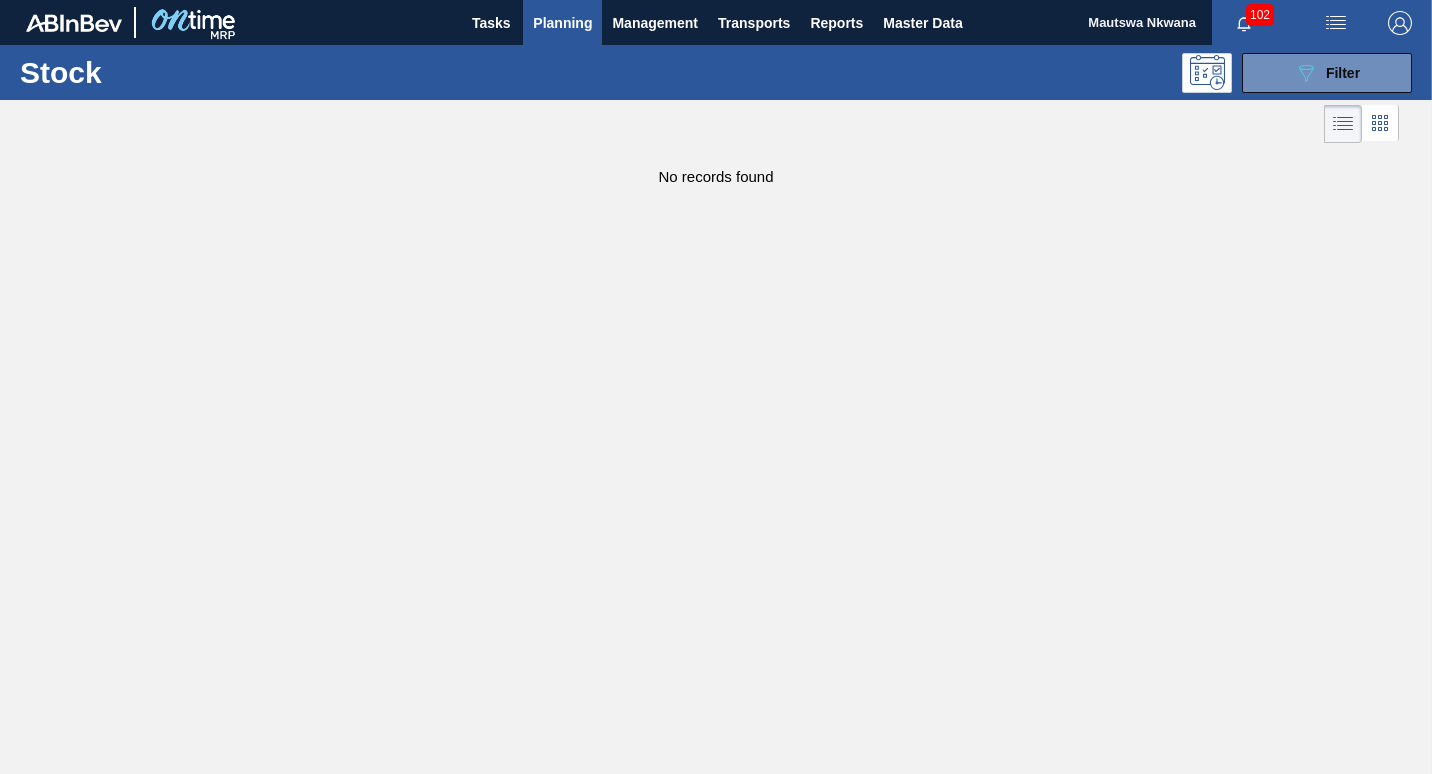 click on "089F7B8B-B2A5-4AFE-B5C0-19BA573D28AC Filter" at bounding box center [862, 73] 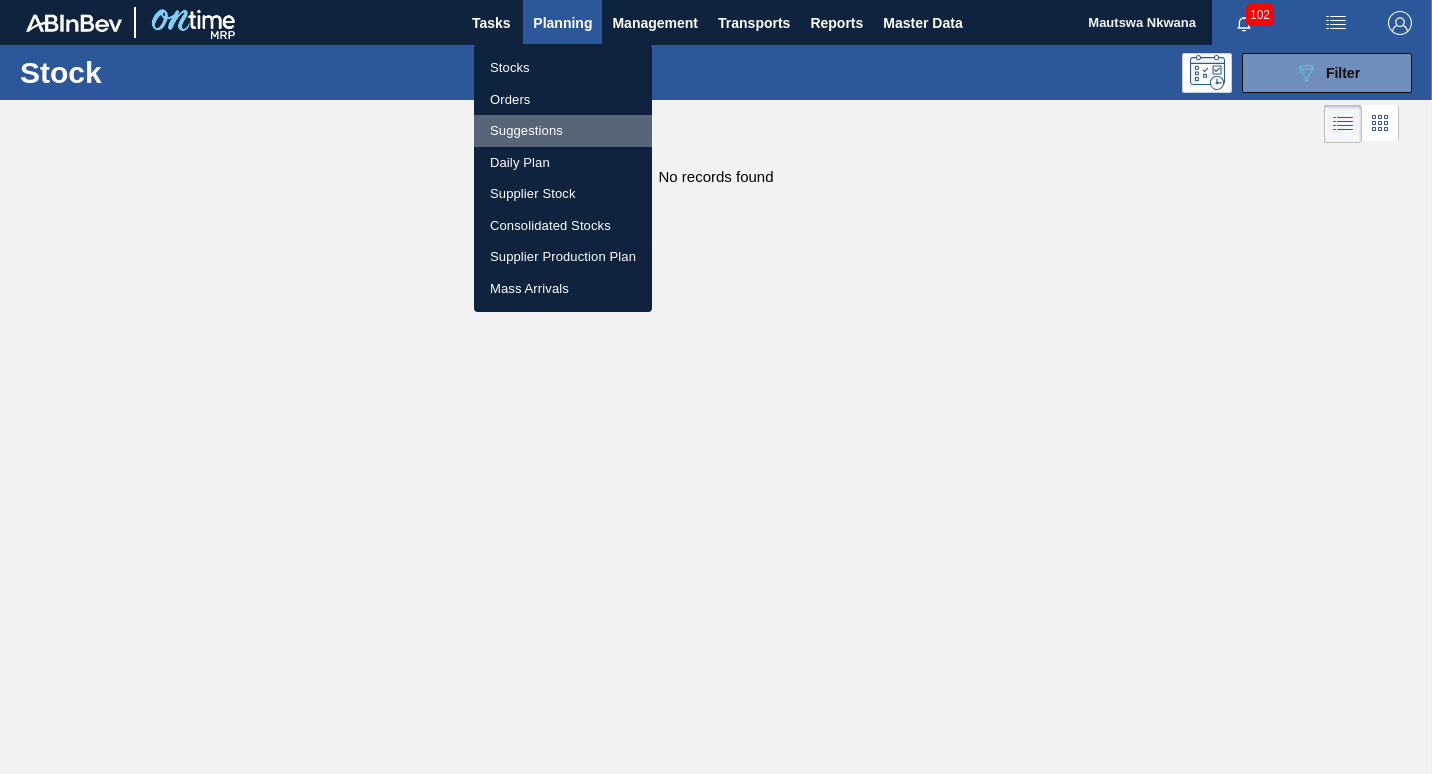 click on "Suggestions" at bounding box center [563, 131] 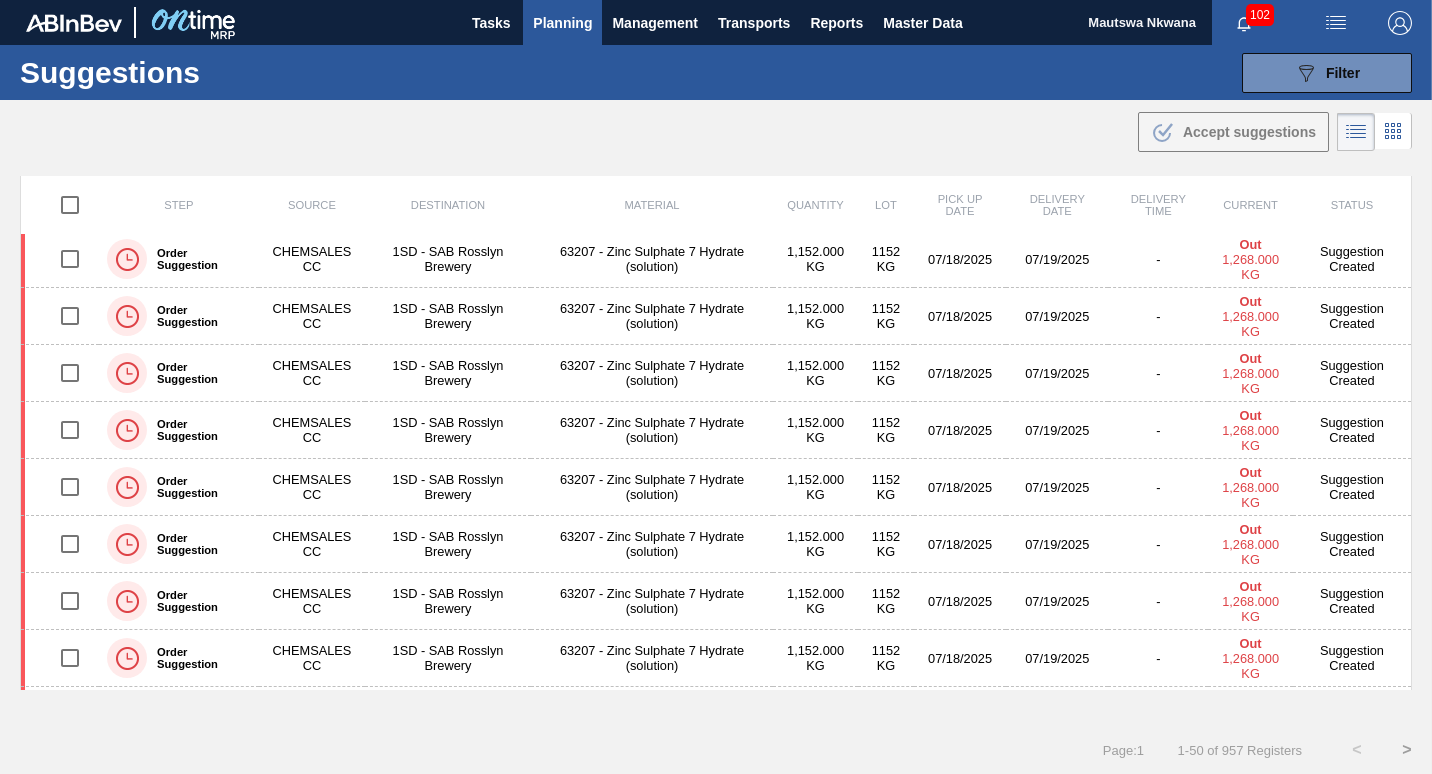 scroll, scrollTop: 0, scrollLeft: 0, axis: both 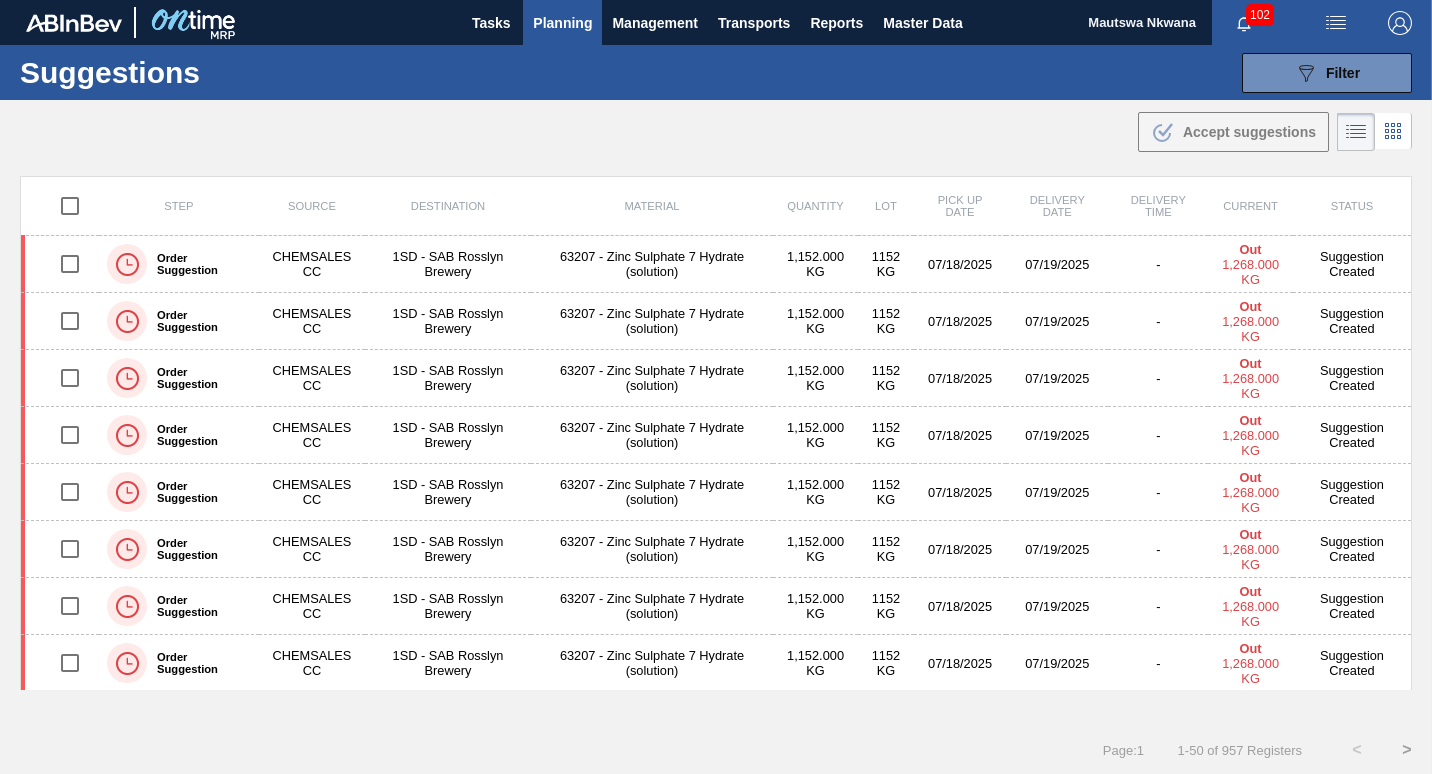 click on "Step Source Destination Material Quantity Lot Pick up Date Delivery Date Delivery Time Current Status Order Suggestion CHEMSALES CC 1SD - SAB Rosslyn Brewery 63207 -  Zinc Sulphate 7 Hydrate (solution) 1,152.000 KG 1152 KG 07/18/2025 07/19/2025 - Out 1,268.000 KG Suggestion Created Order Suggestion CHEMSALES CC 1SD - SAB Rosslyn Brewery 63207 -  Zinc Sulphate 7 Hydrate (solution) 1,152.000 KG 1152 KG 07/18/2025 07/19/2025 - Out 1,268.000 KG Suggestion Created Order Suggestion CHEMSALES CC 1SD - SAB Rosslyn Brewery 63207 -  Zinc Sulphate 7 Hydrate (solution) 1,152.000 KG 1152 KG 07/18/2025 07/19/2025 - Out 1,268.000 KG Suggestion Created Order Suggestion CHEMSALES CC 1SD - SAB Rosslyn Brewery 63207 -  Zinc Sulphate 7 Hydrate (solution) 1,152.000 KG 1152 KG 07/18/2025 07/19/2025 - Out 1,268.000 KG Suggestion Created Order Suggestion CHEMSALES CC 1SD - SAB Rosslyn Brewery 63207 -  Zinc Sulphate 7 Hydrate (solution) 1,152.000 KG 1152 KG 07/18/2025 07/19/2025 - Out 1,268.000 KG Suggestion Created Order Suggestion" at bounding box center (716, 450) 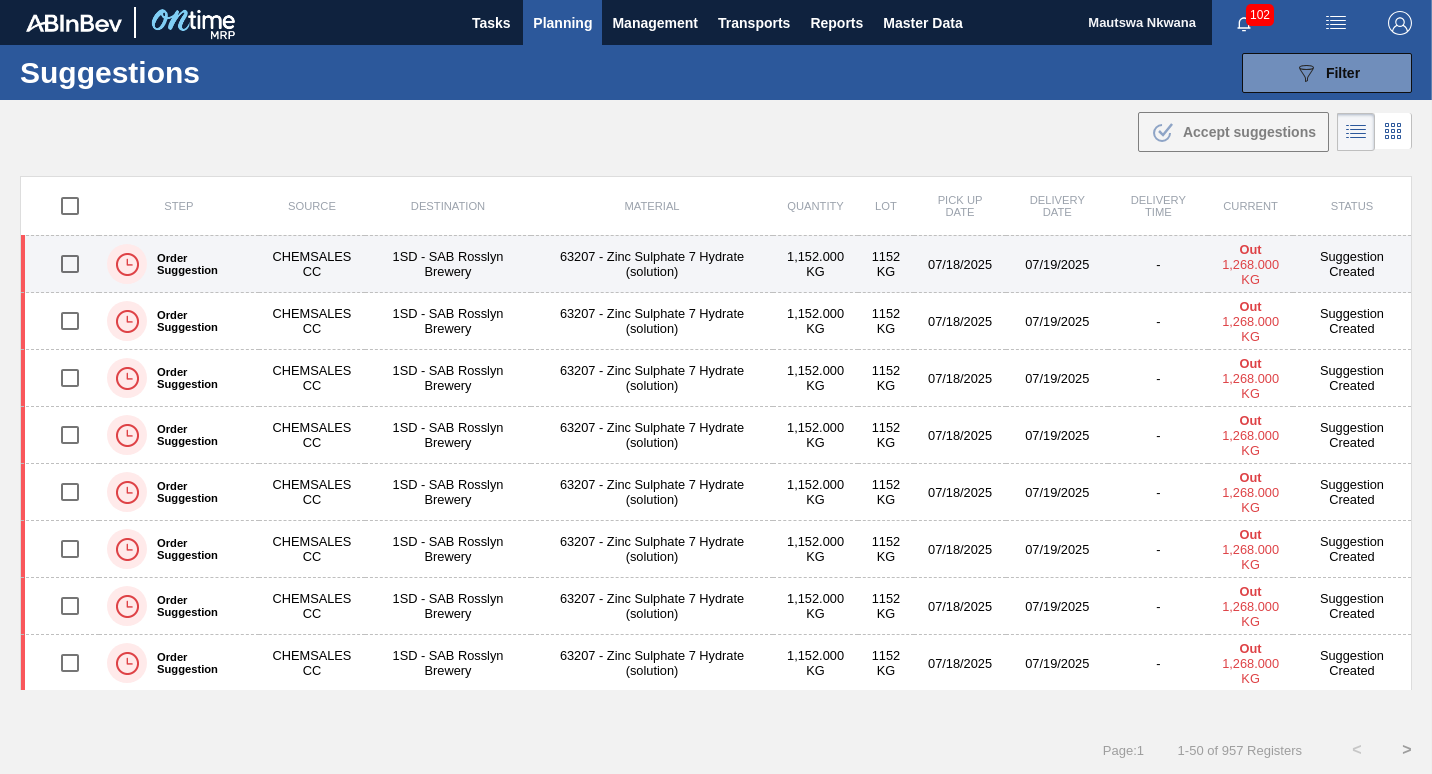 click at bounding box center [70, 264] 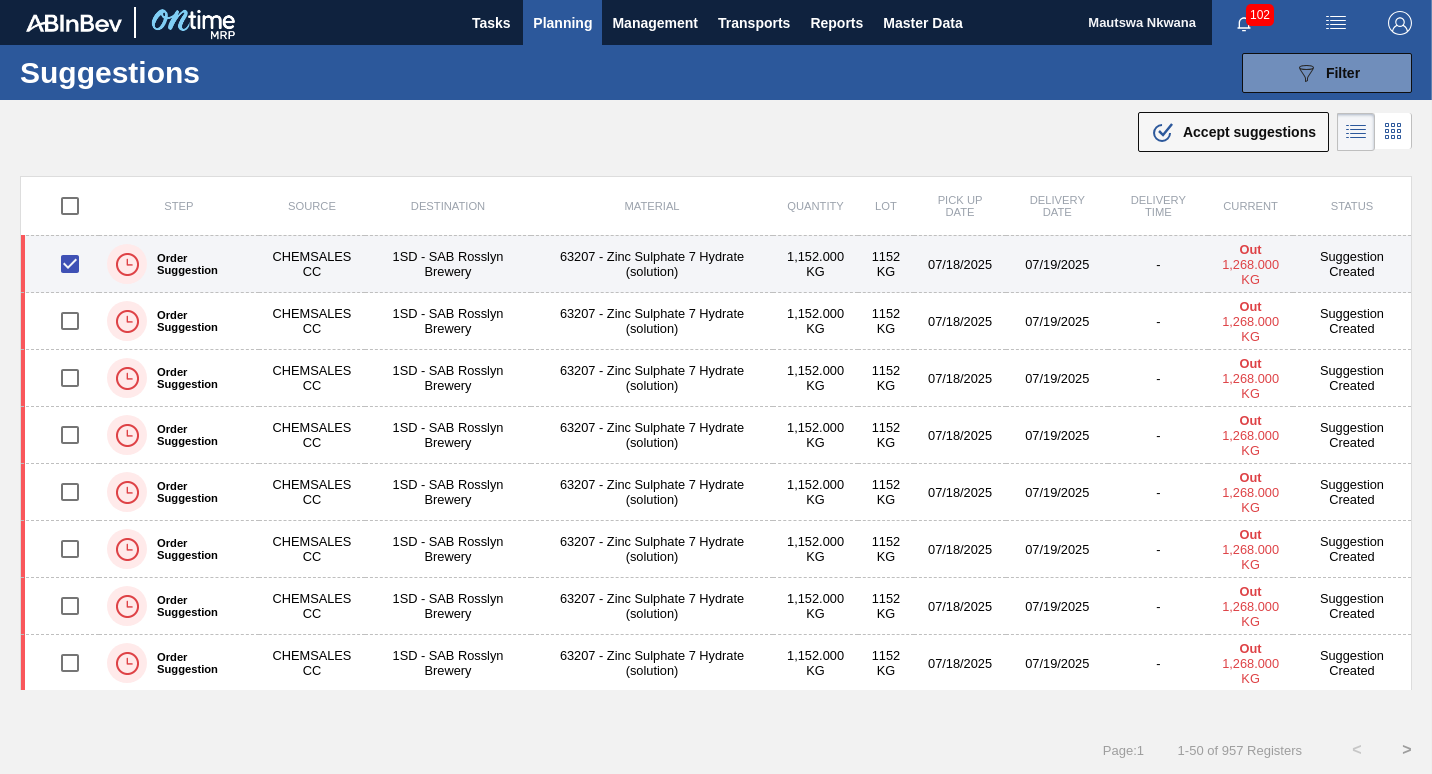 click at bounding box center [70, 264] 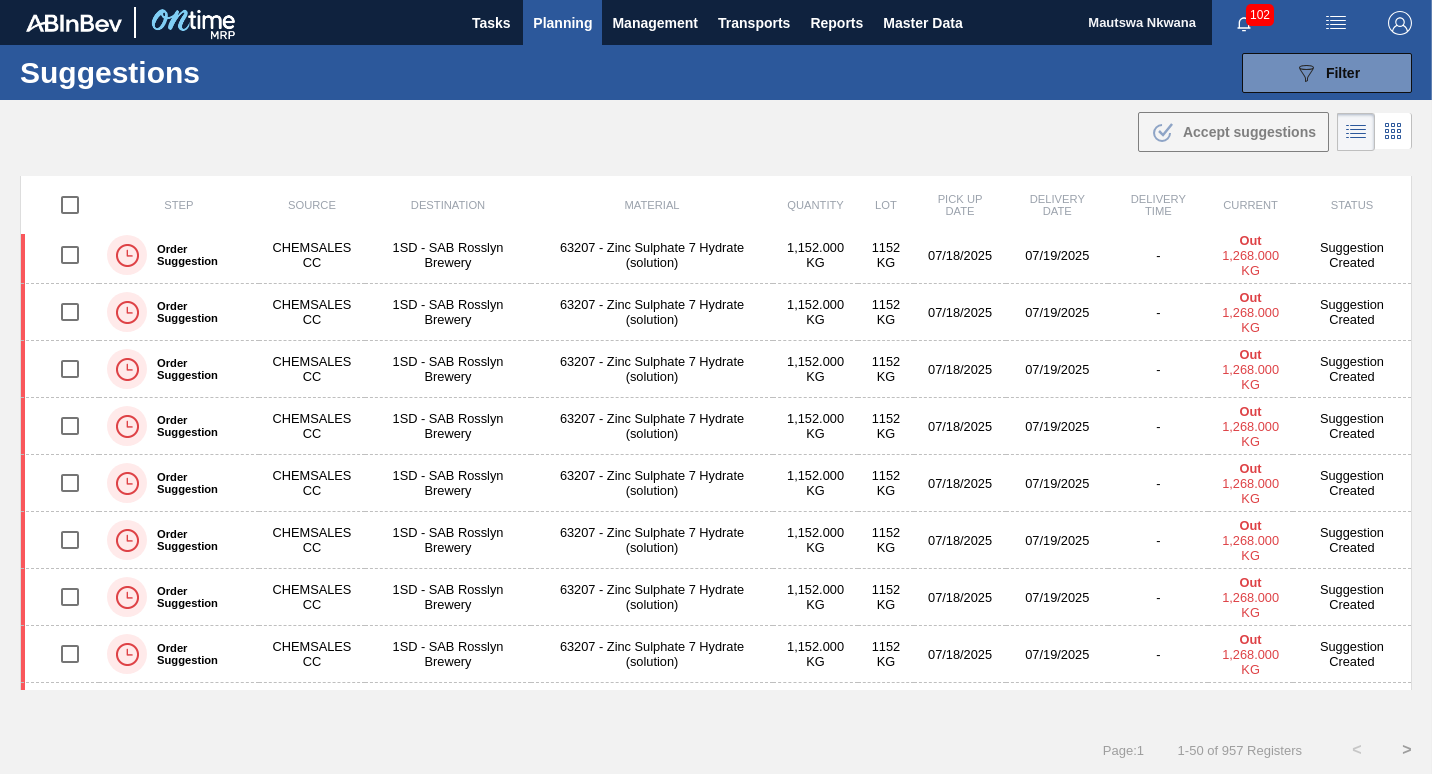 scroll, scrollTop: 0, scrollLeft: 0, axis: both 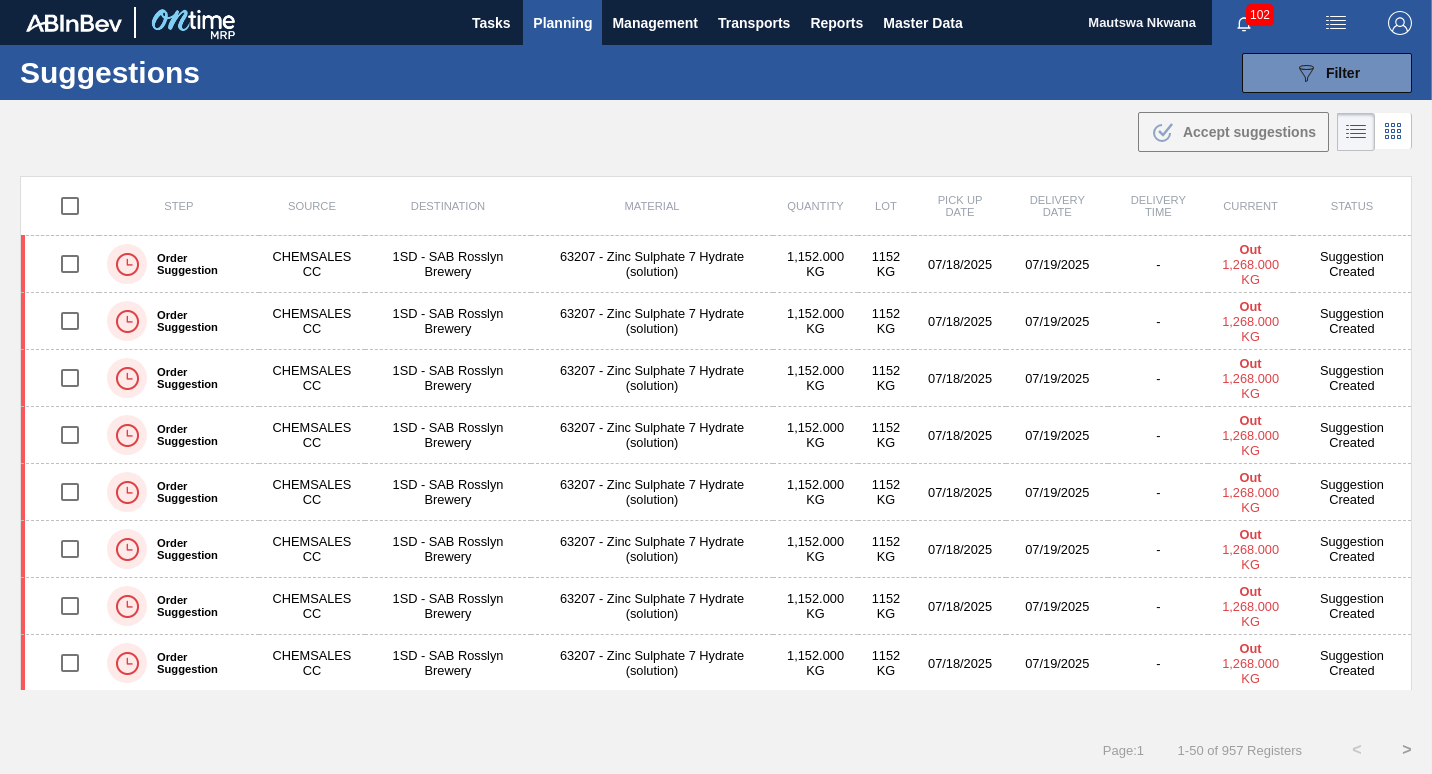 click on "Step Source Destination Material Quantity Lot Pick up Date Delivery Date Delivery Time Current Status Order Suggestion CHEMSALES CC 1SD - SAB Rosslyn Brewery 63207 -  Zinc Sulphate 7 Hydrate (solution) 1,152.000 KG 1152 KG 07/18/2025 07/19/2025 - Out 1,268.000 KG Suggestion Created Order Suggestion CHEMSALES CC 1SD - SAB Rosslyn Brewery 63207 -  Zinc Sulphate 7 Hydrate (solution) 1,152.000 KG 1152 KG 07/18/2025 07/19/2025 - Out 1,268.000 KG Suggestion Created Order Suggestion CHEMSALES CC 1SD - SAB Rosslyn Brewery 63207 -  Zinc Sulphate 7 Hydrate (solution) 1,152.000 KG 1152 KG 07/18/2025 07/19/2025 - Out 1,268.000 KG Suggestion Created Order Suggestion CHEMSALES CC 1SD - SAB Rosslyn Brewery 63207 -  Zinc Sulphate 7 Hydrate (solution) 1,152.000 KG 1152 KG 07/18/2025 07/19/2025 - Out 1,268.000 KG Suggestion Created Order Suggestion CHEMSALES CC 1SD - SAB Rosslyn Brewery 63207 -  Zinc Sulphate 7 Hydrate (solution) 1,152.000 KG 1152 KG 07/18/2025 07/19/2025 - Out 1,268.000 KG Suggestion Created Order Suggestion" at bounding box center (716, 450) 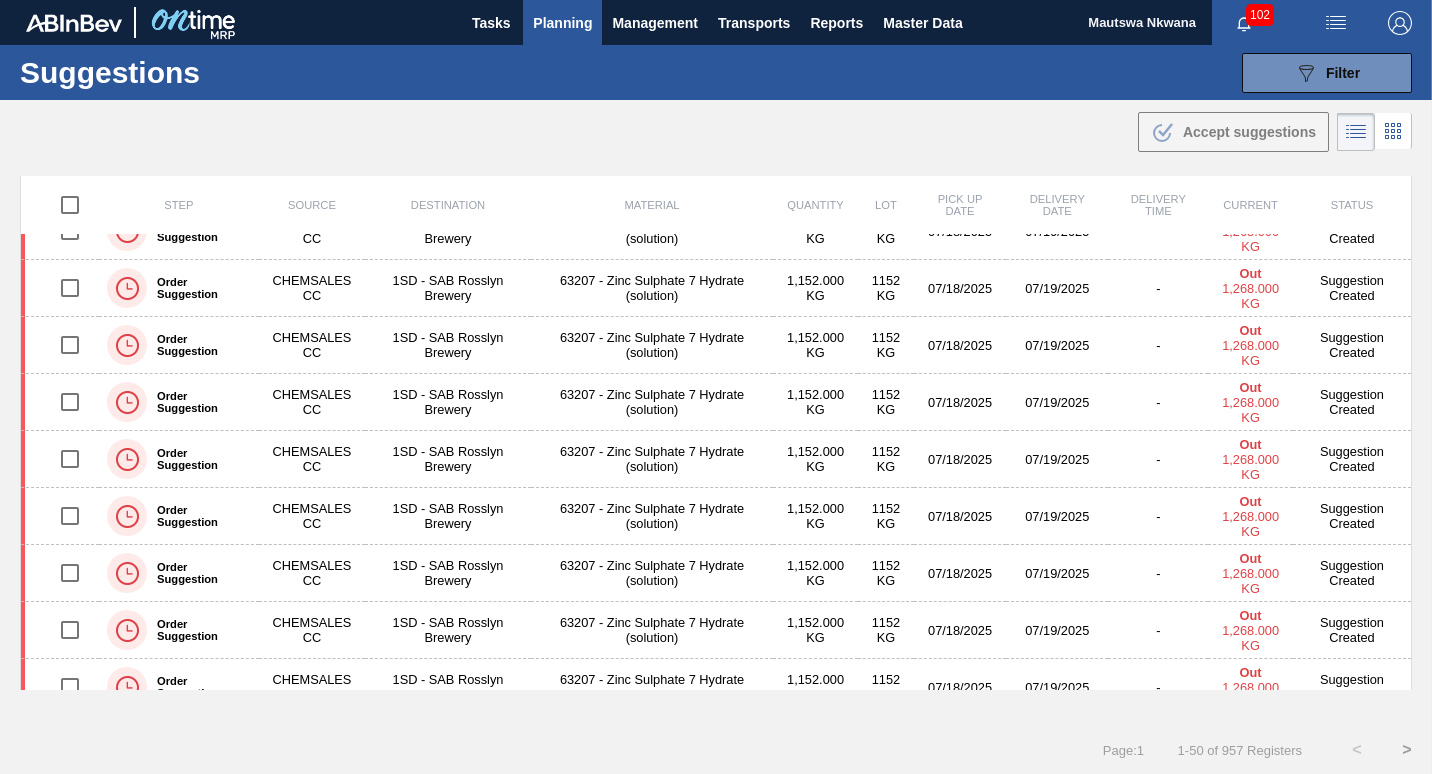 scroll, scrollTop: 0, scrollLeft: 0, axis: both 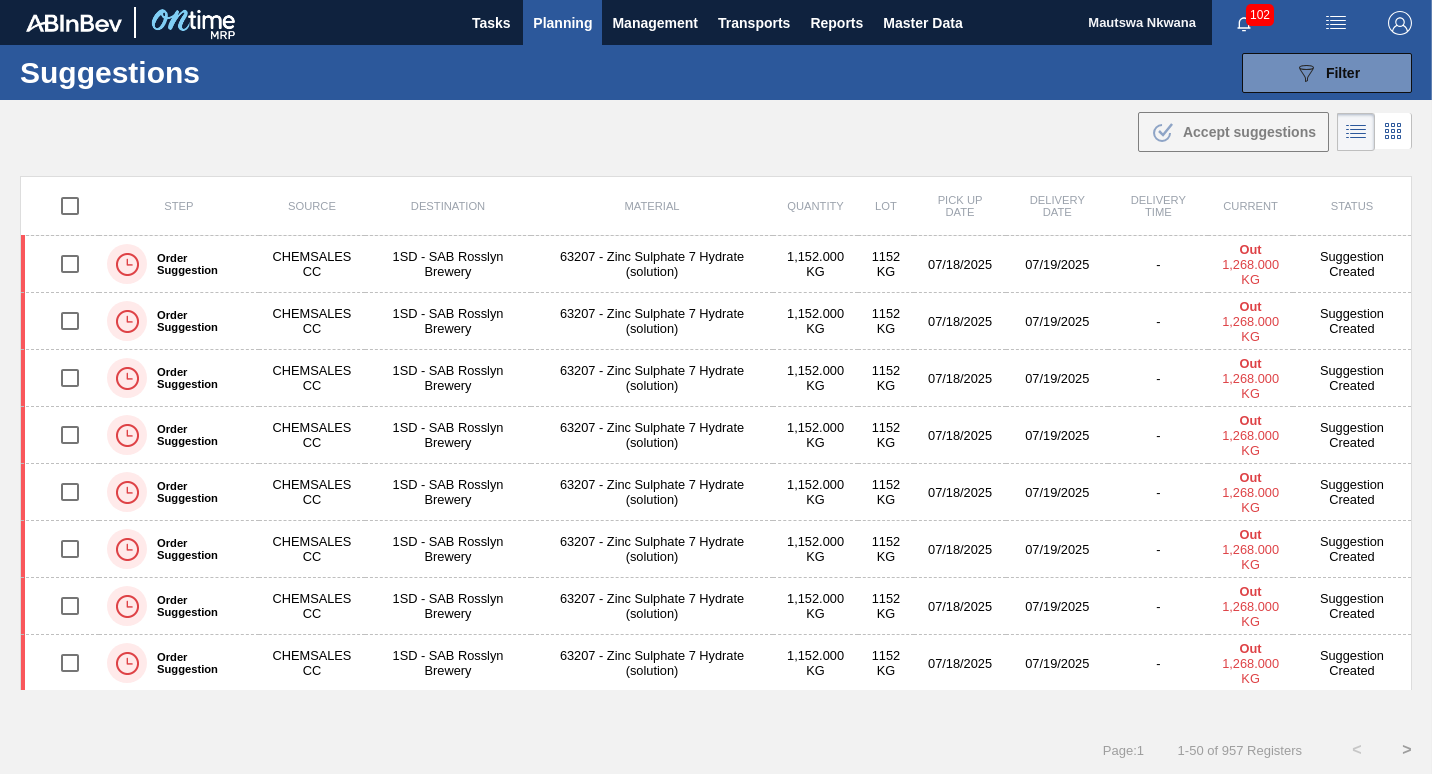 click on "Page :  1   1  -  50   of   957   Registers < >" at bounding box center [716, 750] 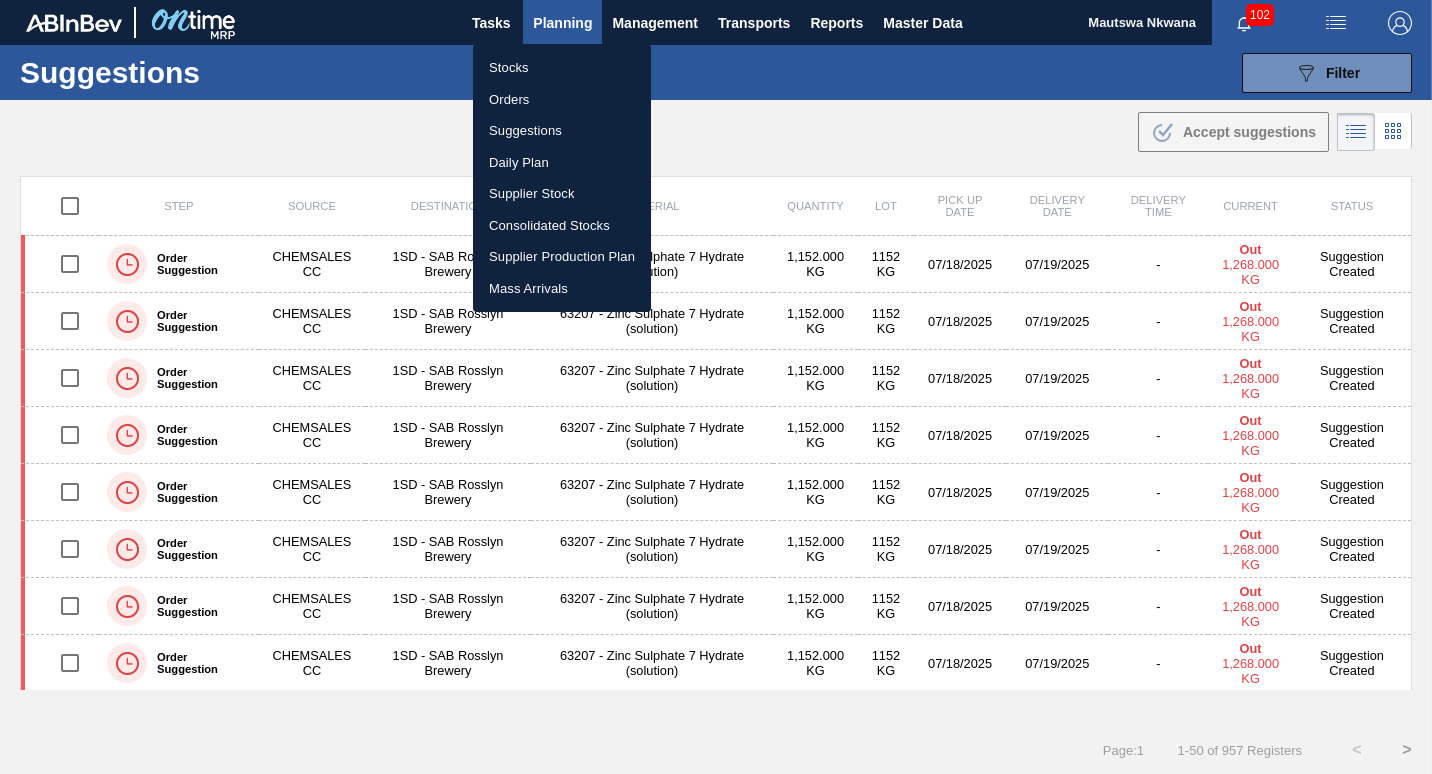 click on "Stocks" at bounding box center (562, 68) 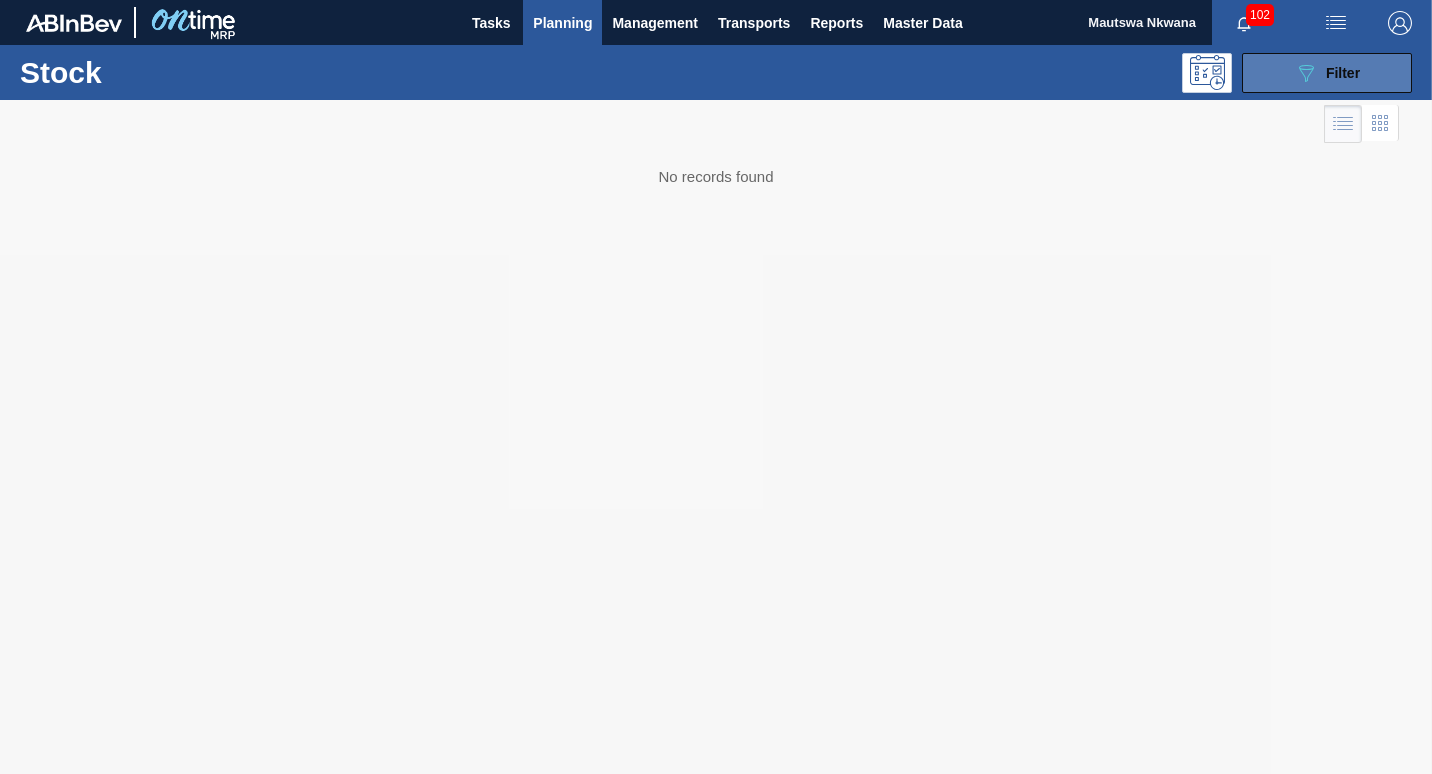 click on "Filter" at bounding box center [1343, 73] 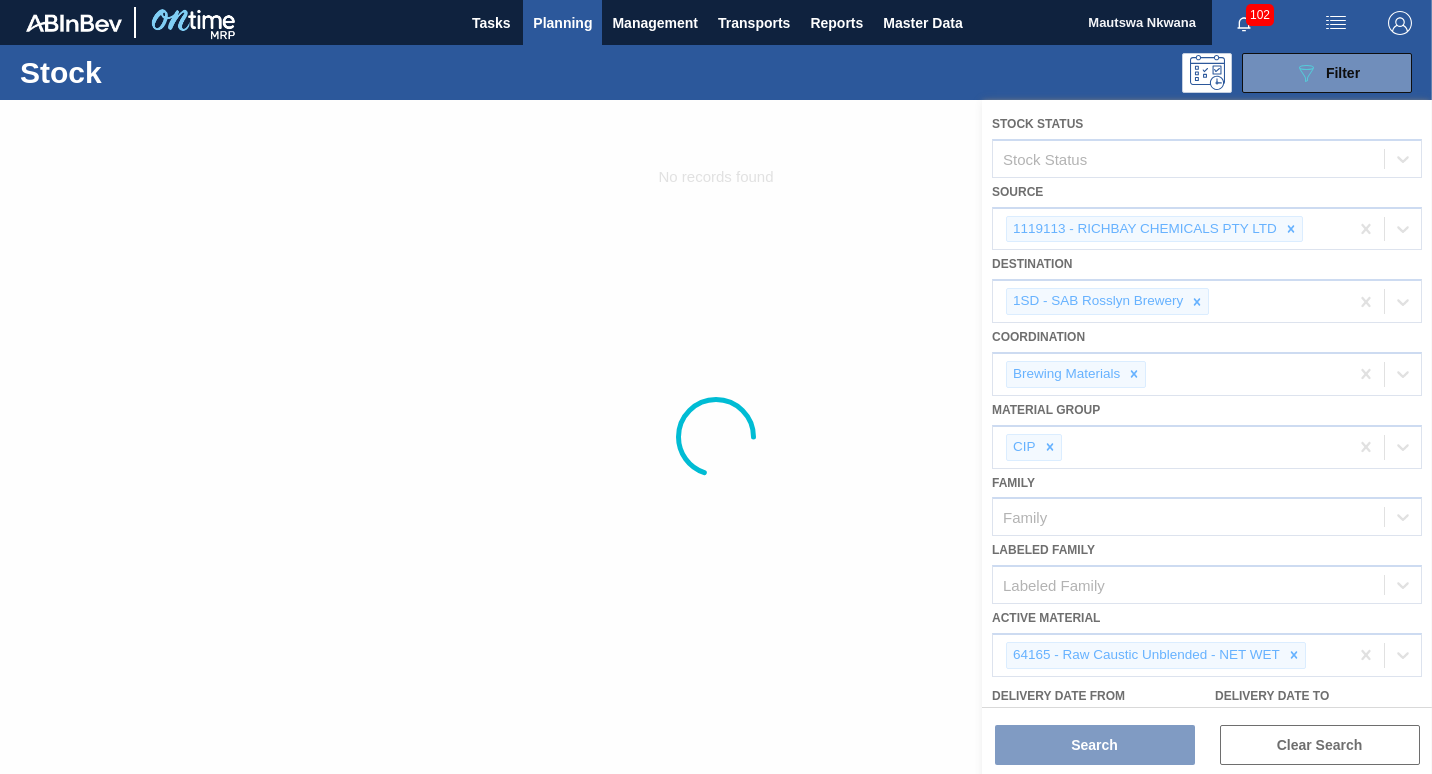 click at bounding box center [716, 437] 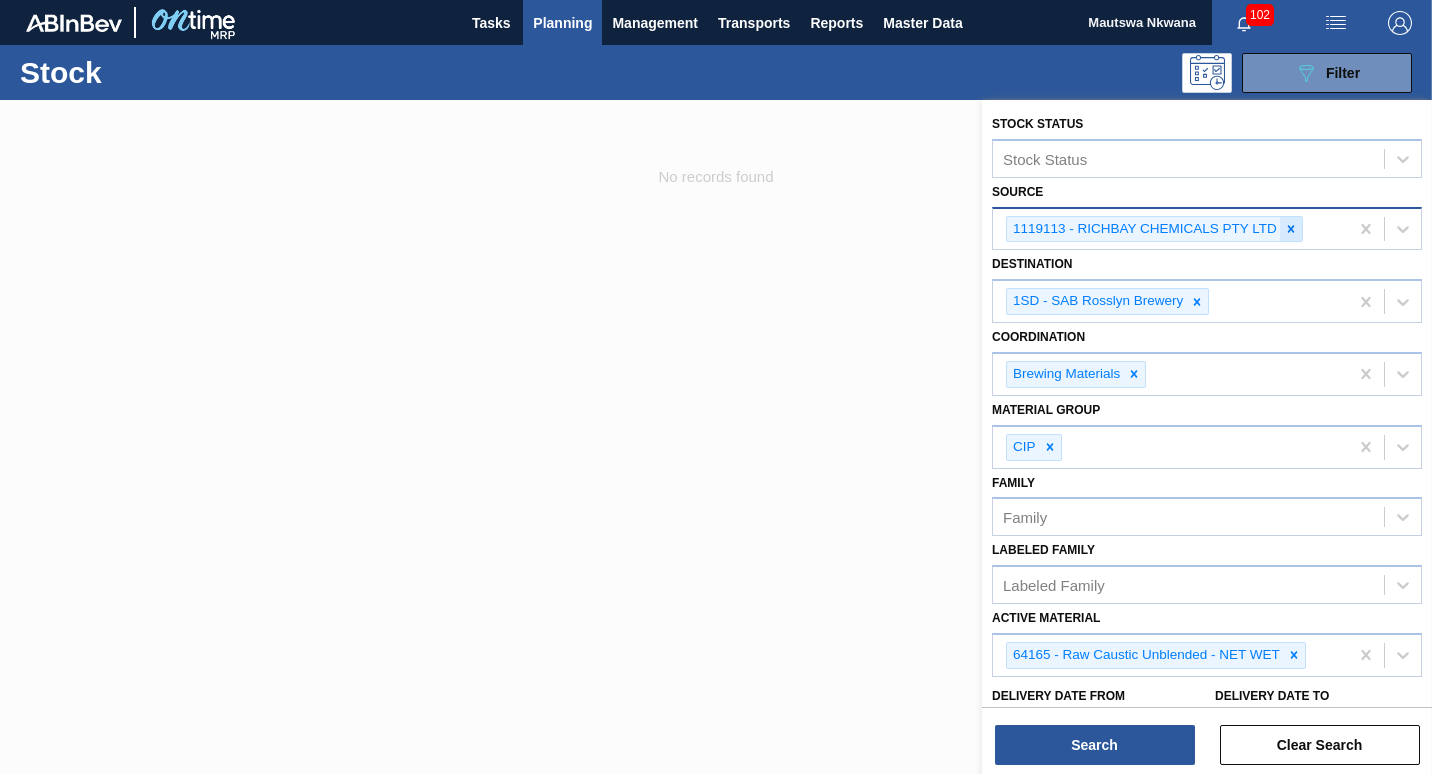click 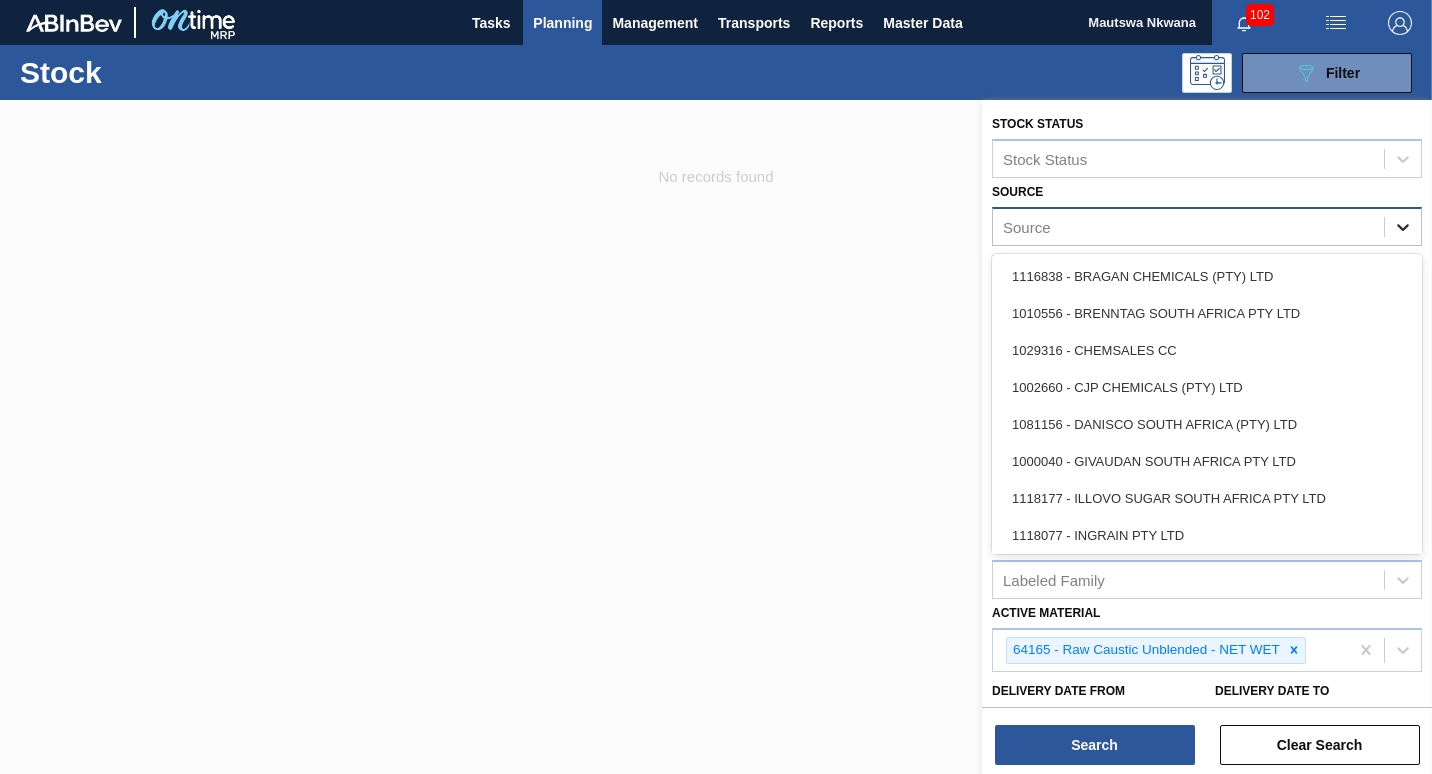 click 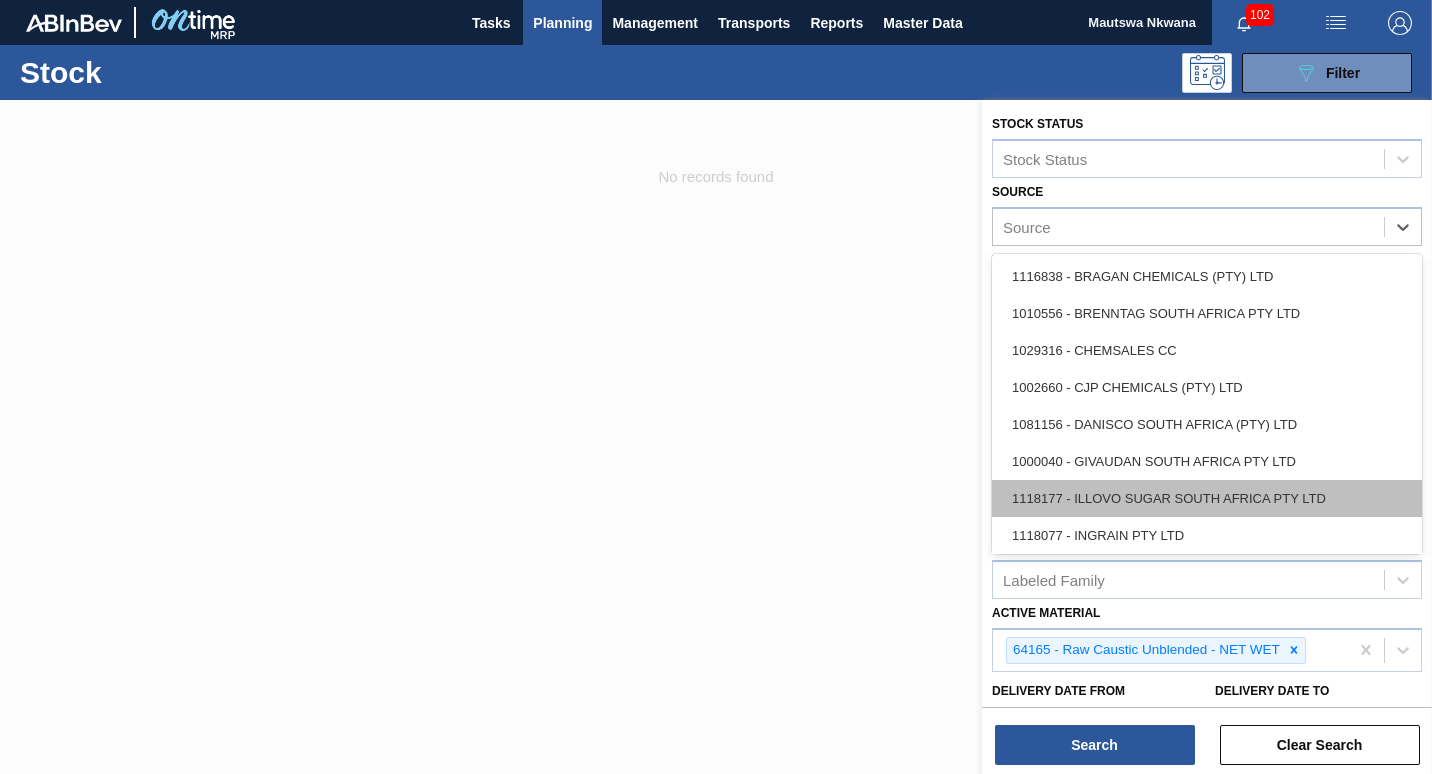 click on "1118177 - ILLOVO SUGAR SOUTH AFRICA PTY LTD" at bounding box center [1207, 498] 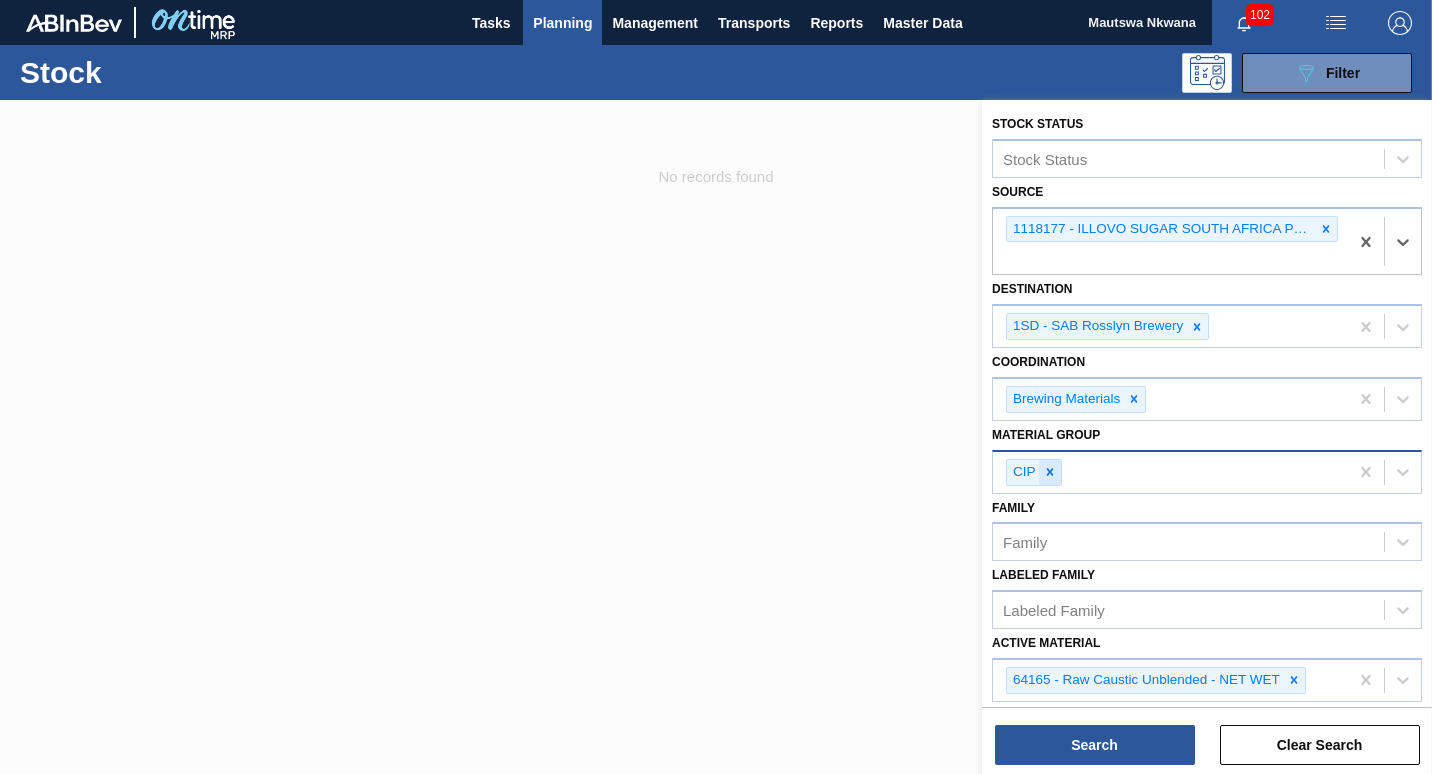 click 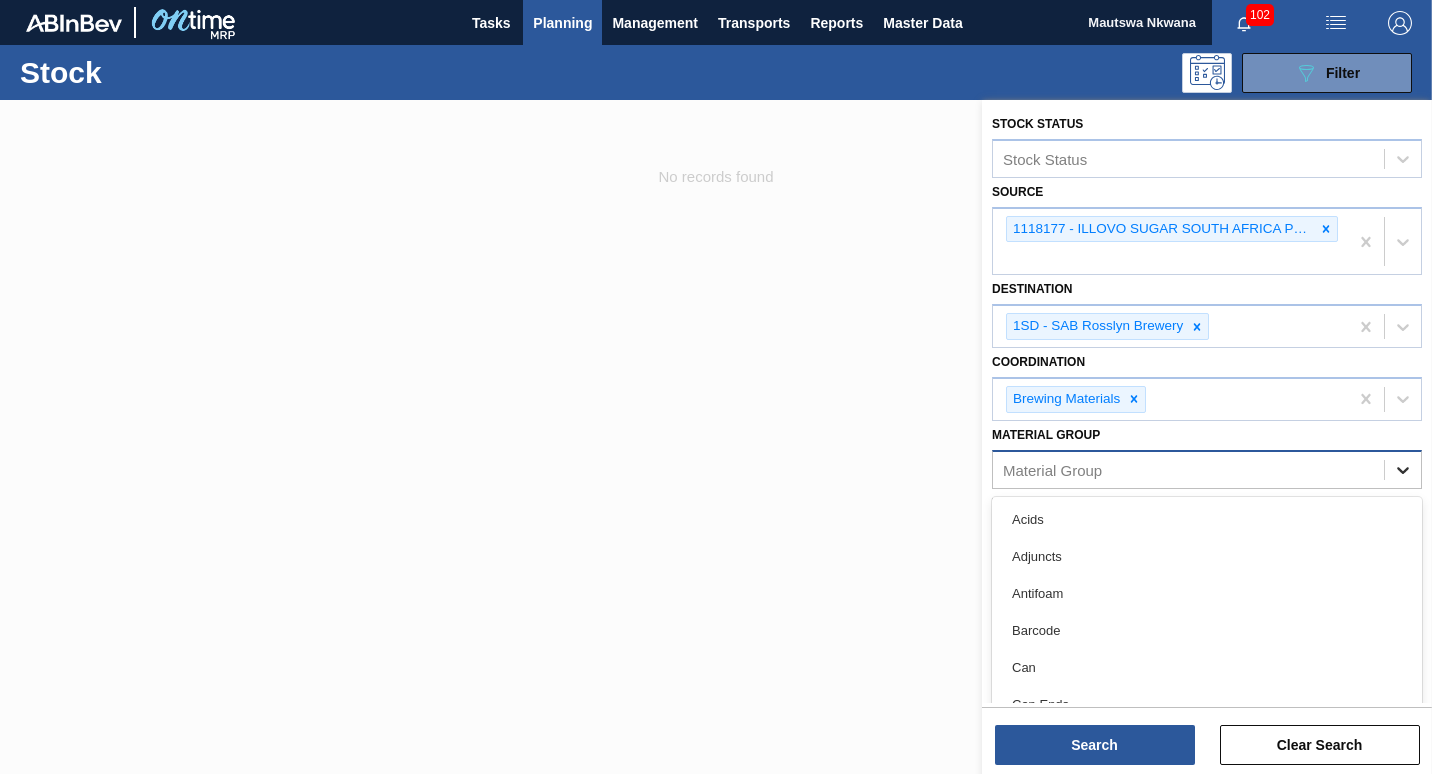click 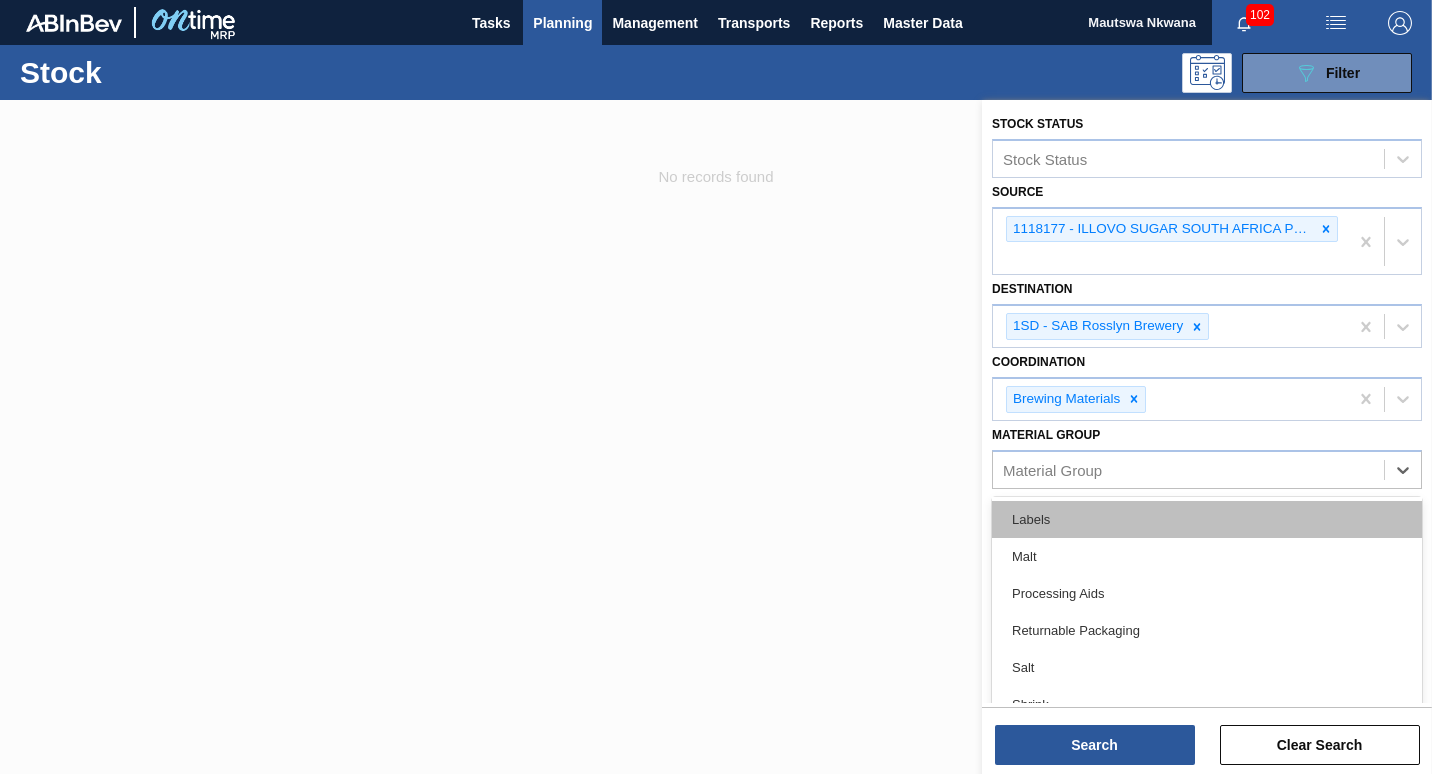 scroll, scrollTop: 775, scrollLeft: 0, axis: vertical 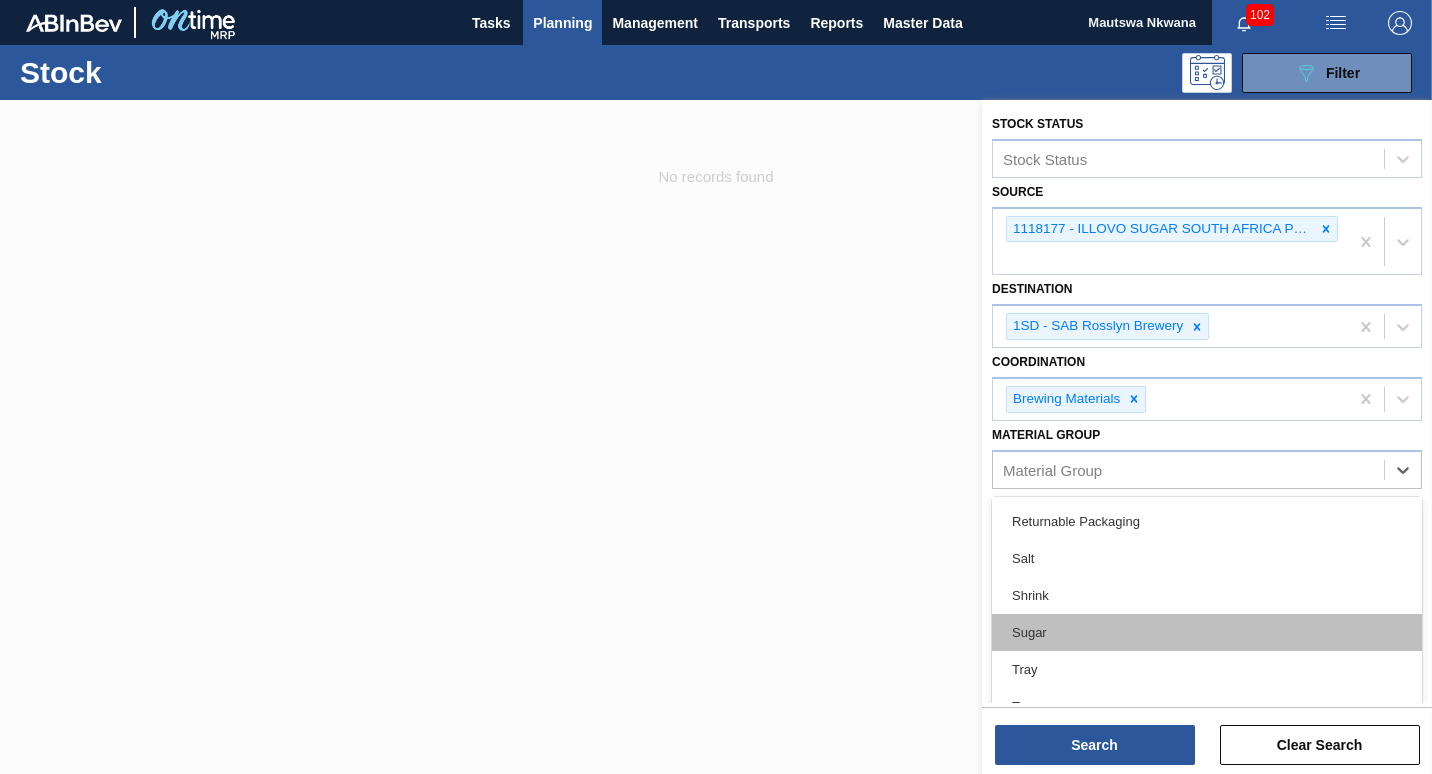 click on "Sugar" at bounding box center (1207, 632) 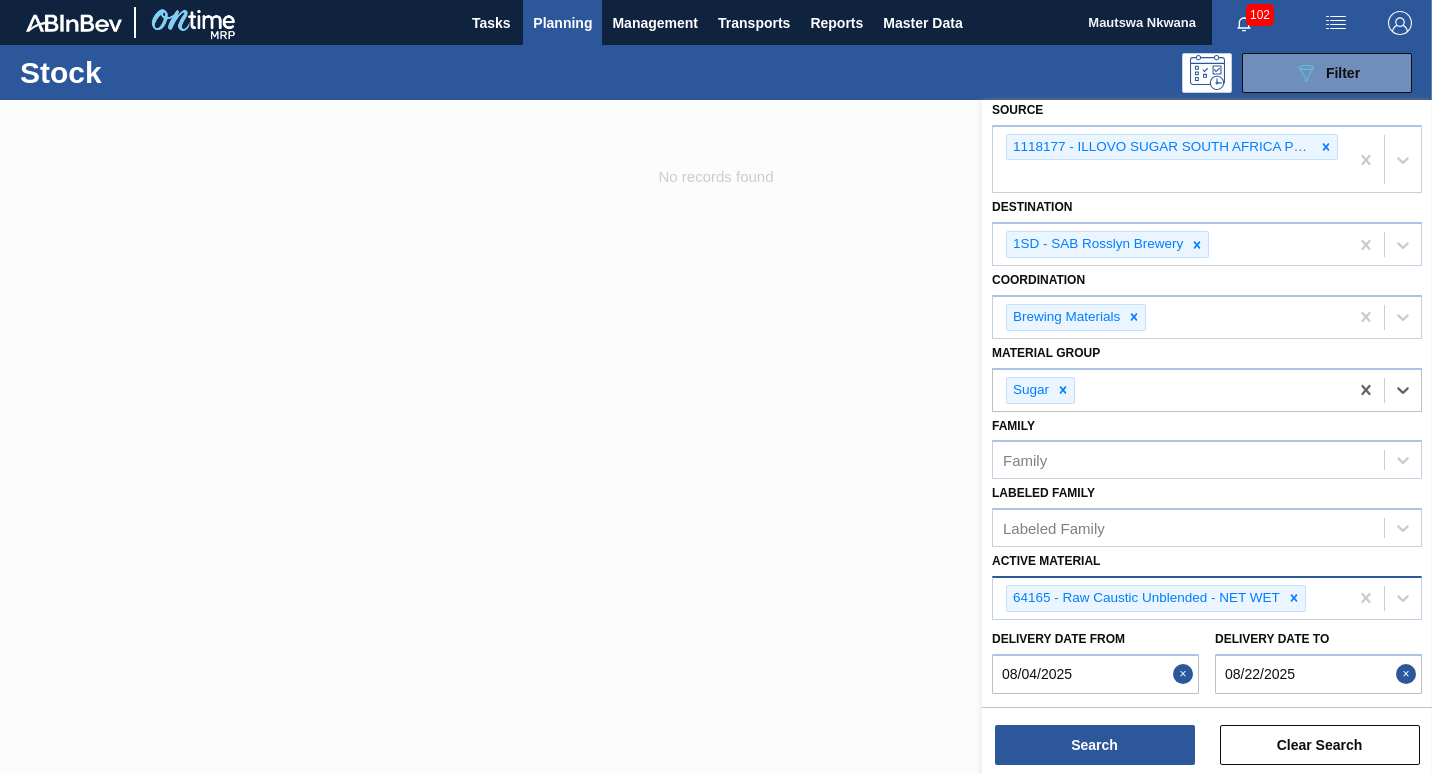 scroll, scrollTop: 230, scrollLeft: 0, axis: vertical 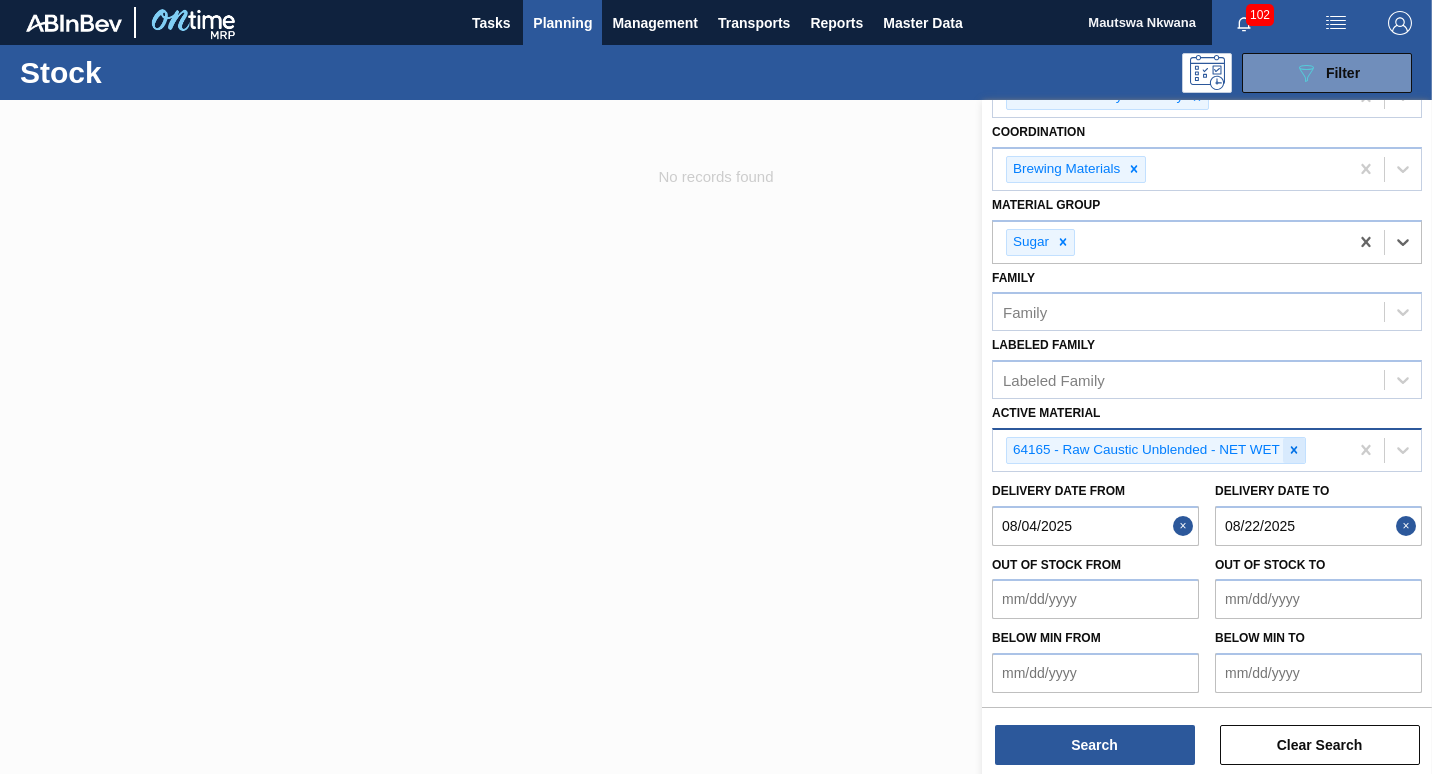 click 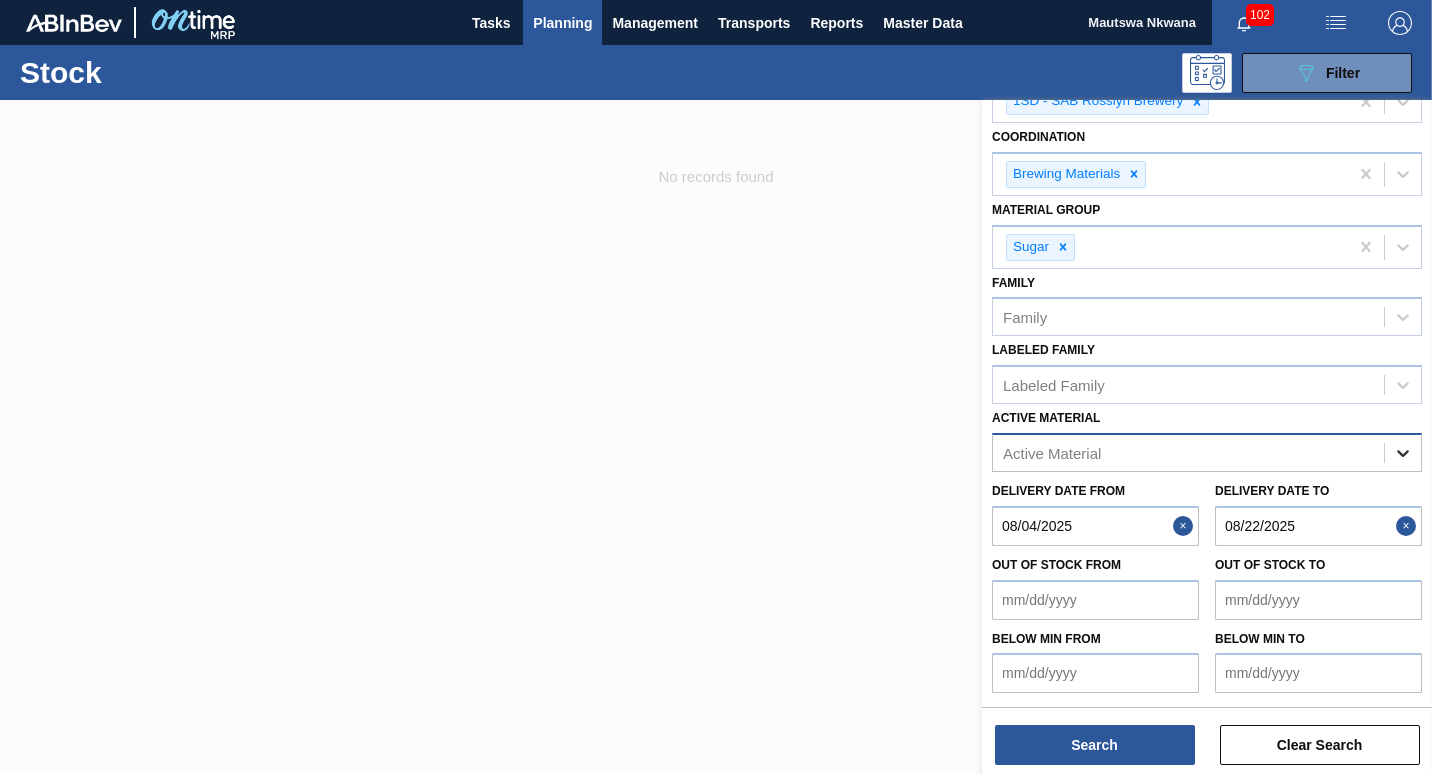 click 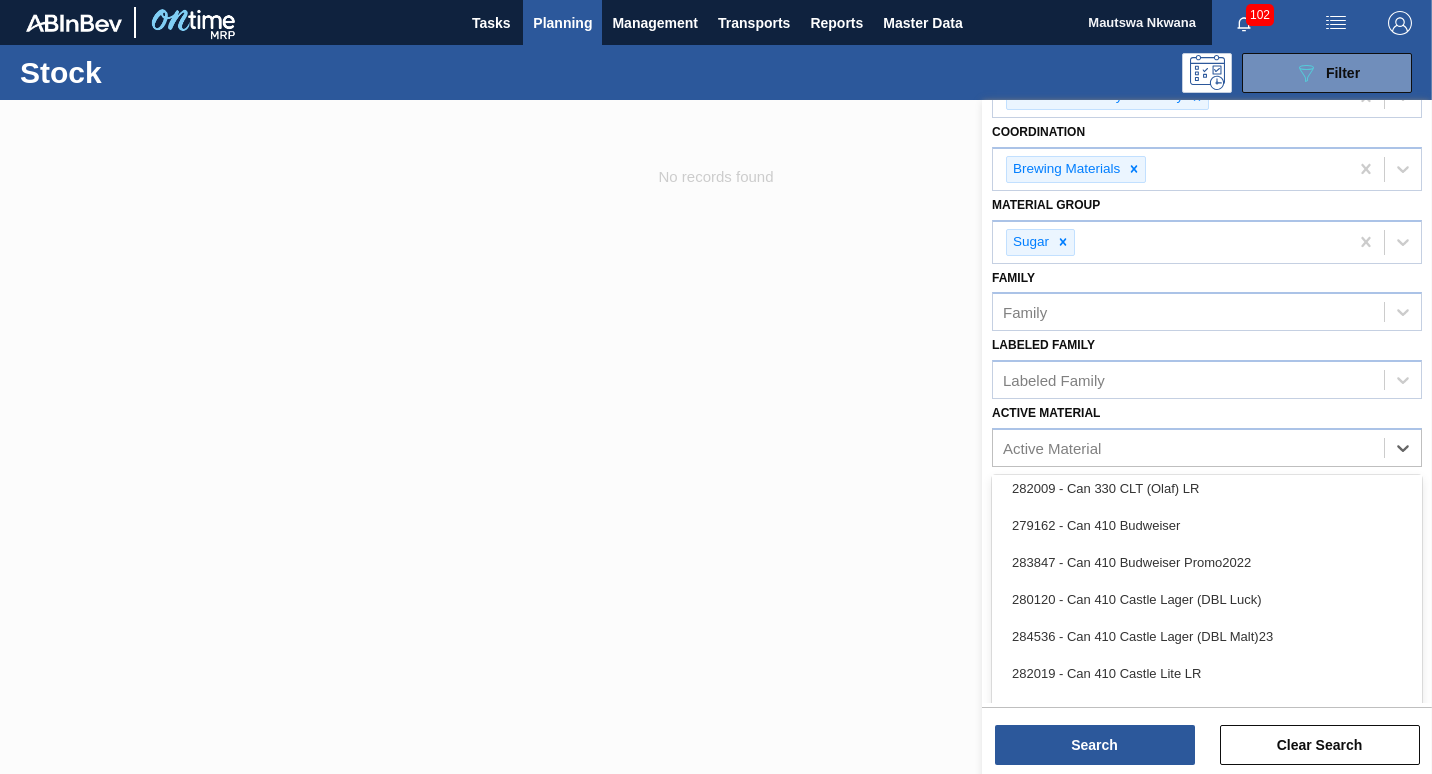 scroll, scrollTop: 800, scrollLeft: 0, axis: vertical 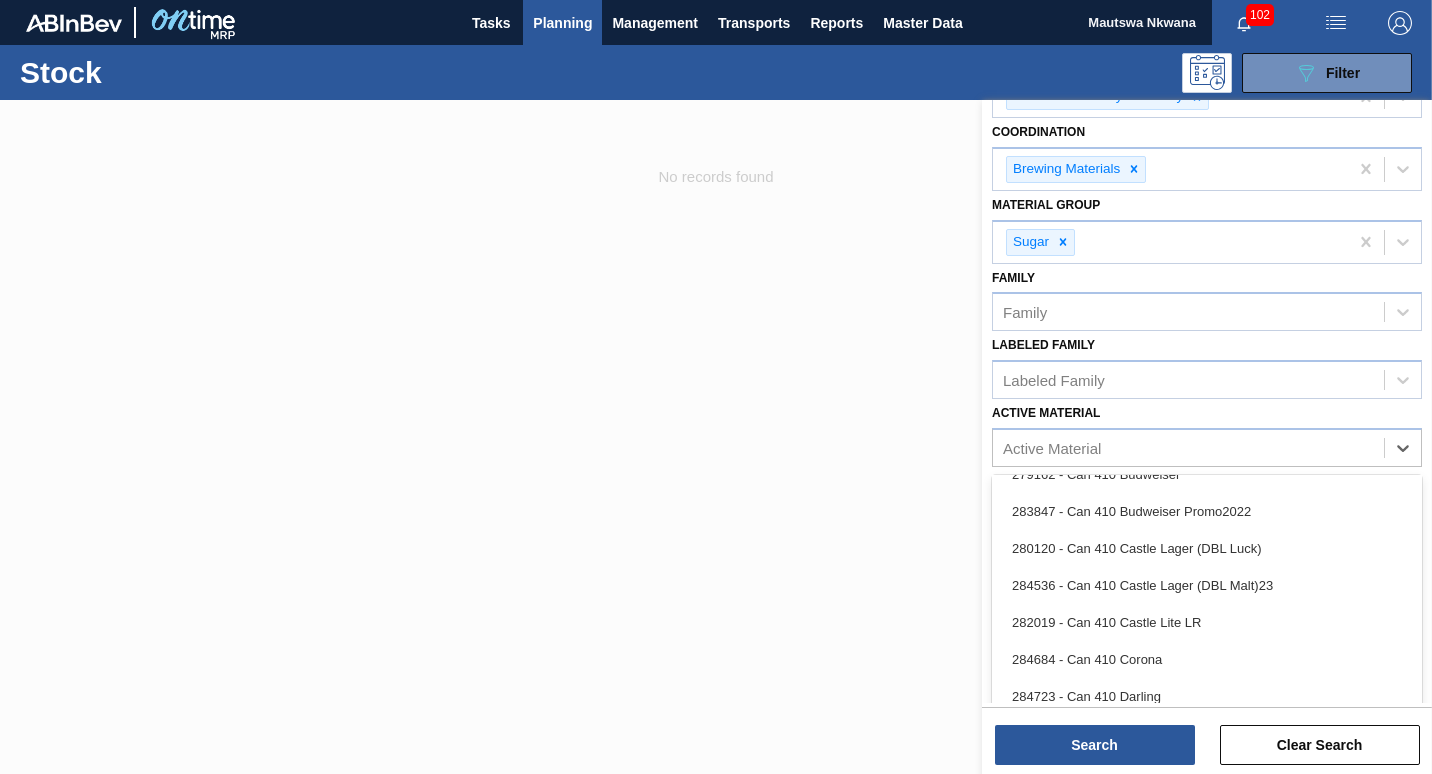 click on "Active Material" at bounding box center (1052, 447) 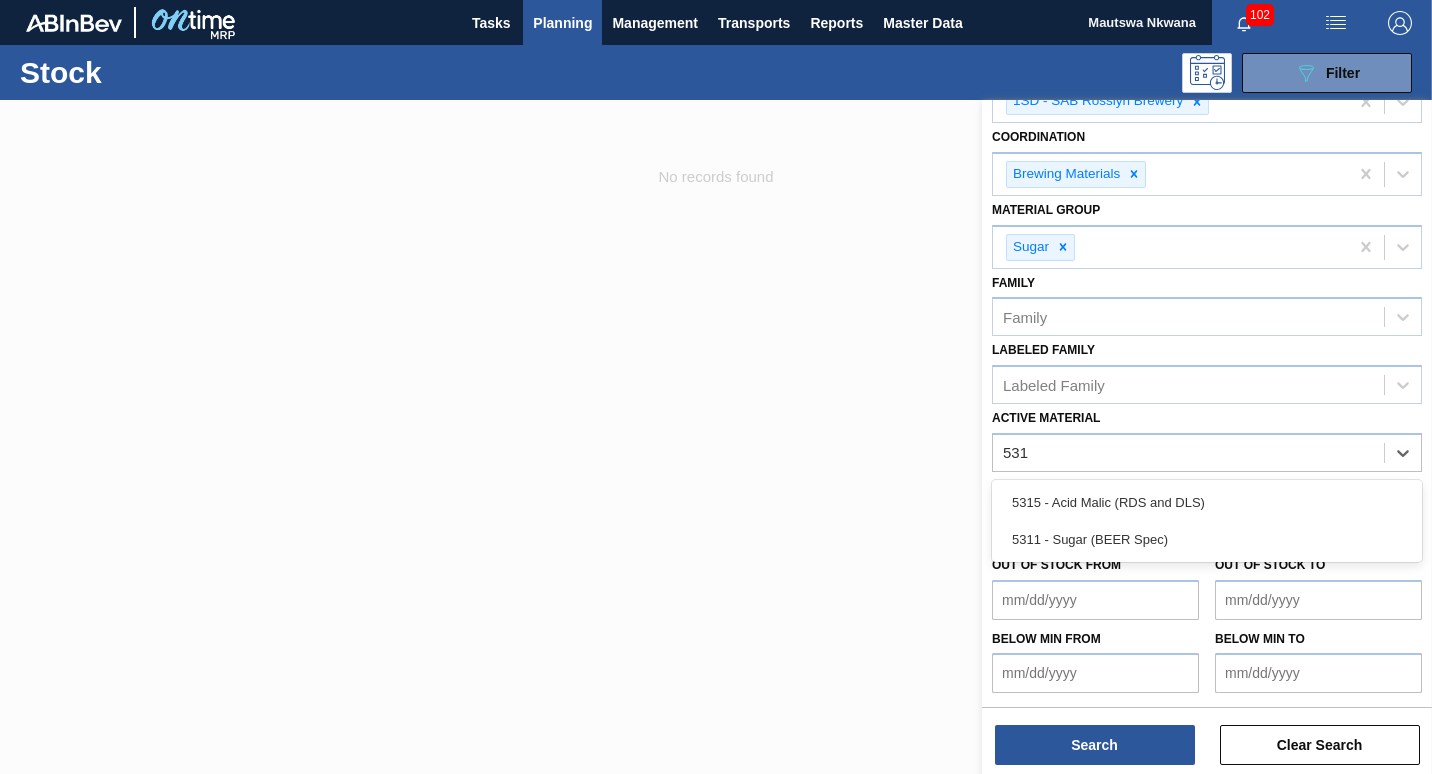 scroll, scrollTop: 225, scrollLeft: 0, axis: vertical 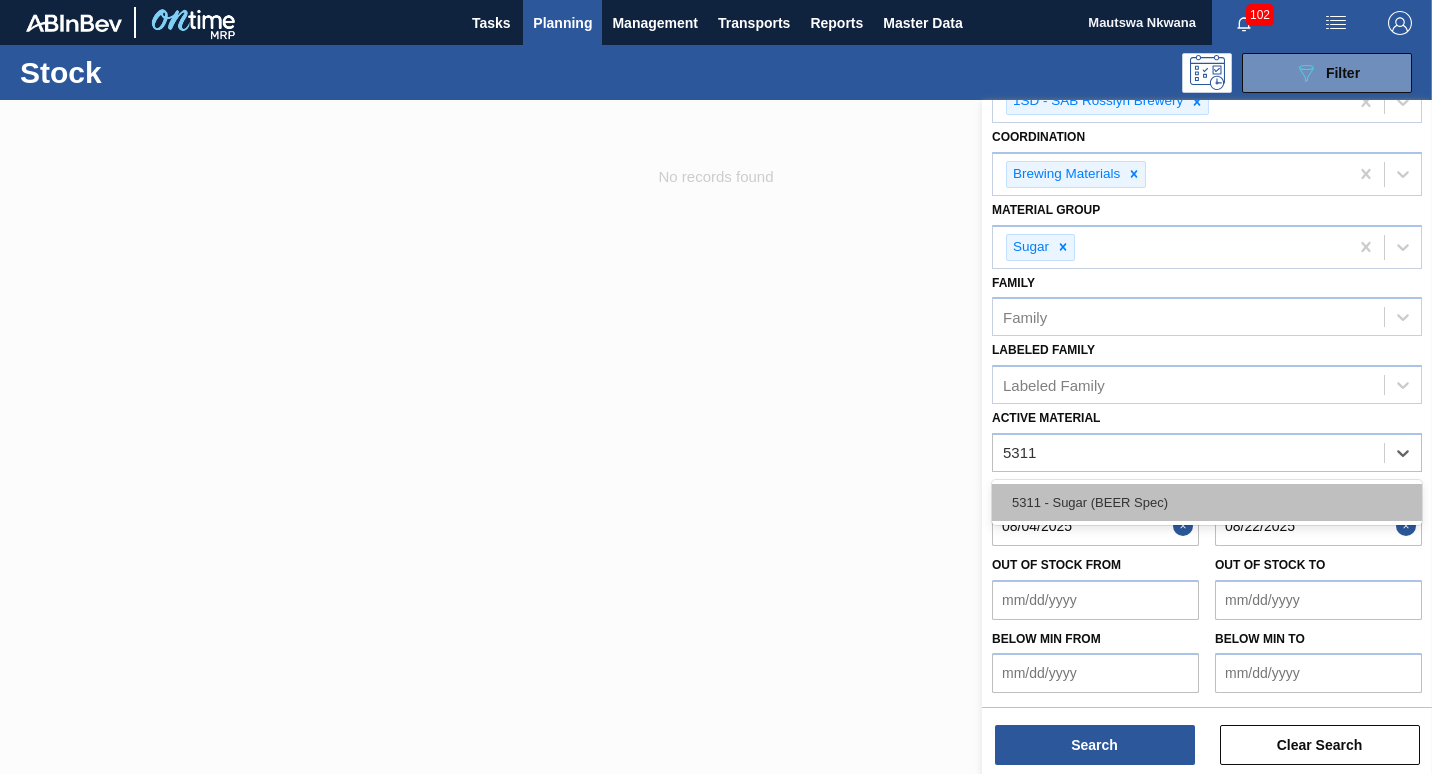 click on "5311 - Sugar (BEER Spec)" at bounding box center [1207, 502] 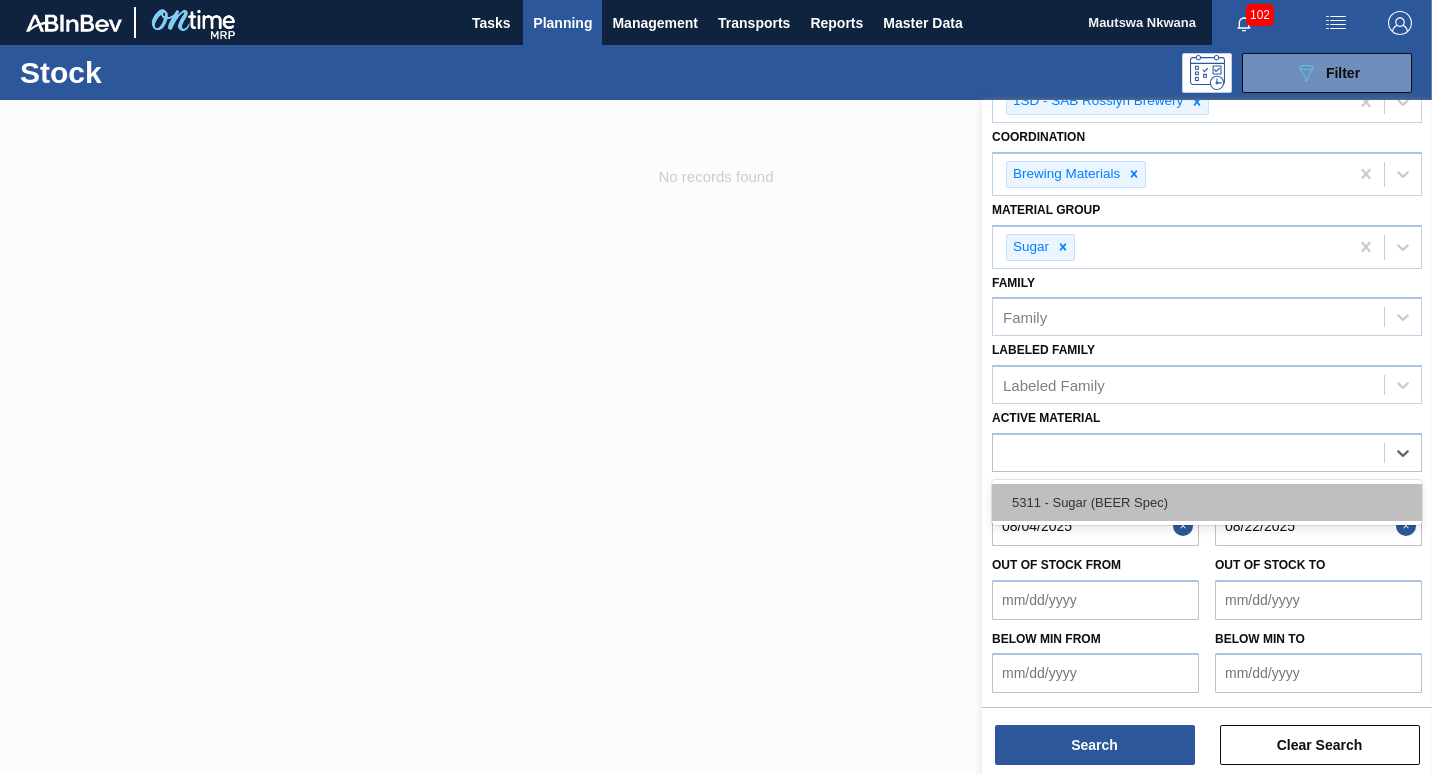 scroll, scrollTop: 230, scrollLeft: 0, axis: vertical 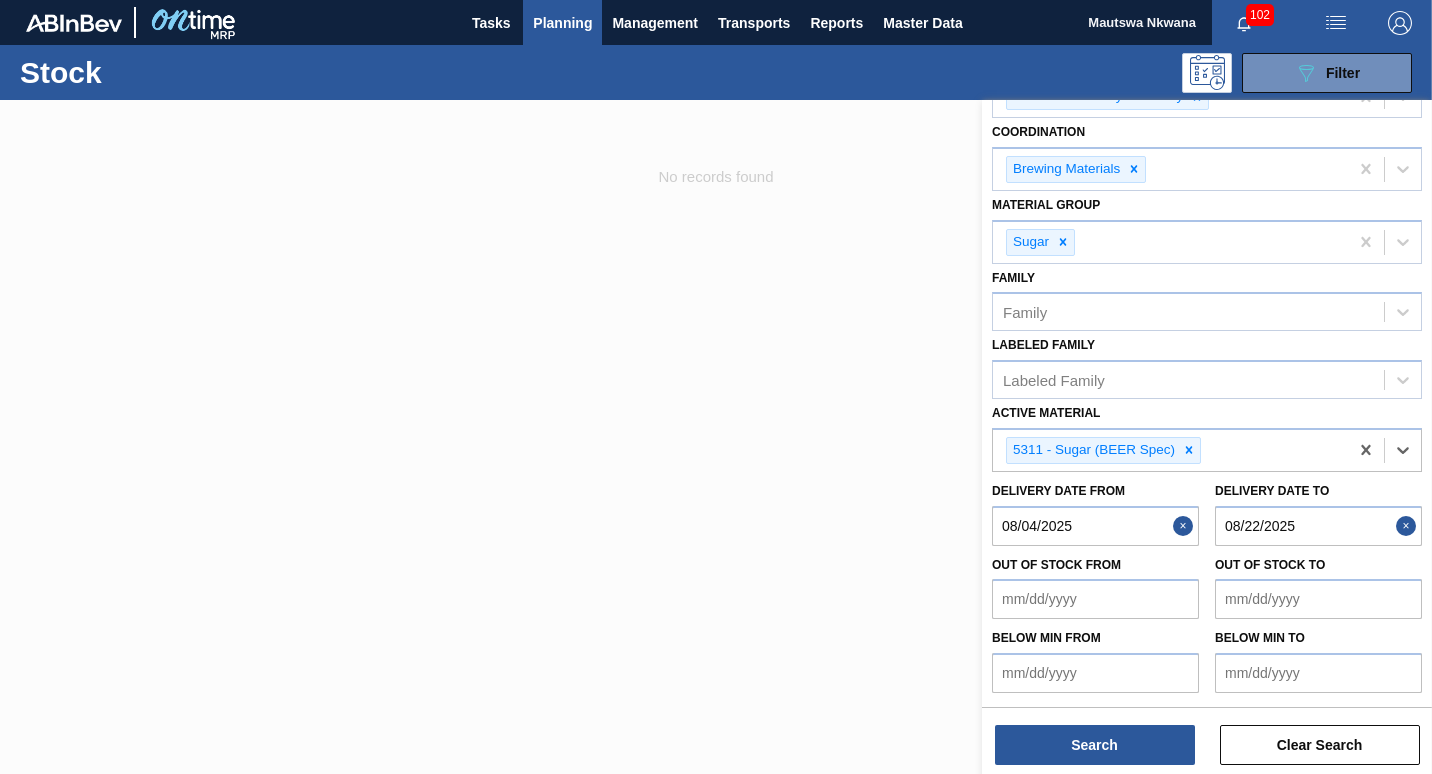 click at bounding box center [1186, 526] 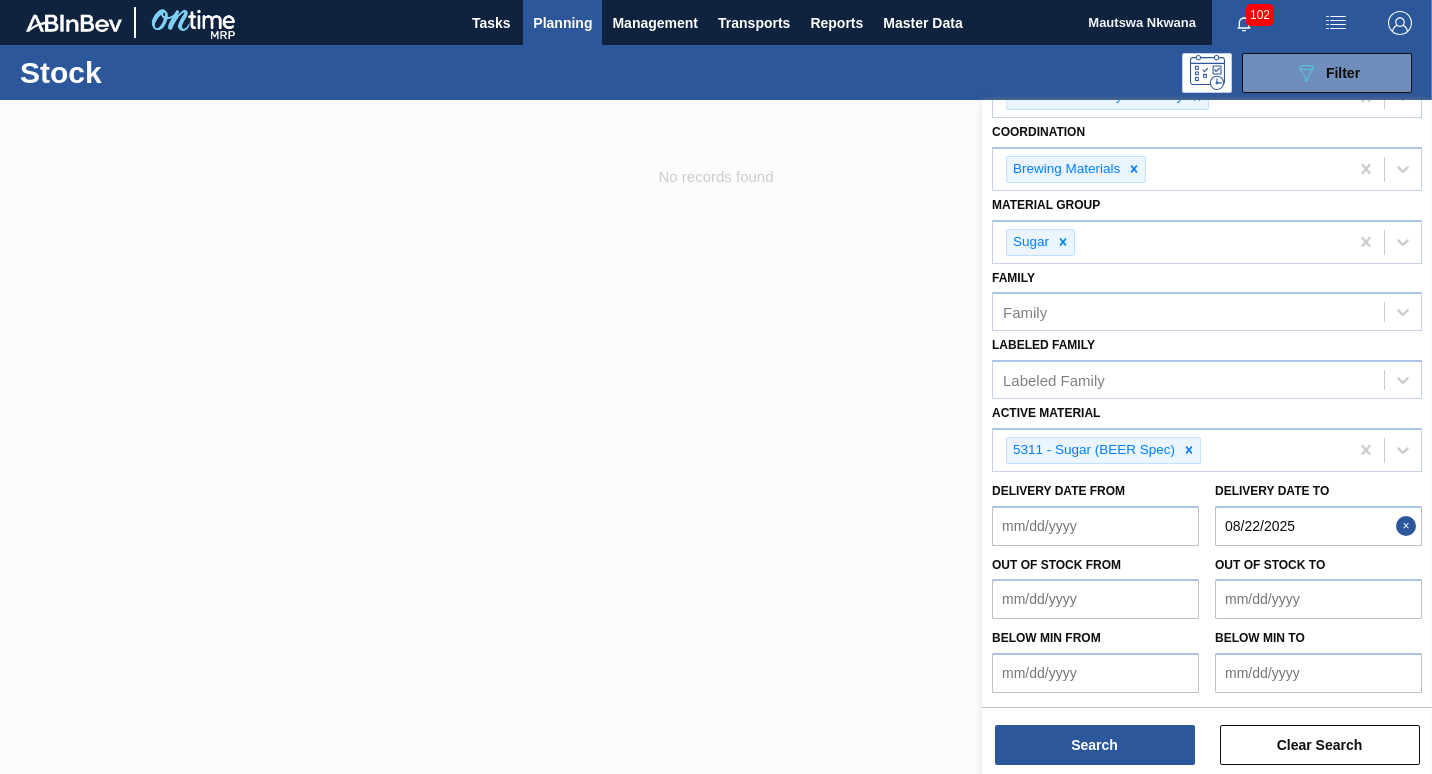 click on "Delivery Date from" at bounding box center [1095, 526] 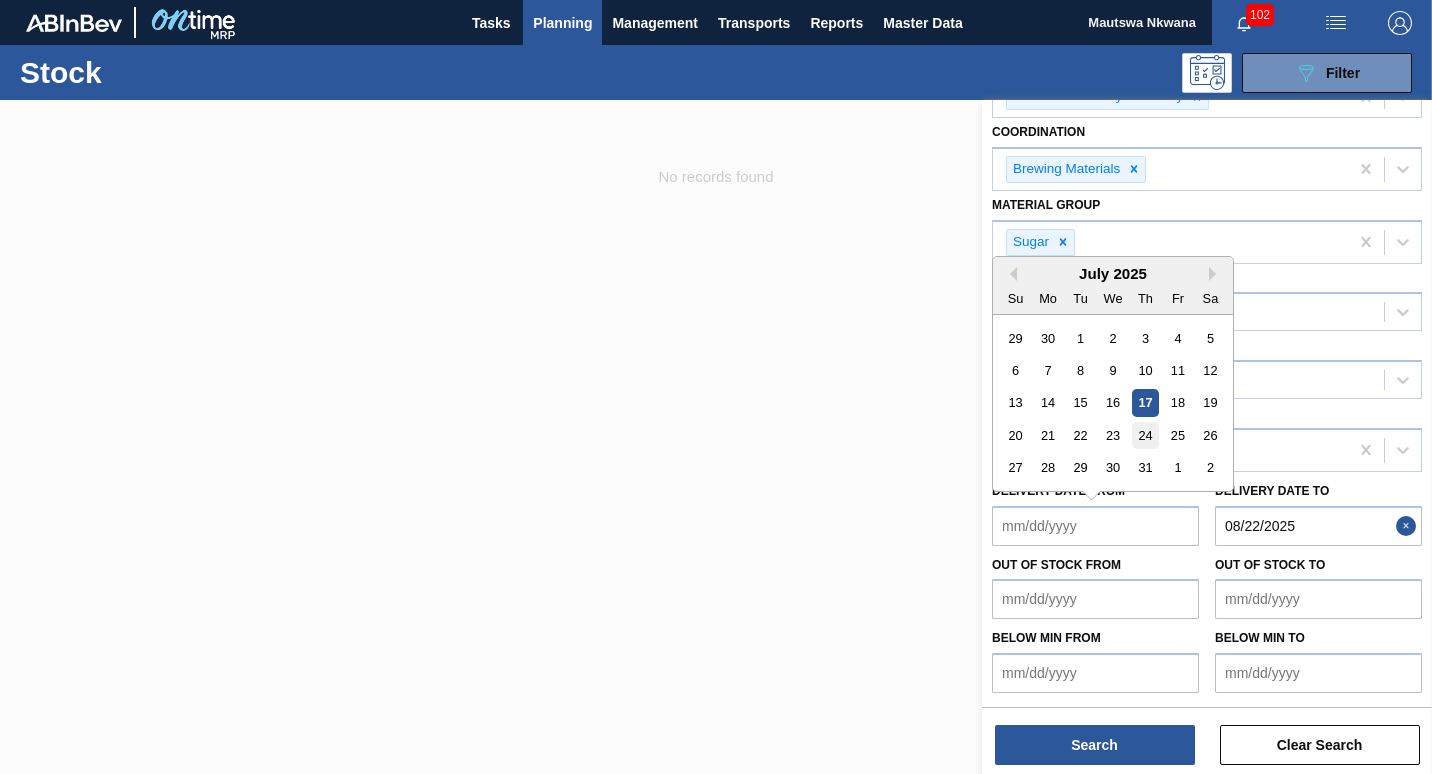 click on "24" at bounding box center (1145, 435) 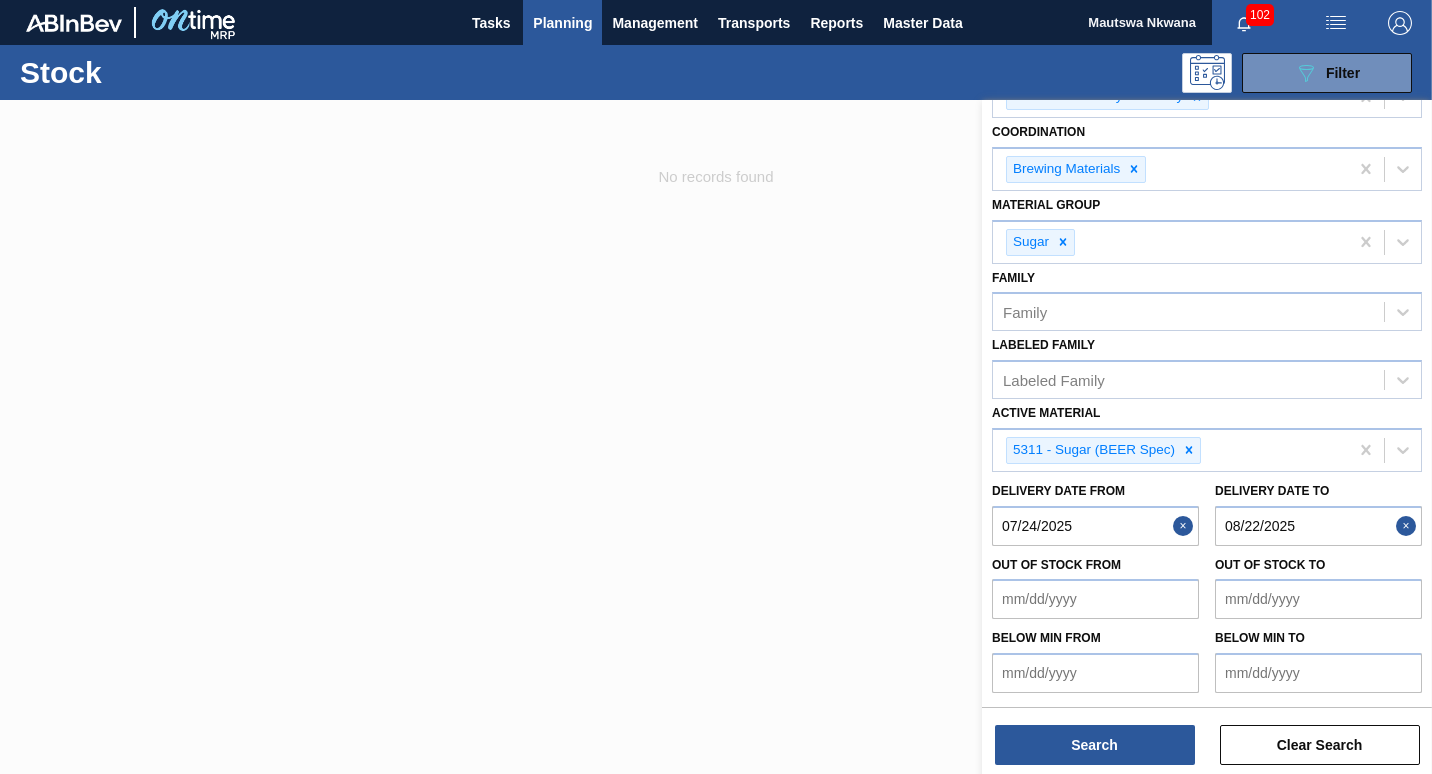 click on "08/22/2025" at bounding box center [1318, 526] 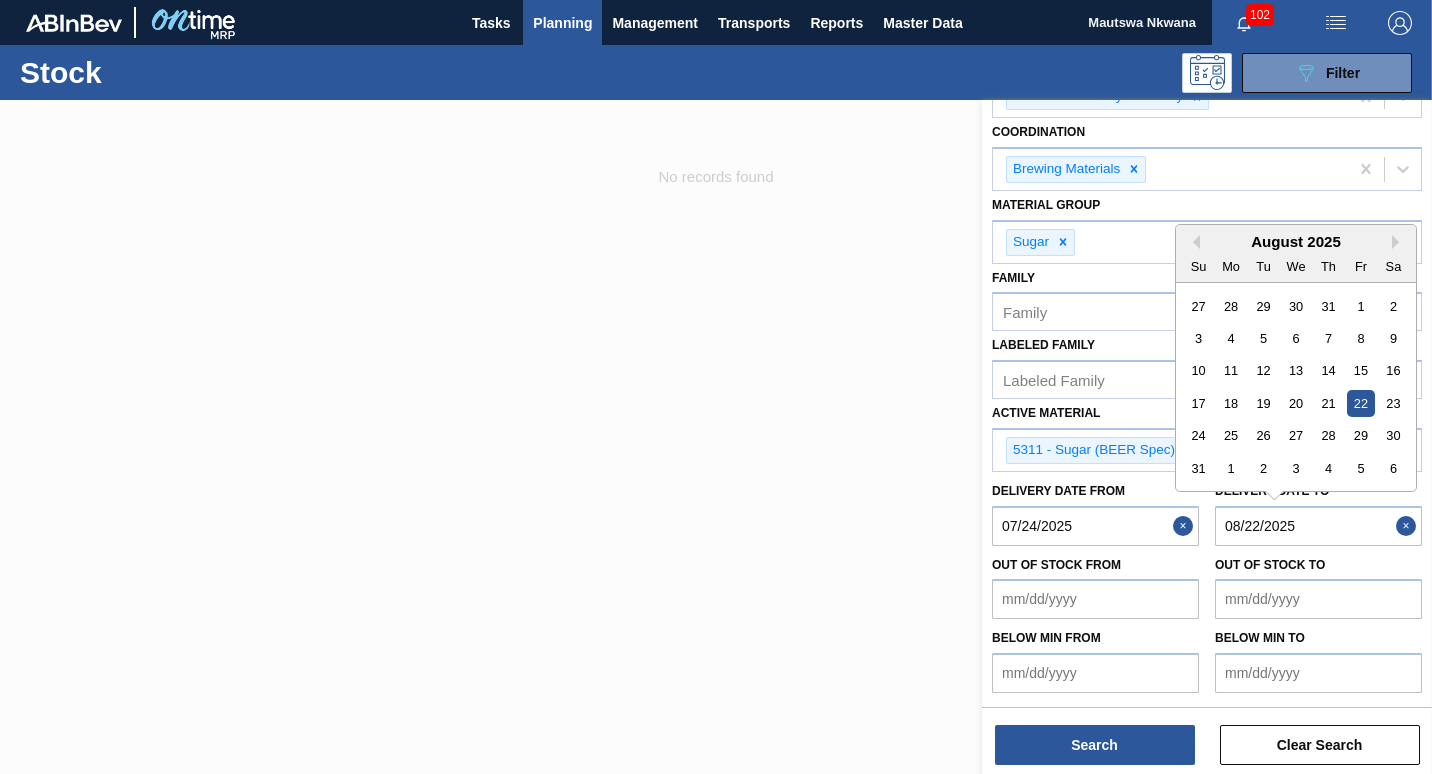 click on "22" at bounding box center (1360, 403) 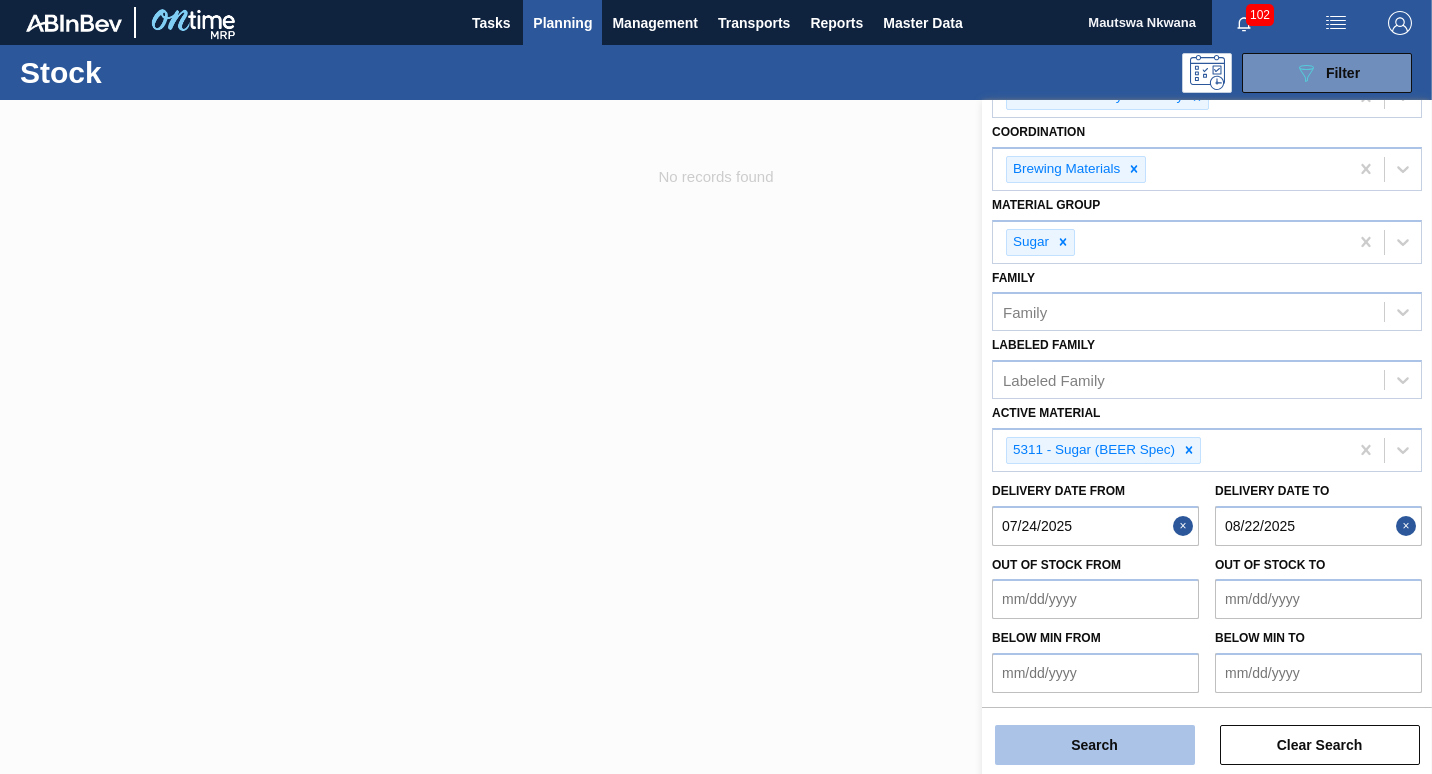 click on "Search" at bounding box center (1095, 745) 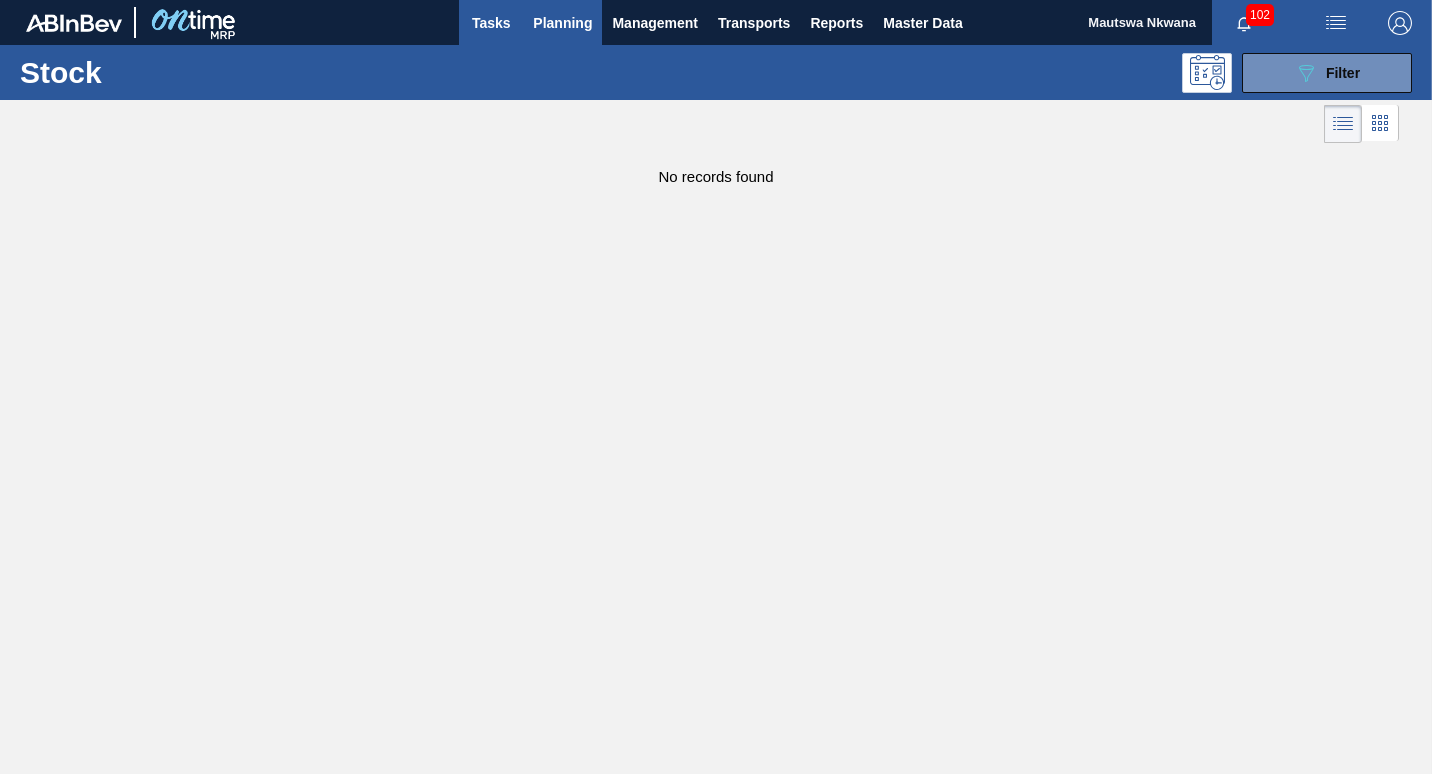 click on "Tasks" at bounding box center (491, 23) 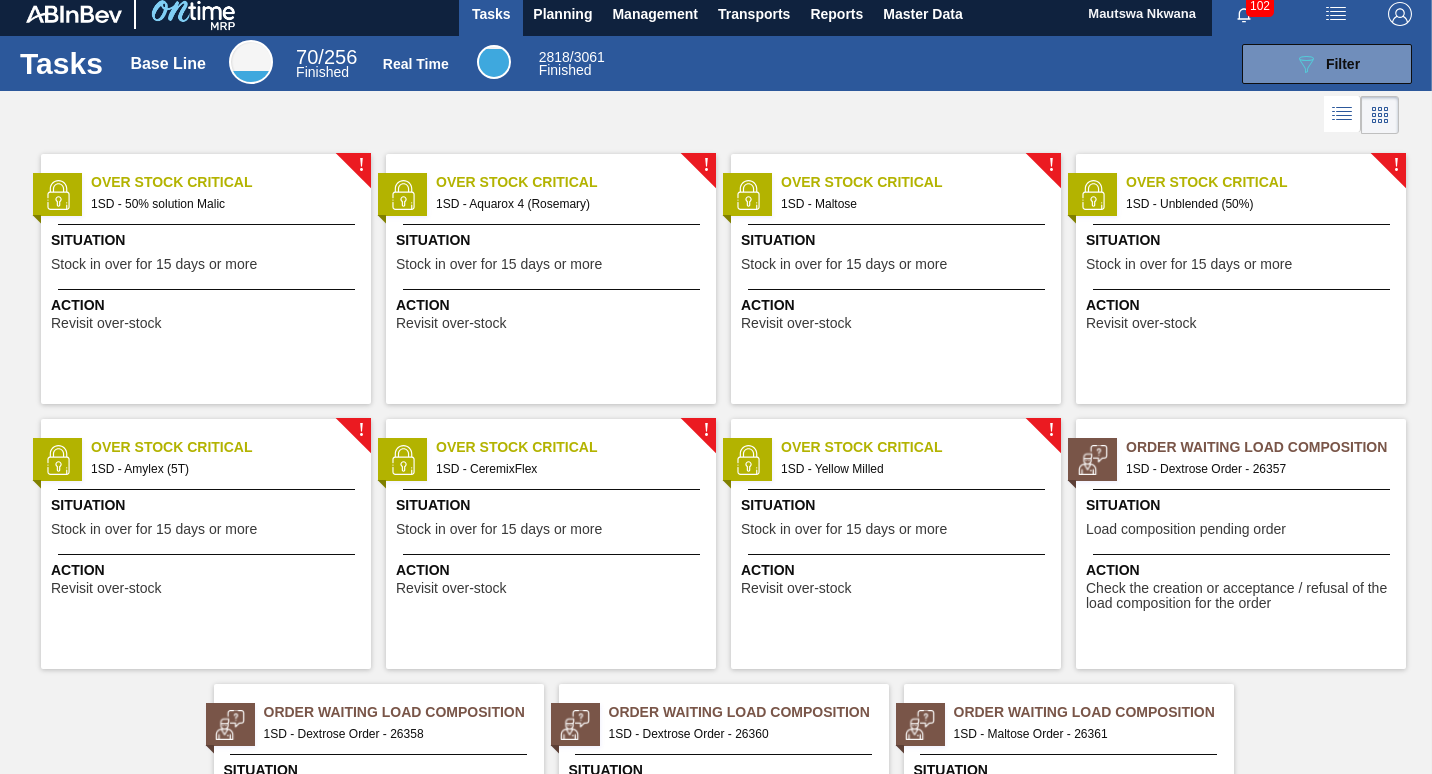scroll, scrollTop: 0, scrollLeft: 0, axis: both 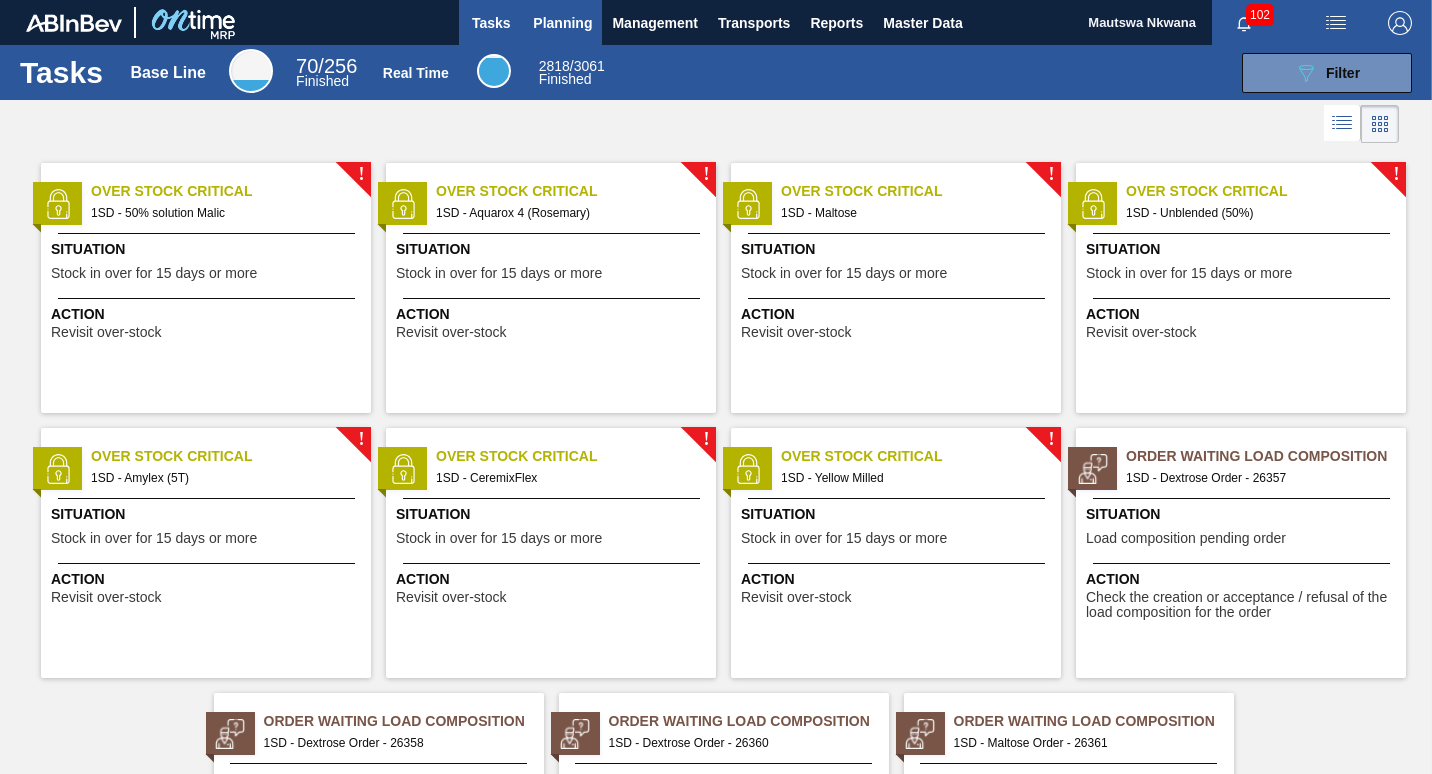 click on "Planning" at bounding box center (562, 23) 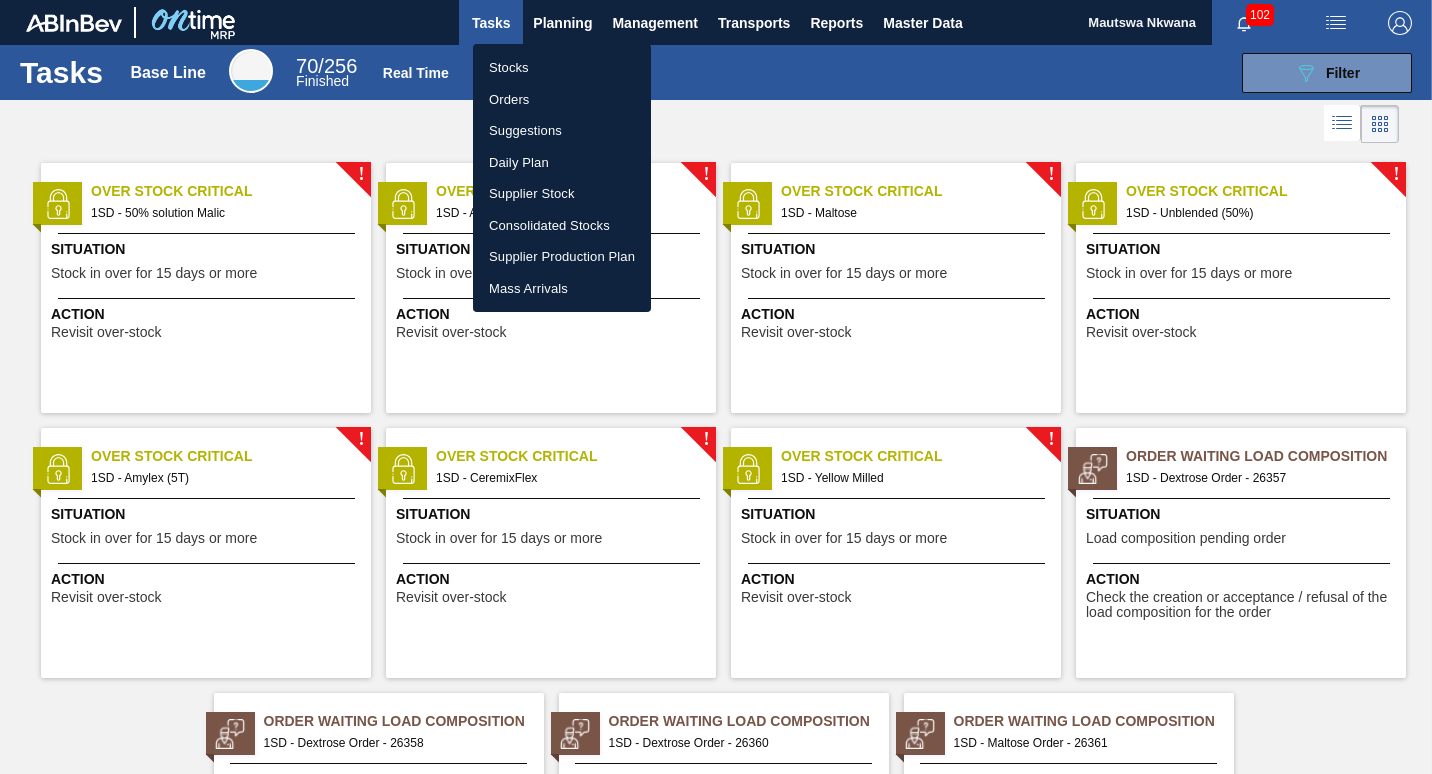 click on "Daily Plan" at bounding box center [562, 163] 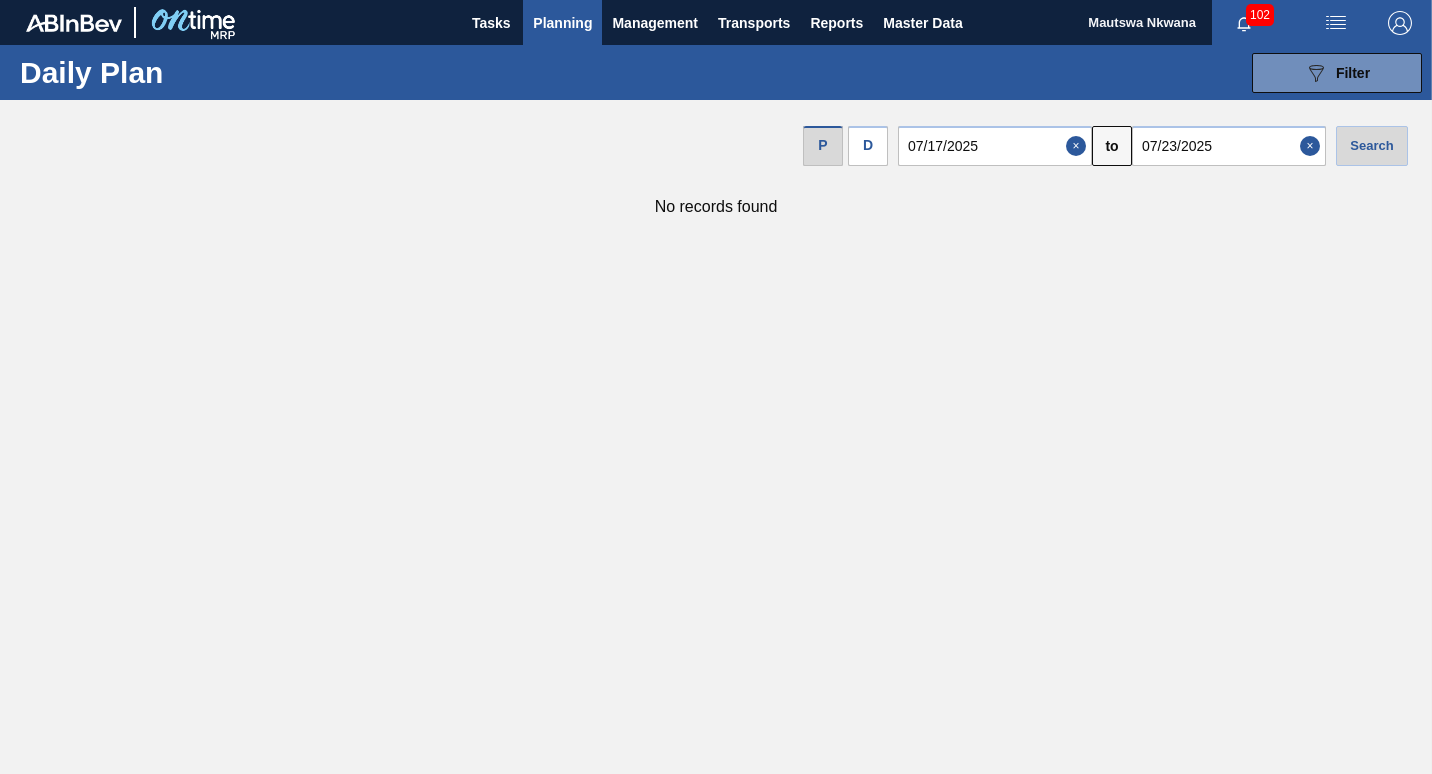 click on "Planning" at bounding box center (562, 23) 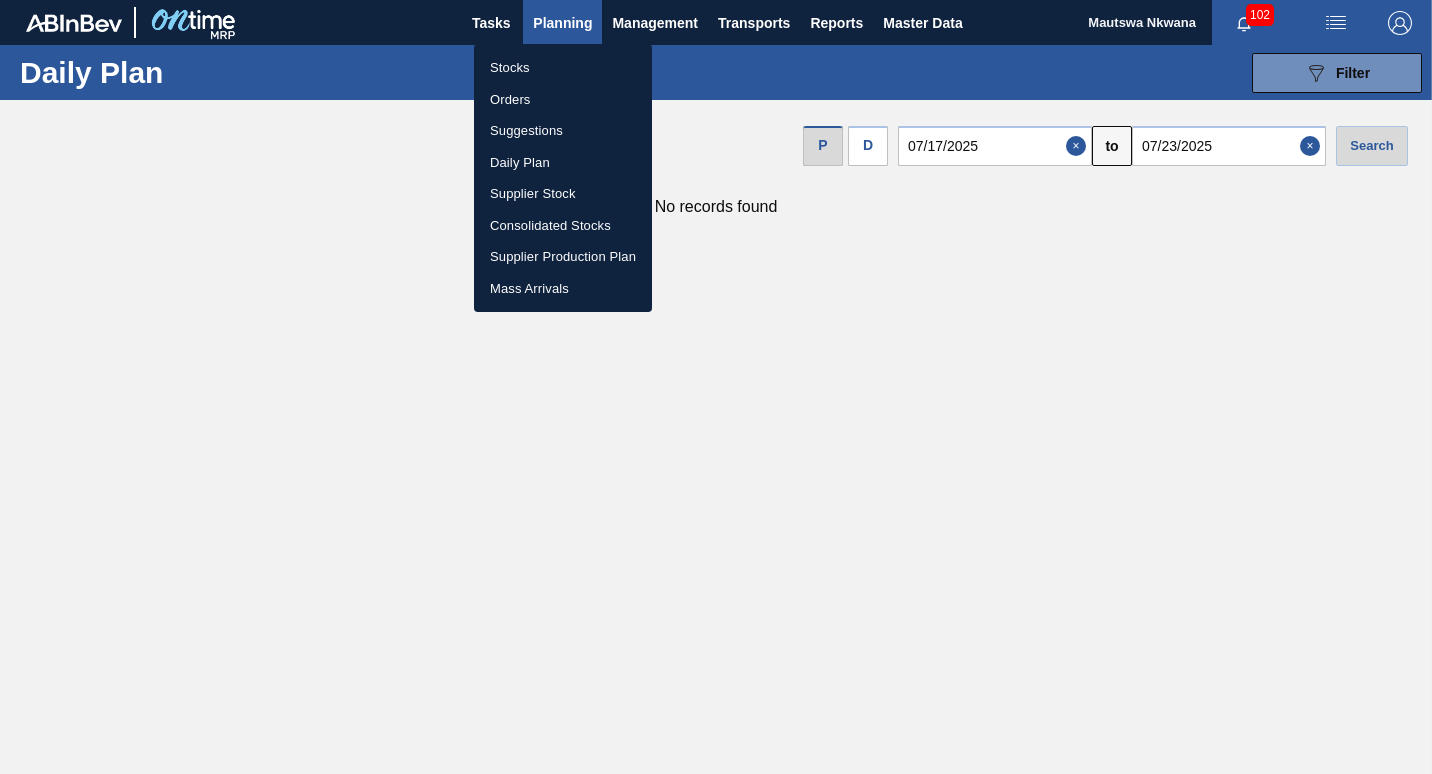 click on "Suggestions" at bounding box center [563, 131] 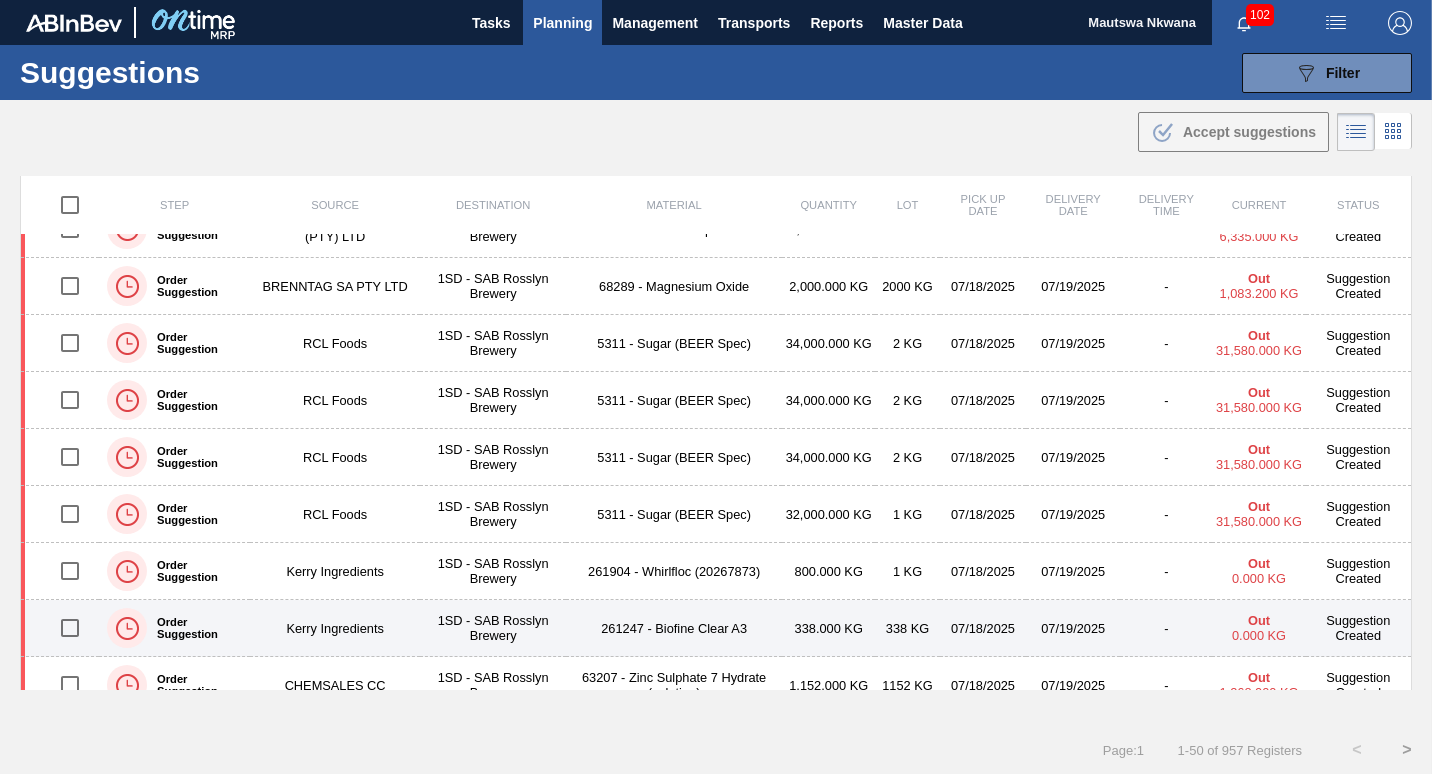 scroll, scrollTop: 400, scrollLeft: 0, axis: vertical 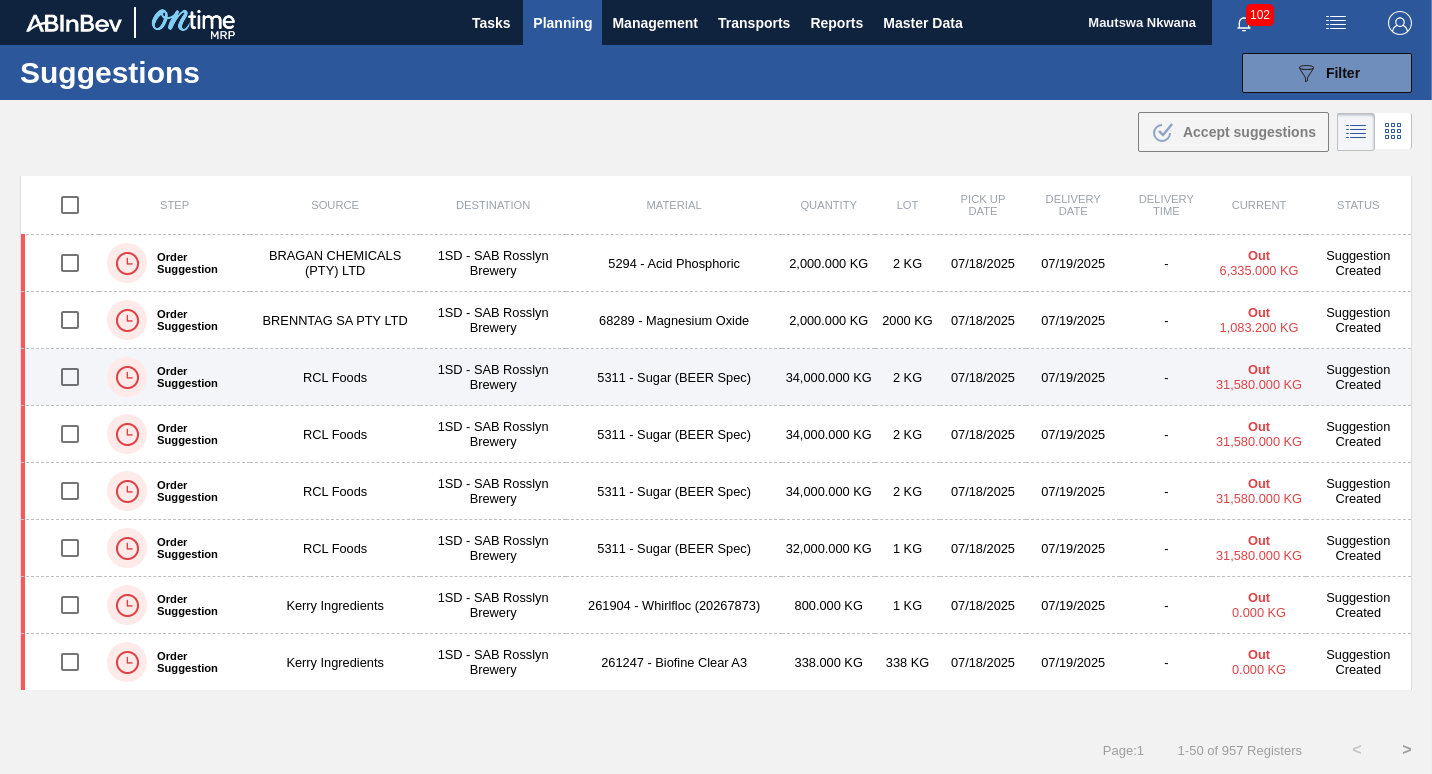 click at bounding box center (70, 377) 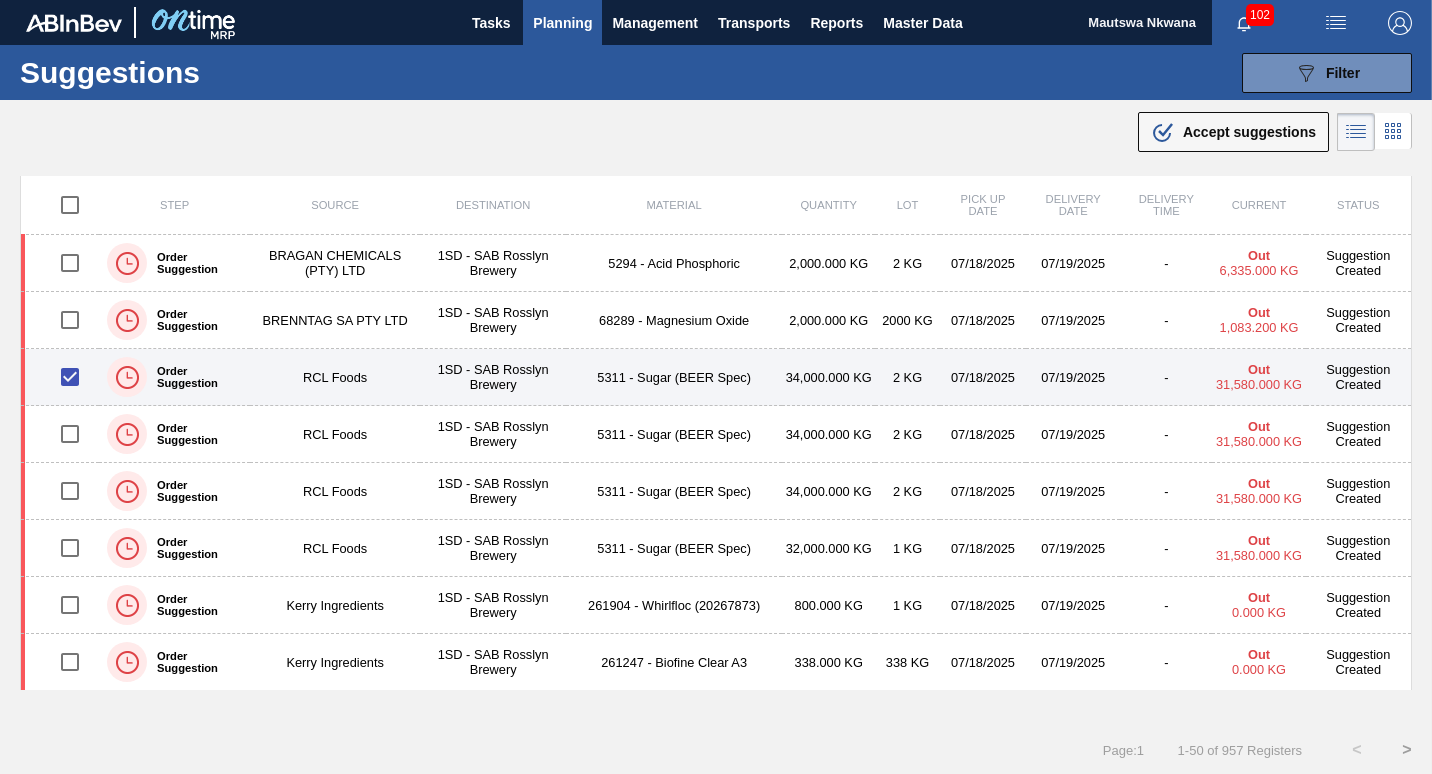 click on "Suggestion Created" at bounding box center (1359, 377) 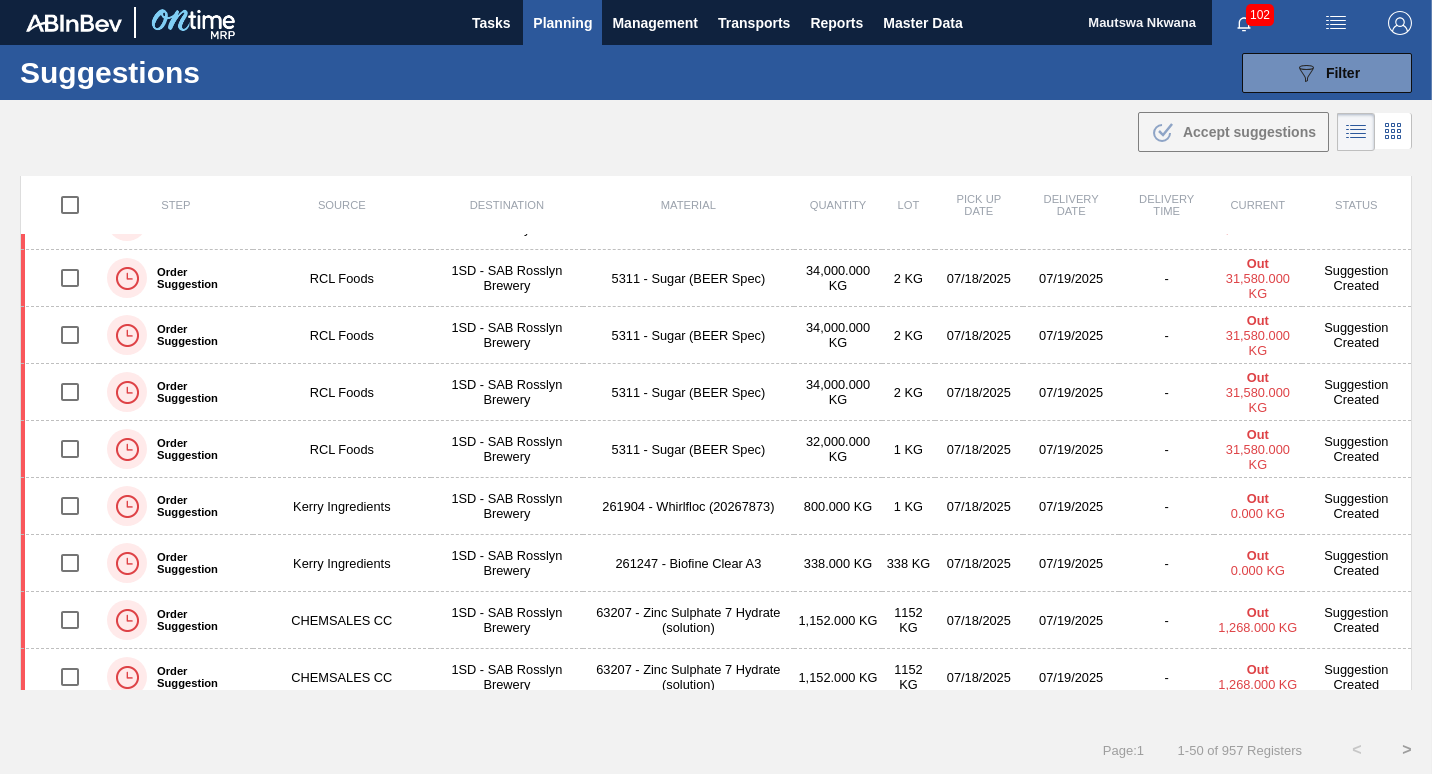 scroll, scrollTop: 0, scrollLeft: 0, axis: both 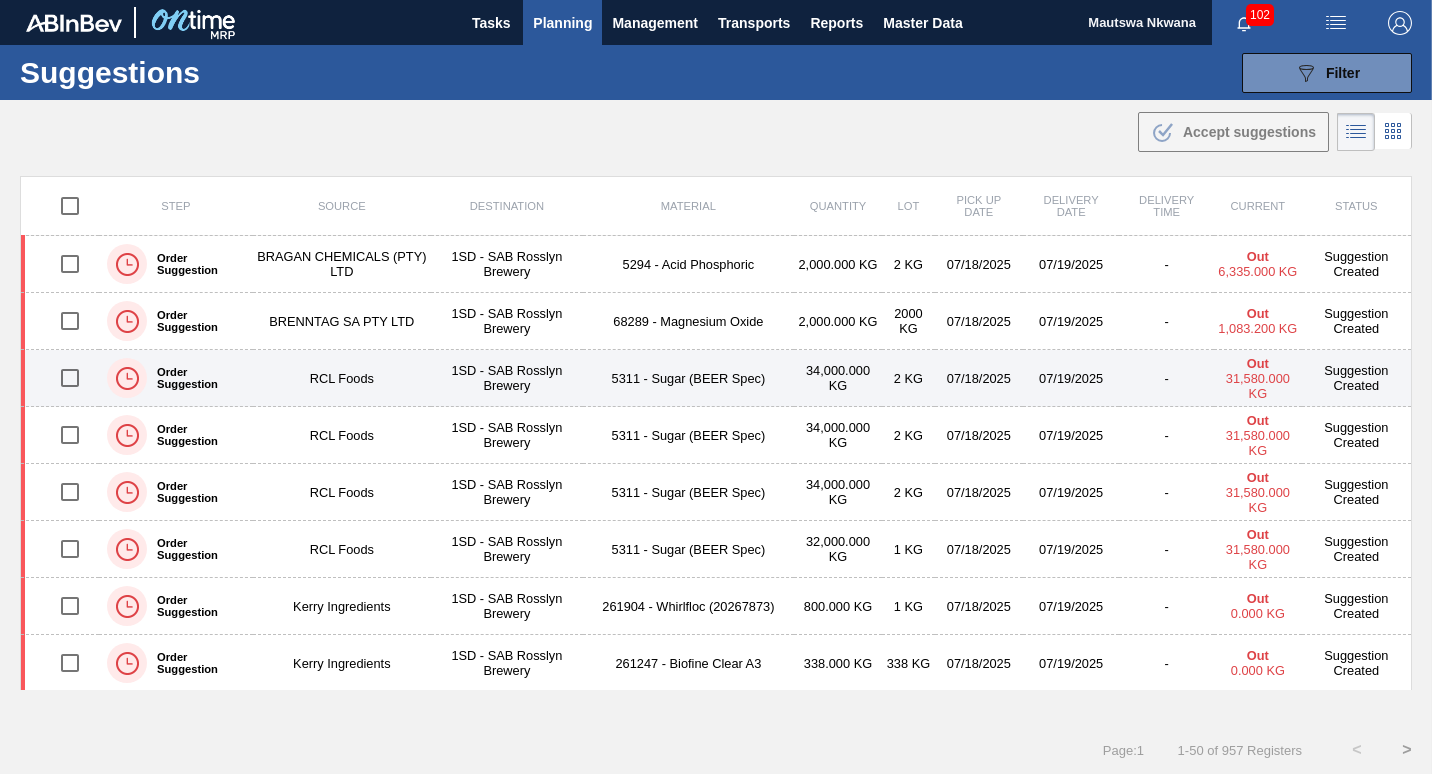 click on "Suggestion Created" at bounding box center [1357, 378] 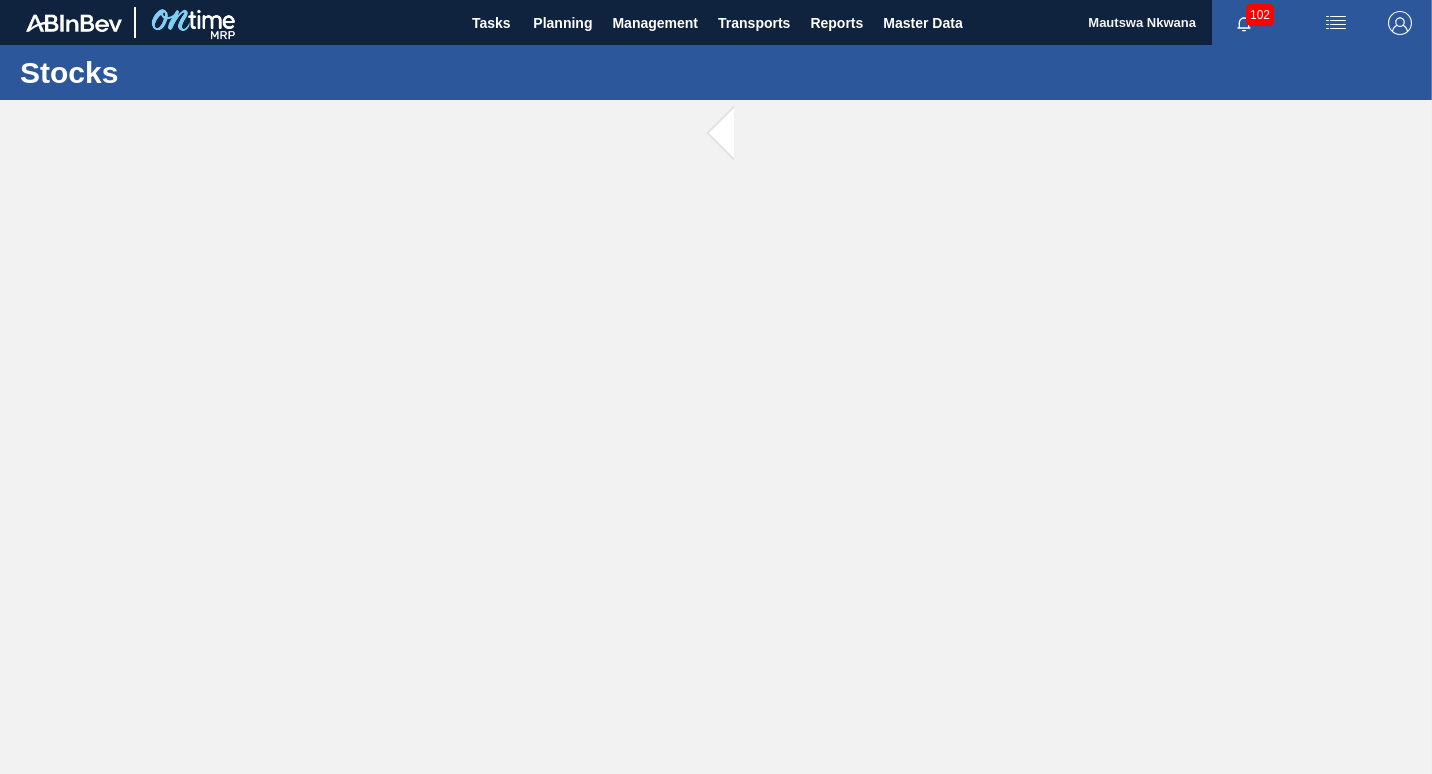 click at bounding box center [746, 134] 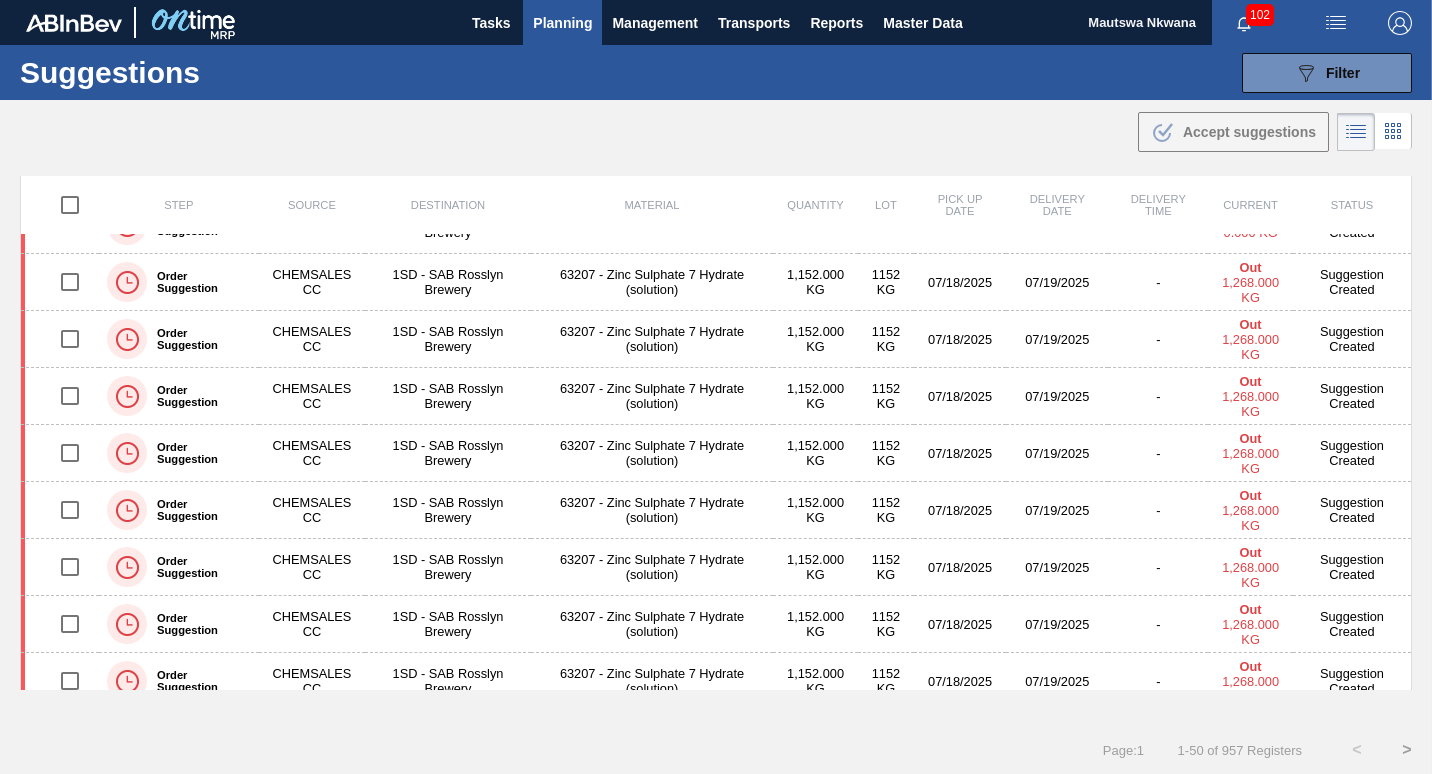 scroll, scrollTop: 0, scrollLeft: 0, axis: both 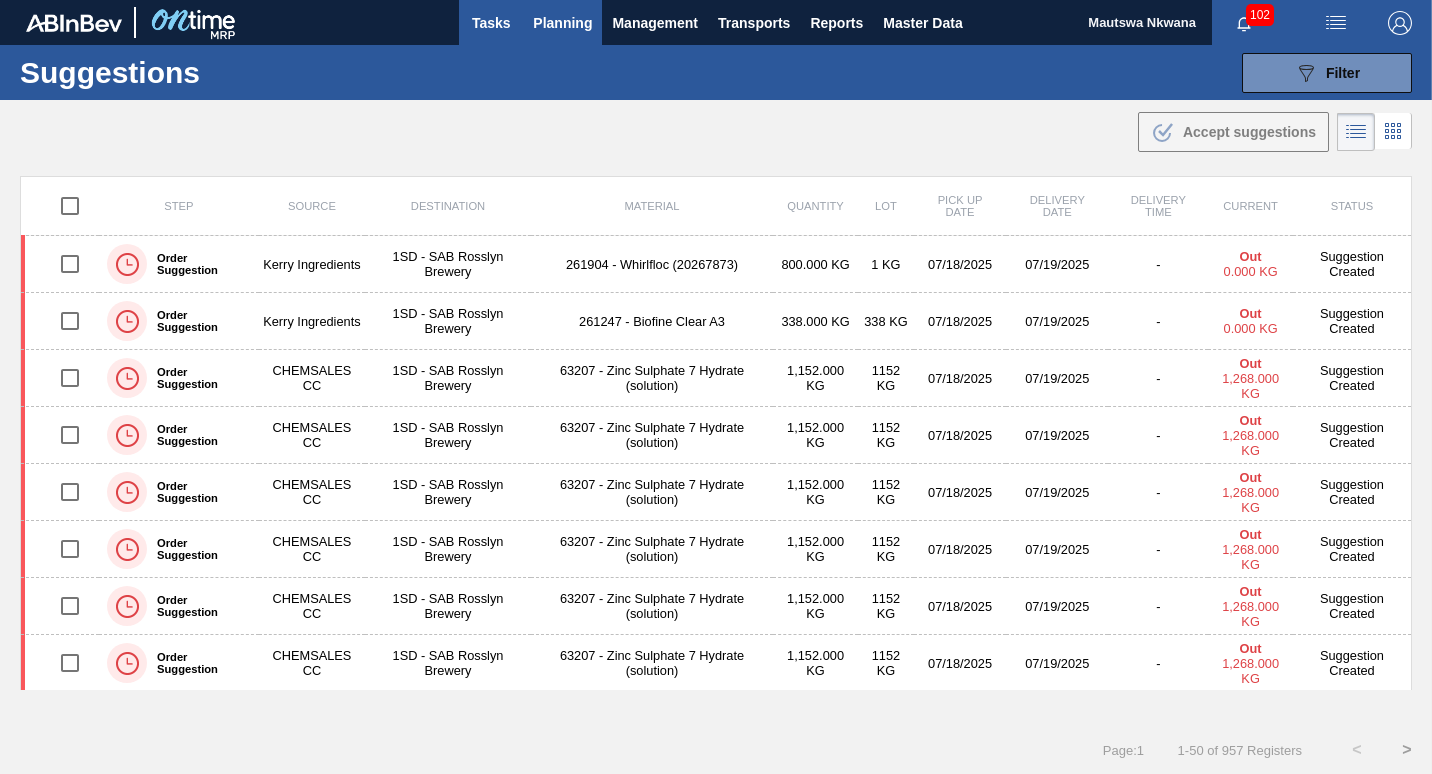 click on "Tasks" at bounding box center (491, 23) 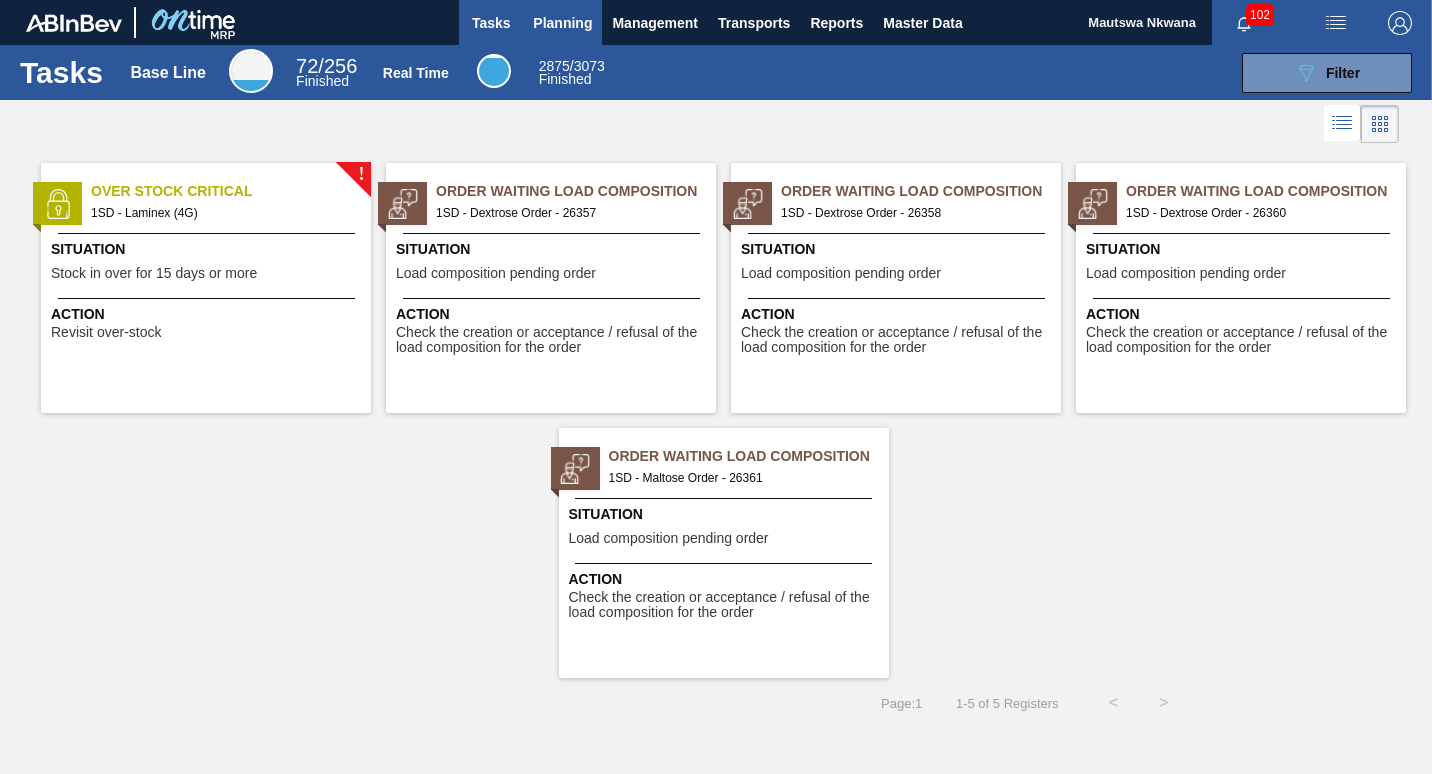 click on "Planning" at bounding box center (562, 23) 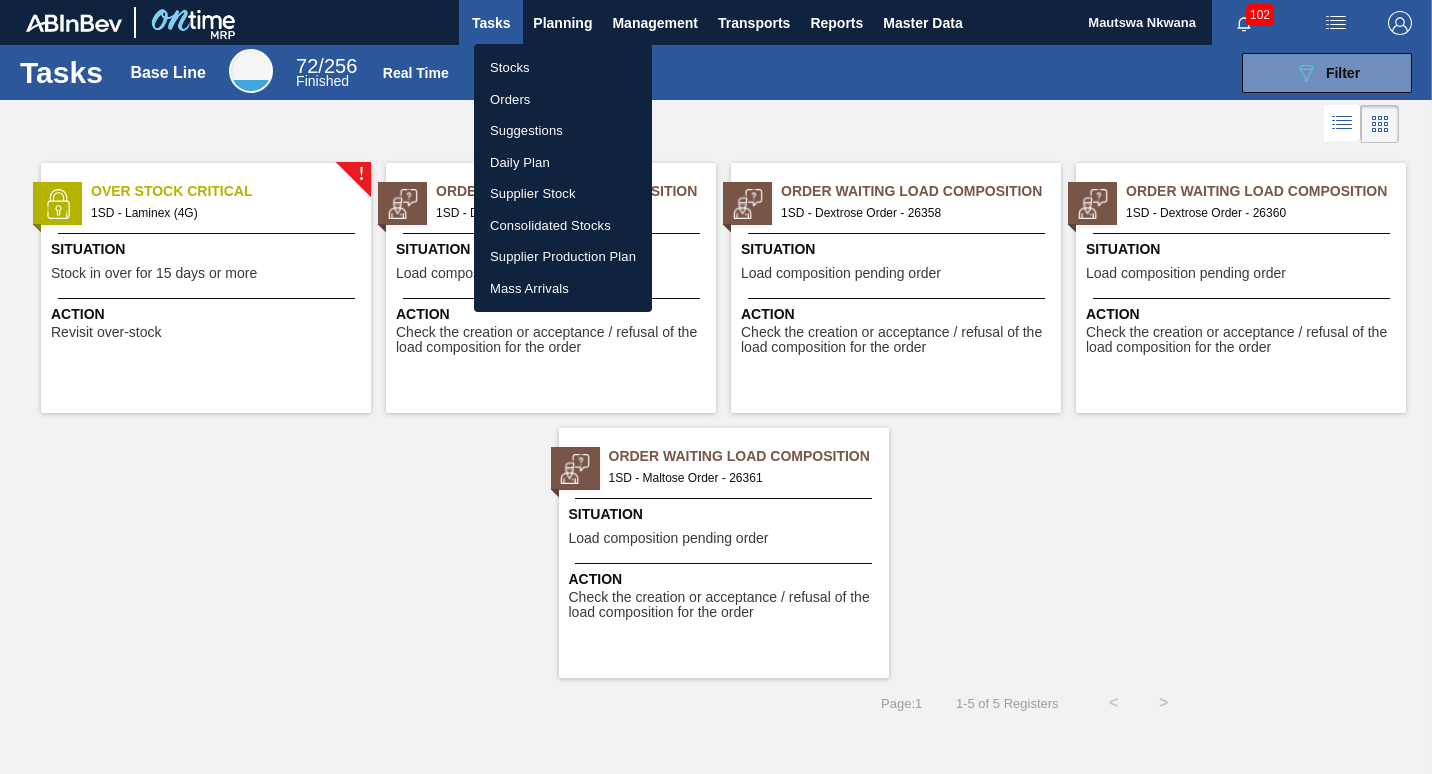 click on "Suggestions" at bounding box center [563, 131] 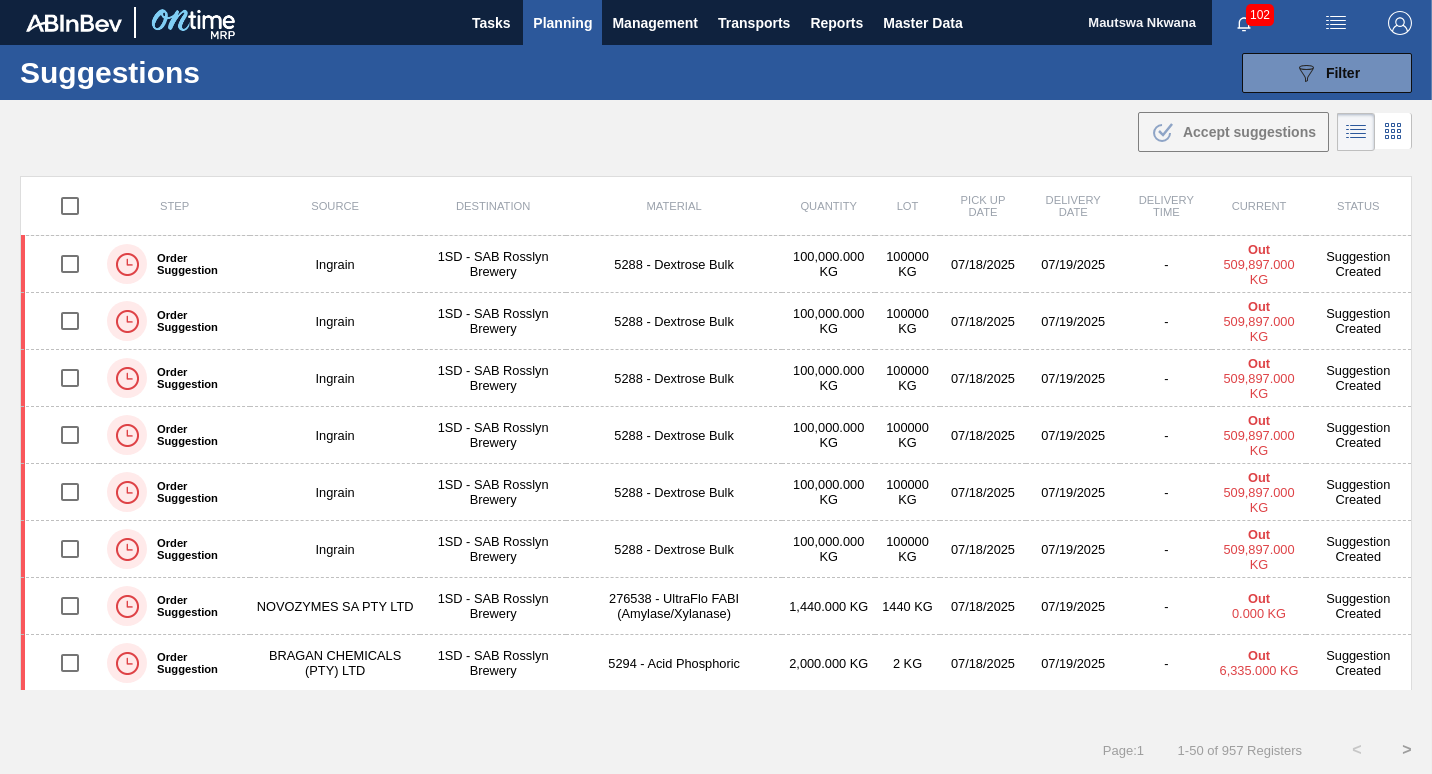 scroll, scrollTop: 400, scrollLeft: 0, axis: vertical 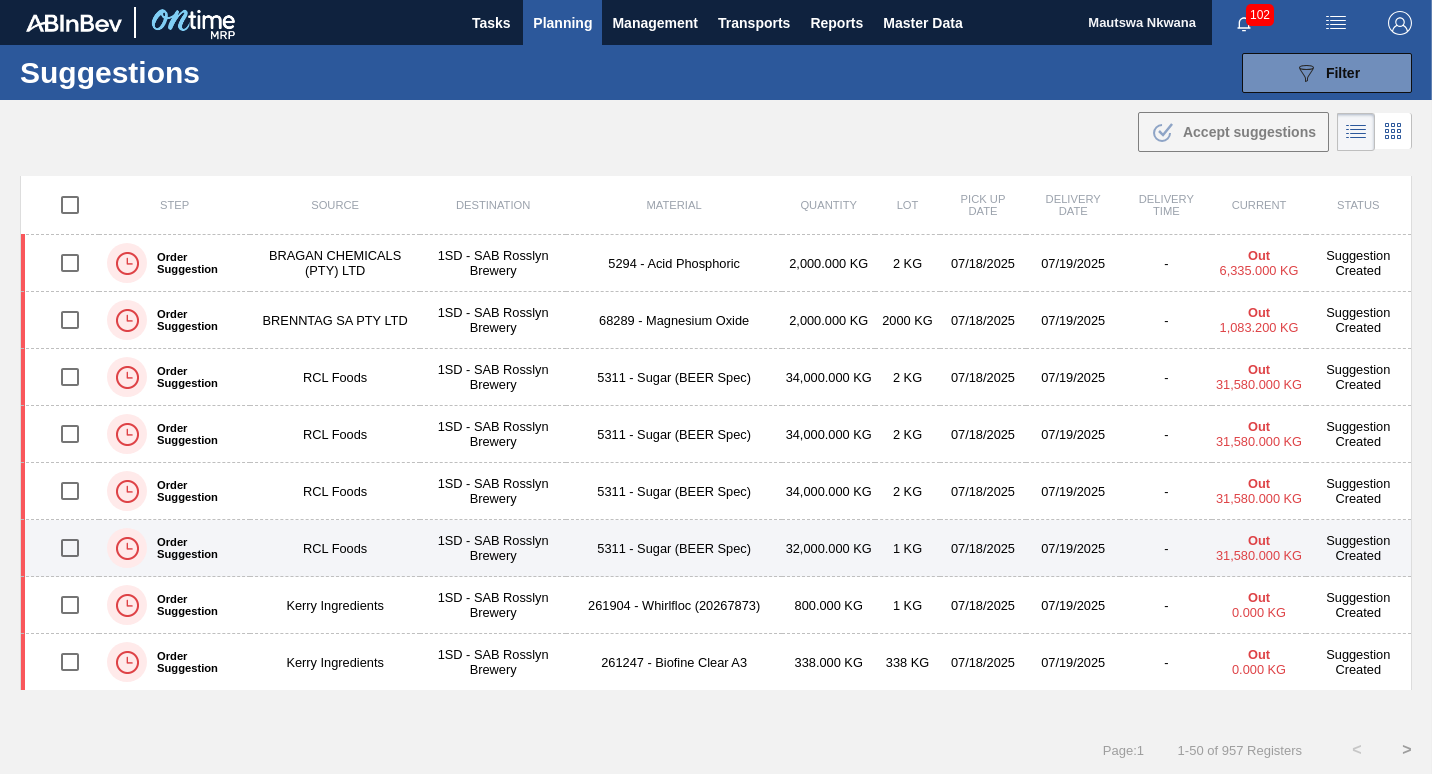 click on "Suggestion Created" at bounding box center [1359, 548] 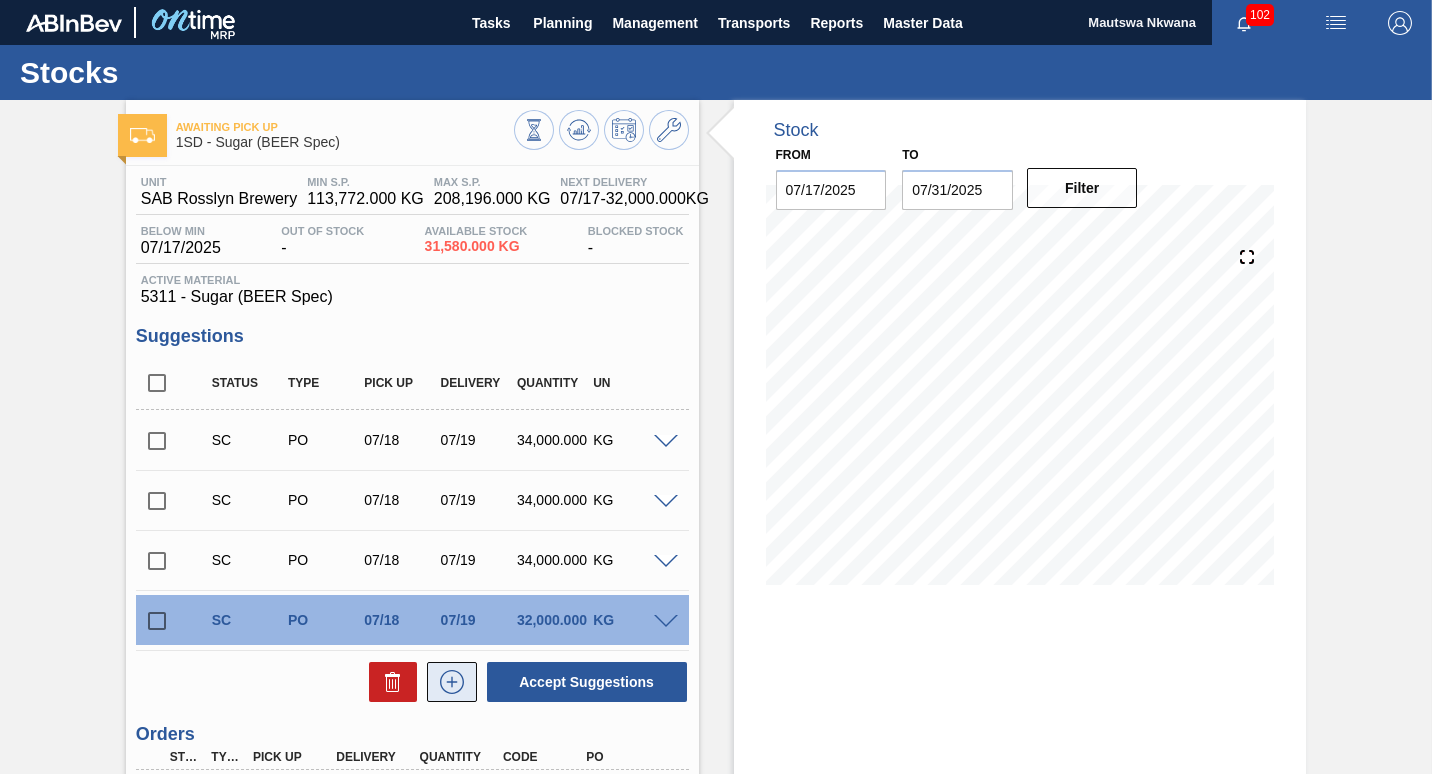 click 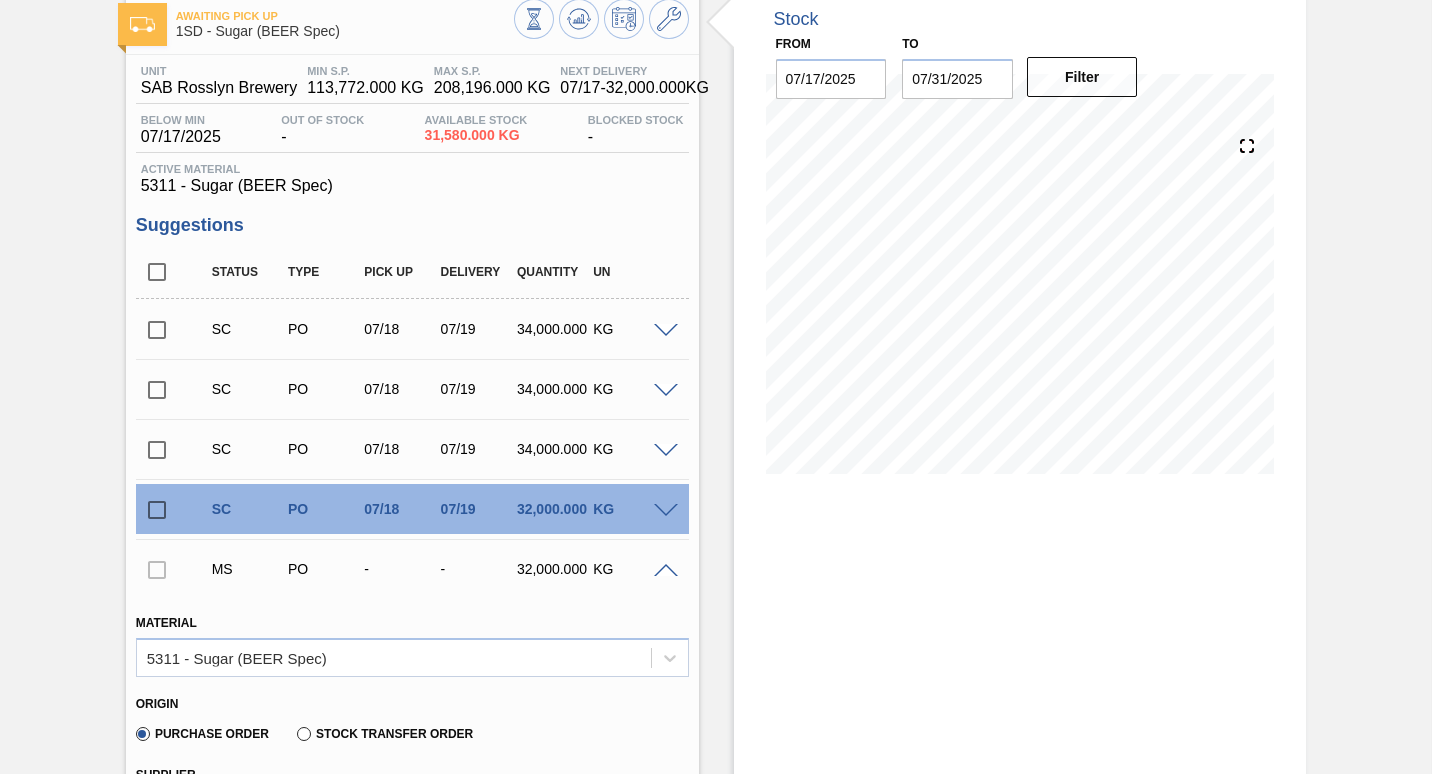 scroll, scrollTop: 200, scrollLeft: 0, axis: vertical 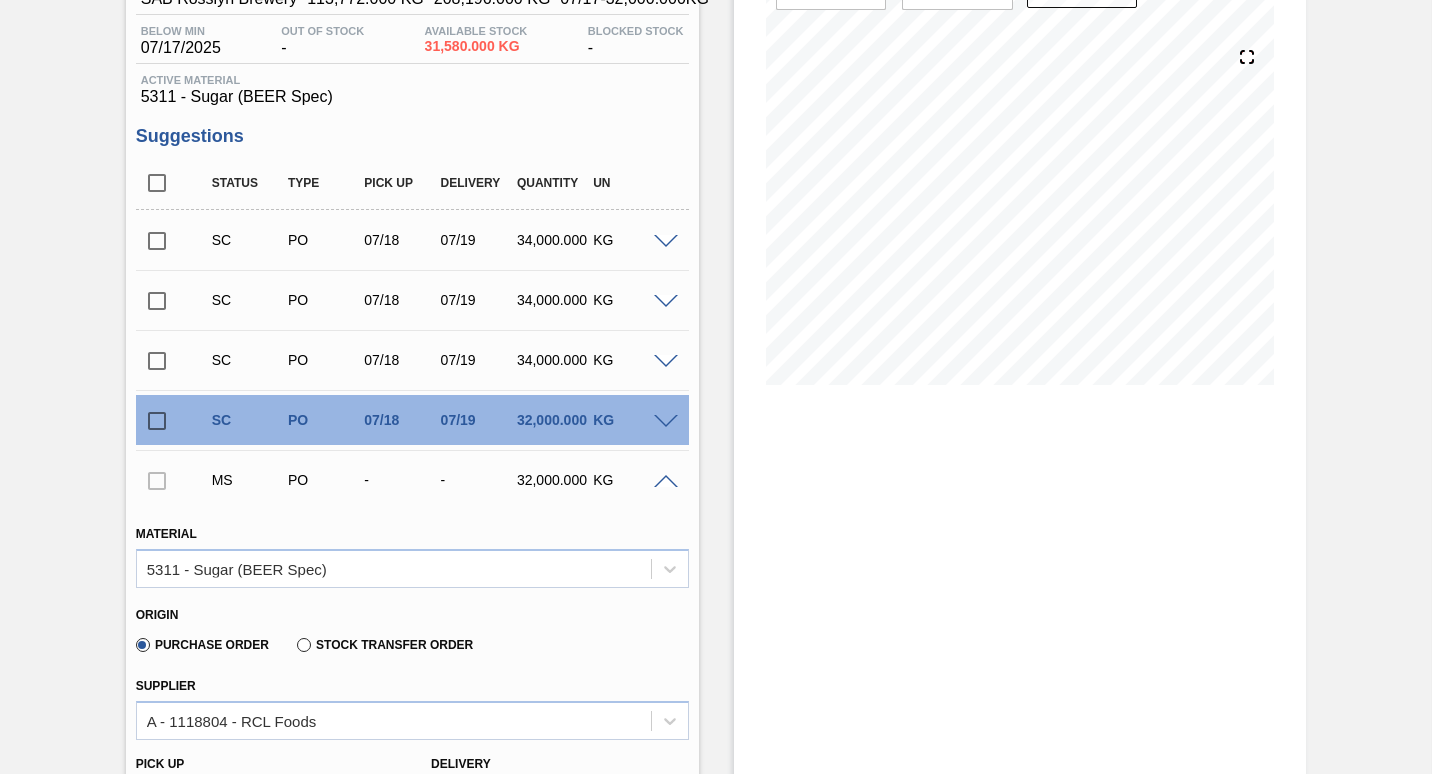 click at bounding box center (157, 421) 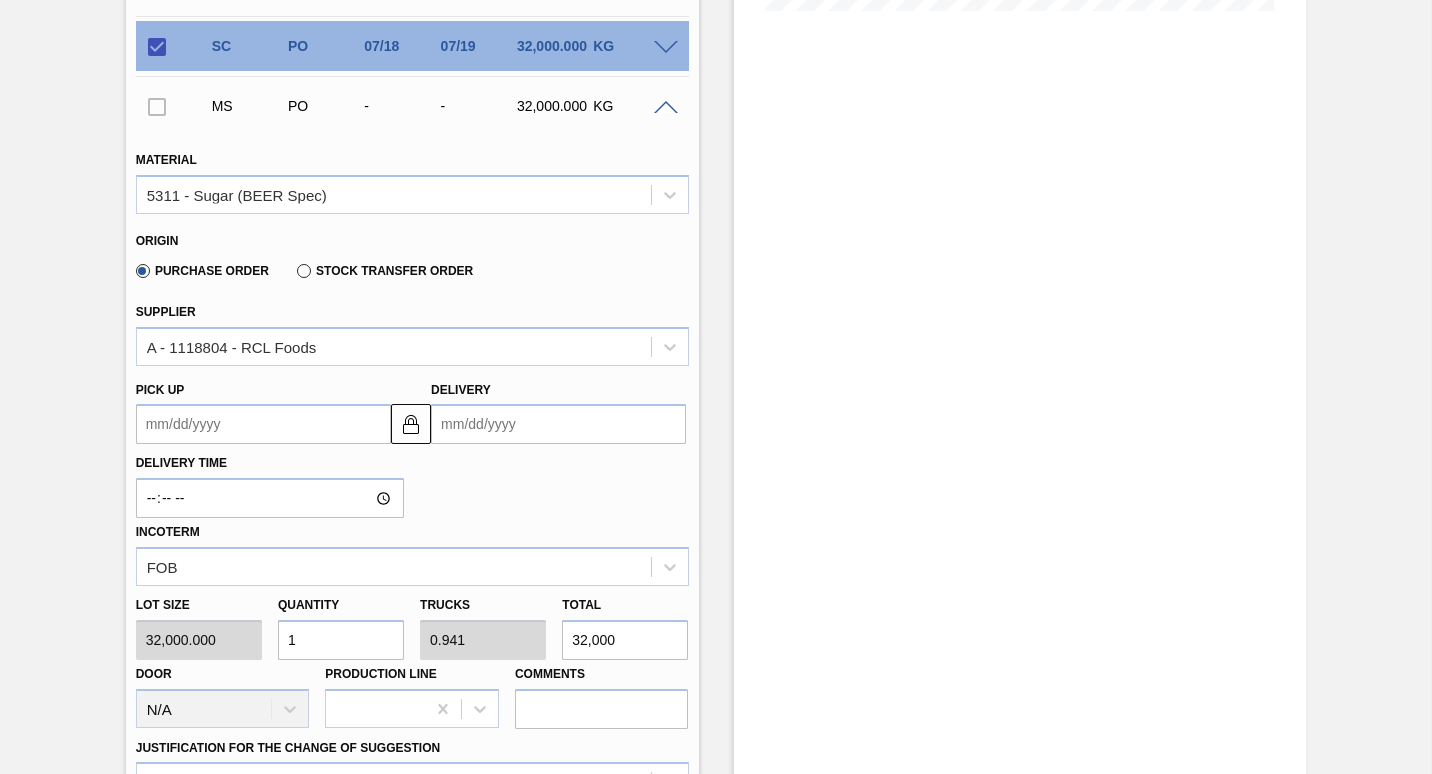 scroll, scrollTop: 400, scrollLeft: 0, axis: vertical 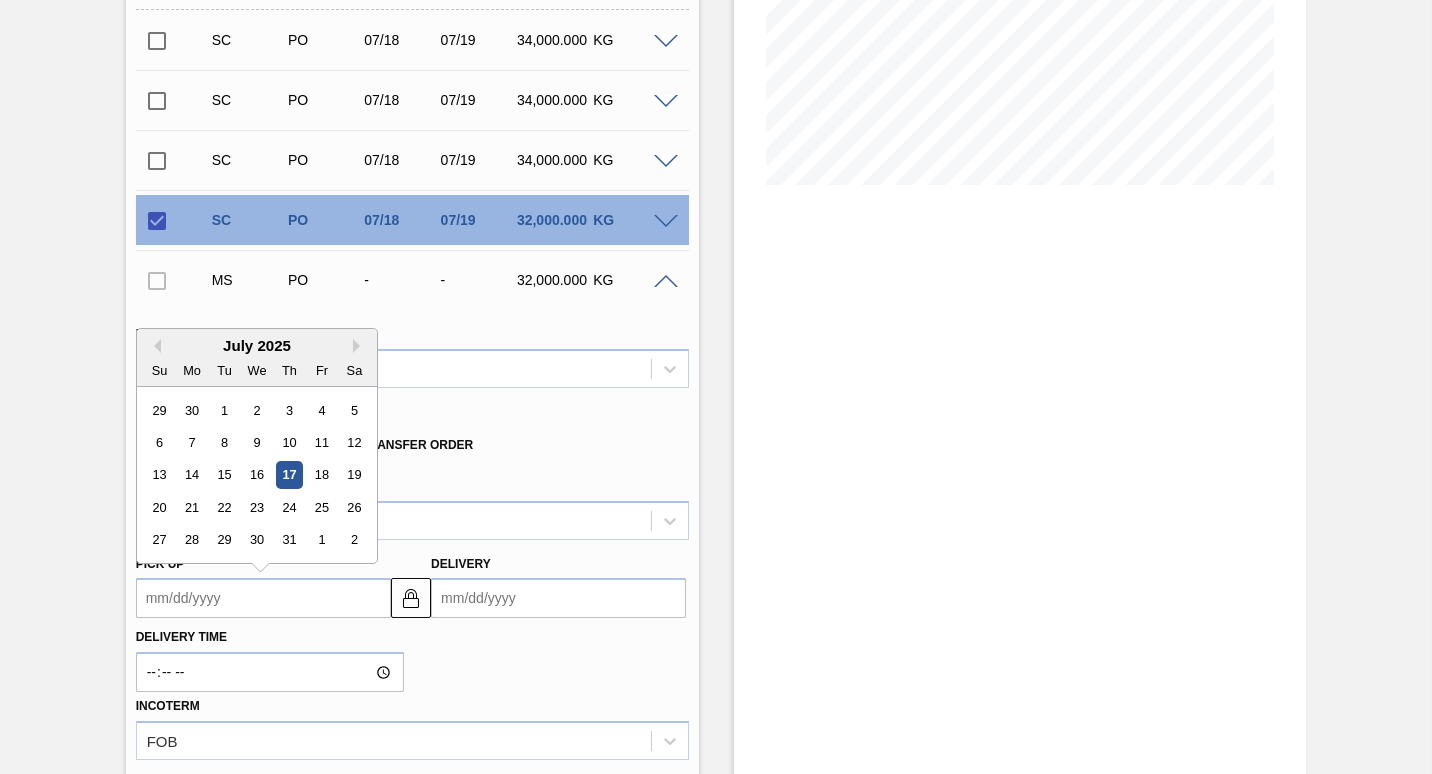 click on "Pick up" at bounding box center (263, 598) 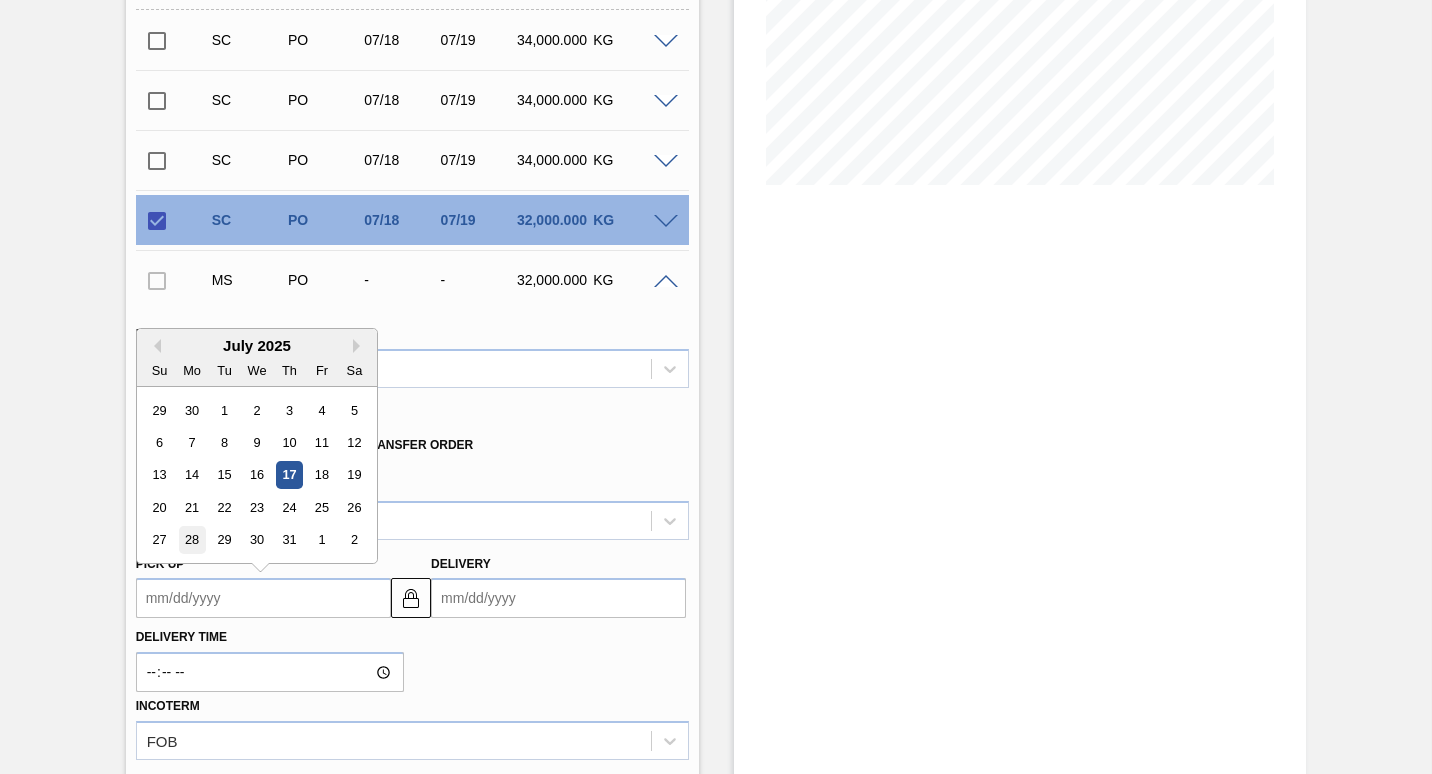 click on "28" at bounding box center [191, 540] 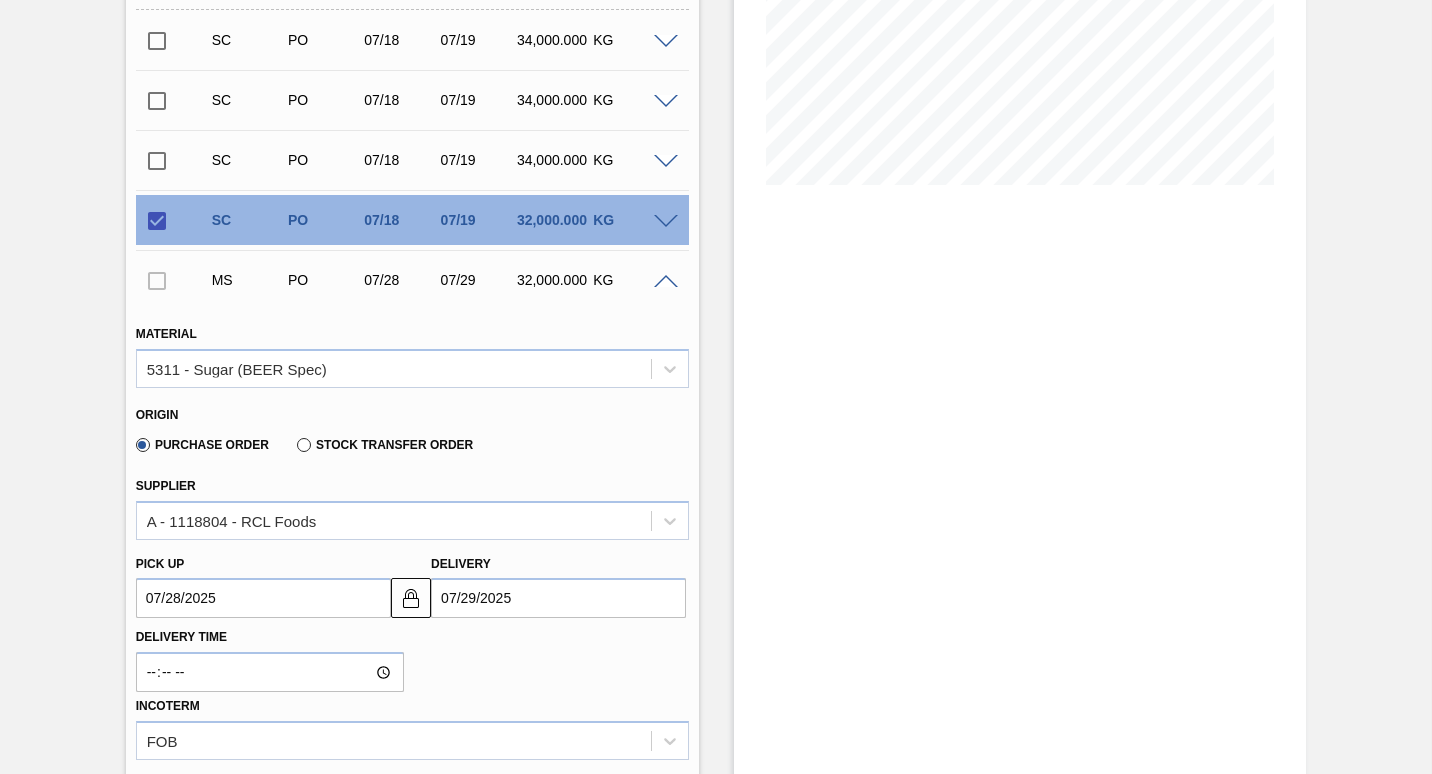 click on "07/28/2025" at bounding box center [263, 598] 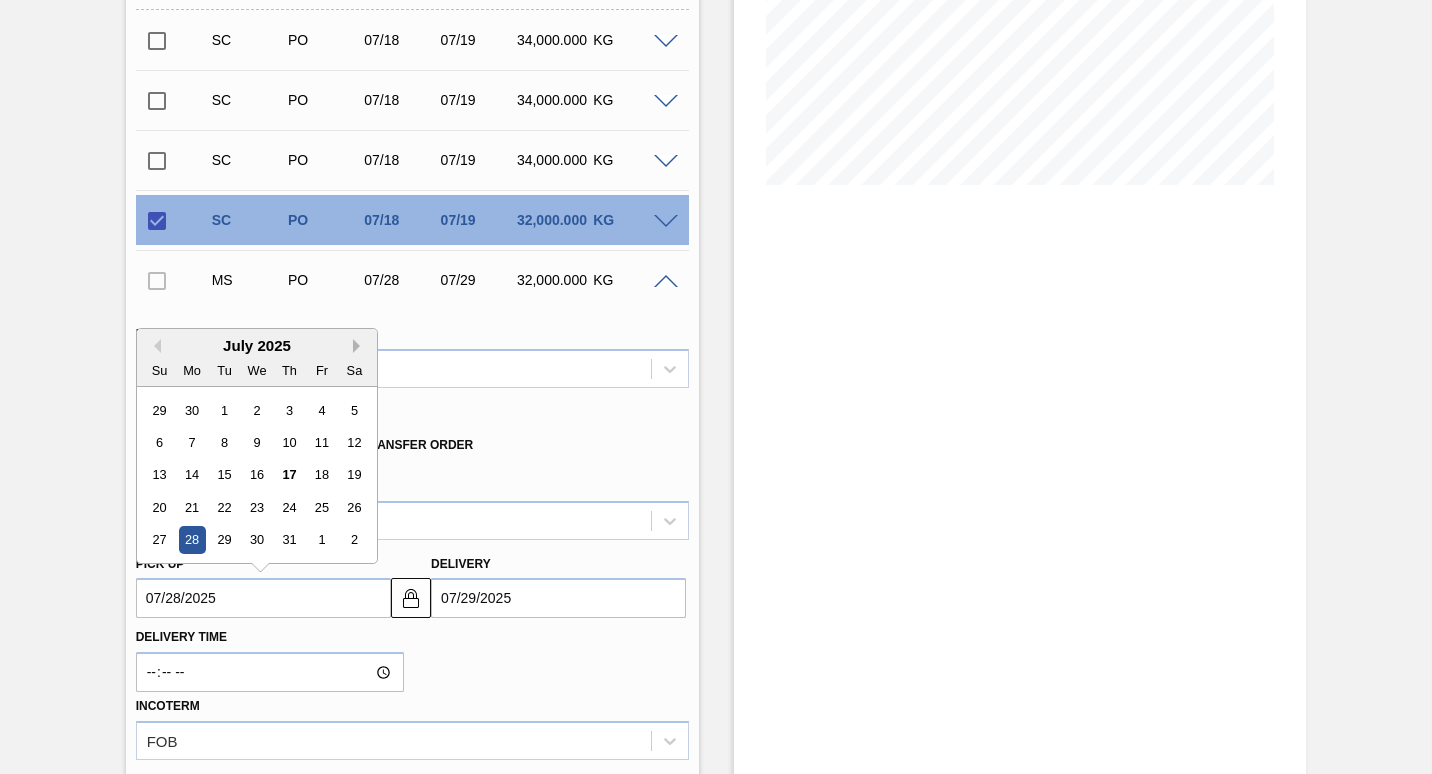 click on "Next Month" at bounding box center [360, 346] 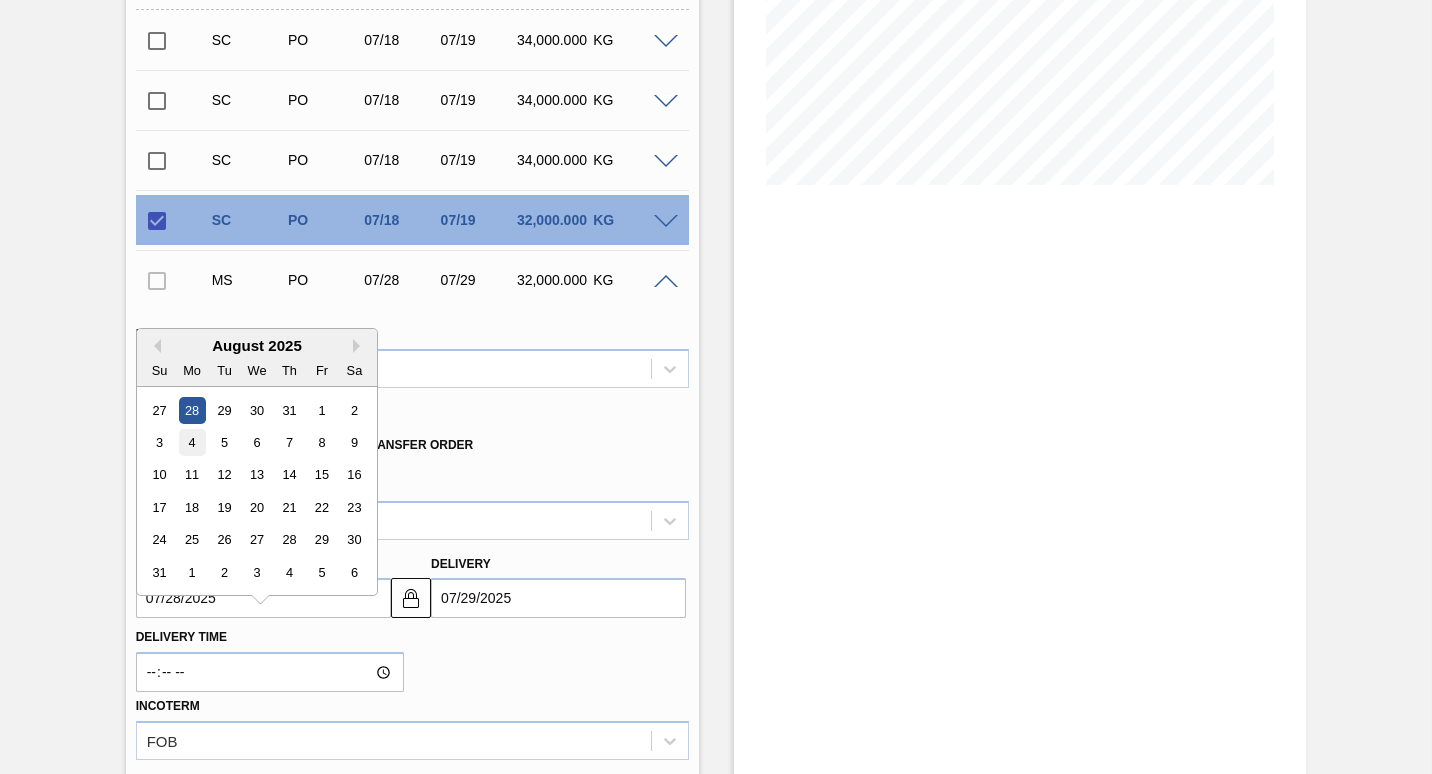 click on "4" at bounding box center [191, 442] 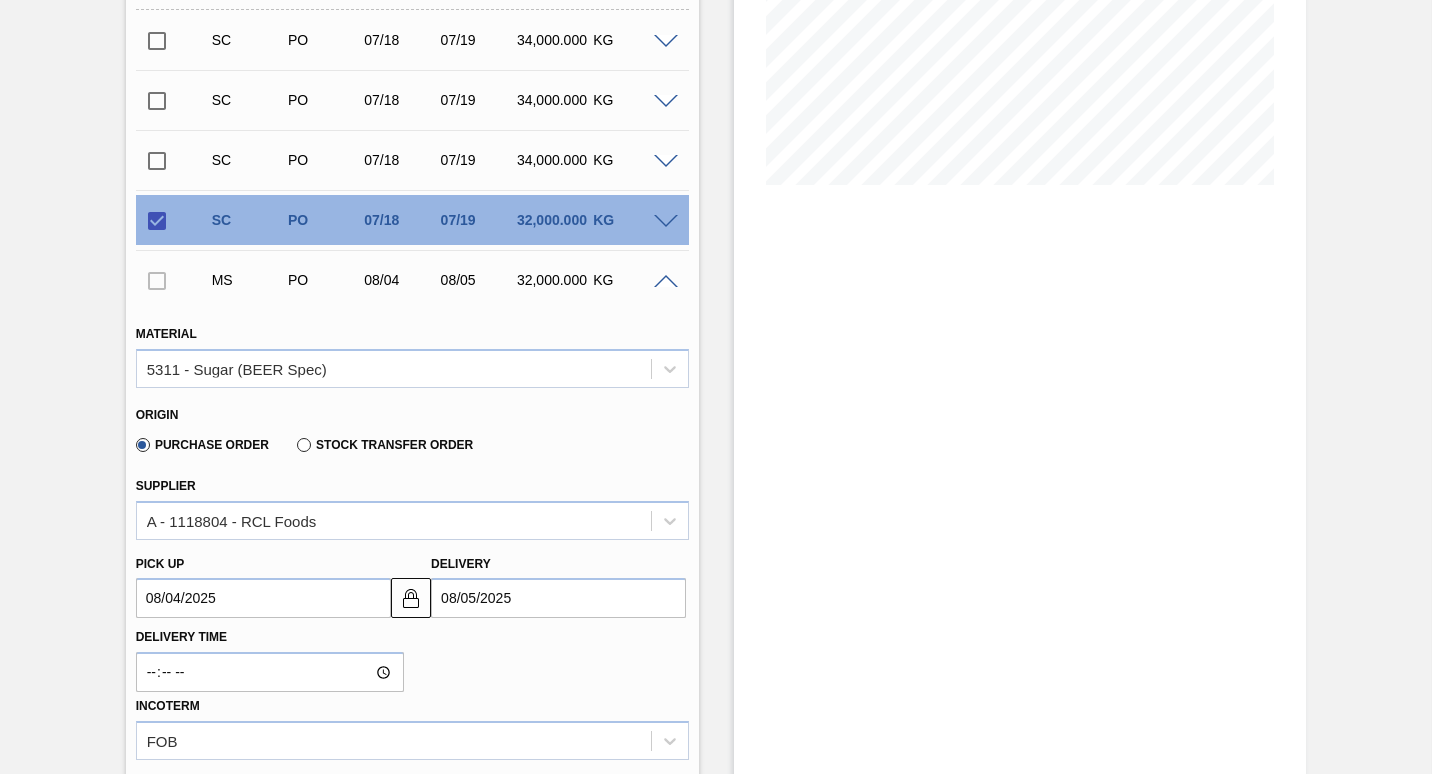 click on "08/05/2025" at bounding box center [558, 598] 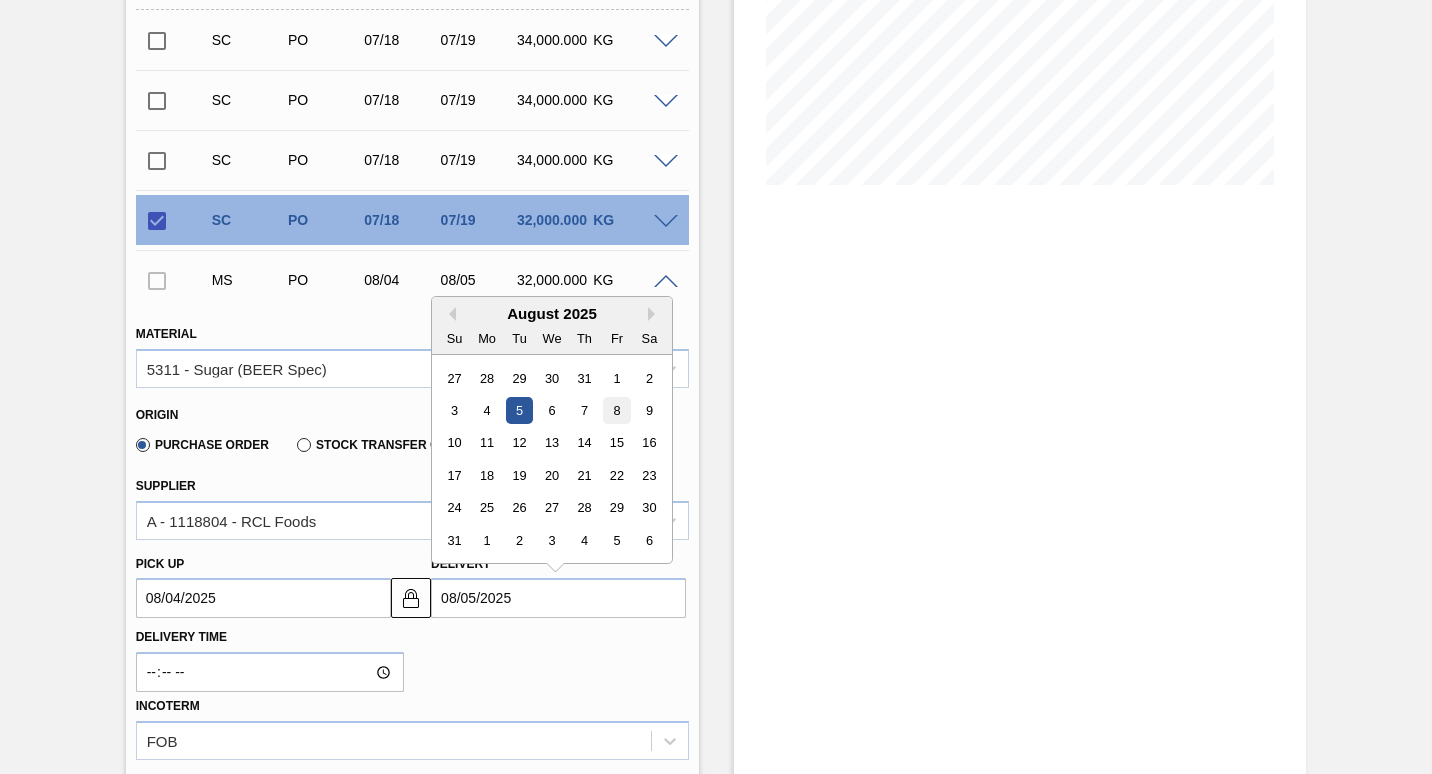 click on "8" at bounding box center (616, 410) 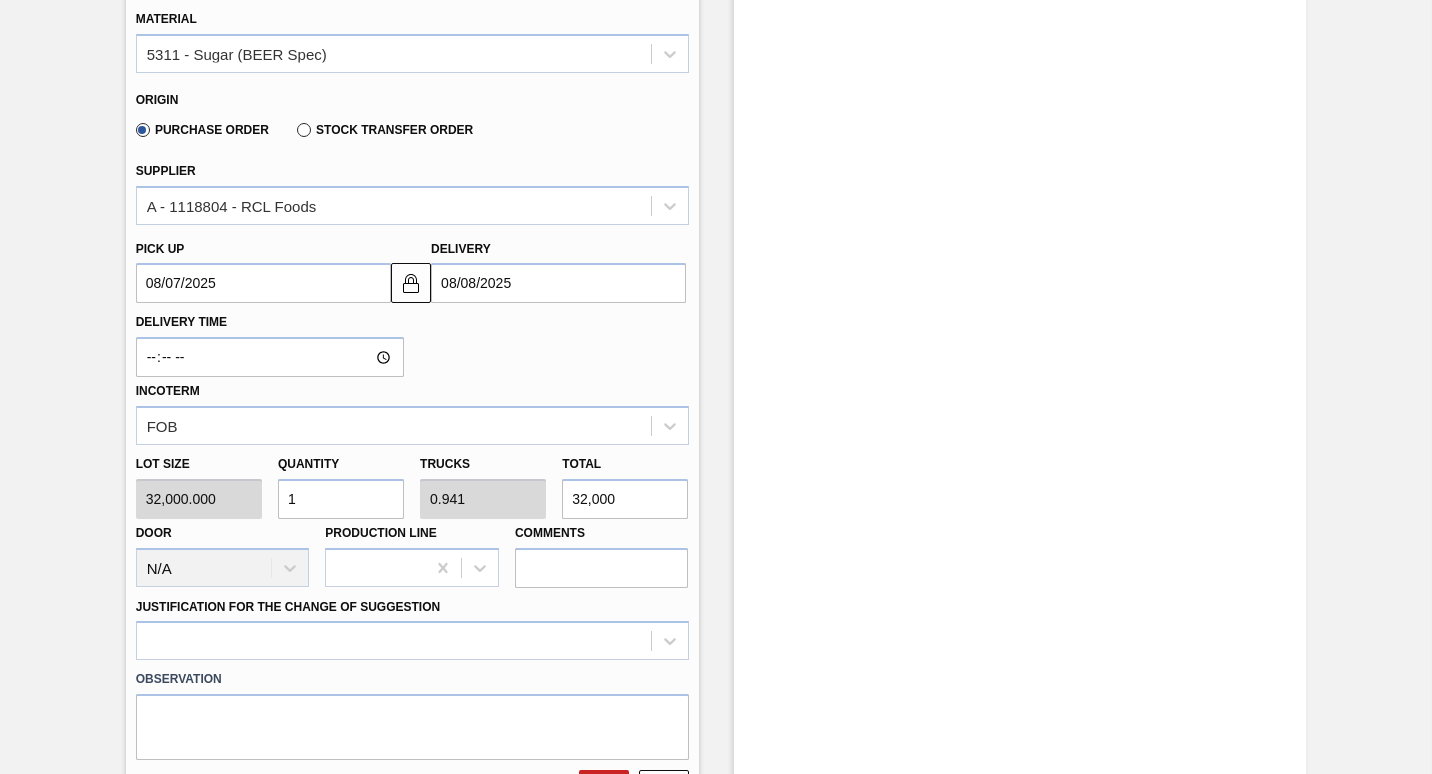 scroll, scrollTop: 800, scrollLeft: 0, axis: vertical 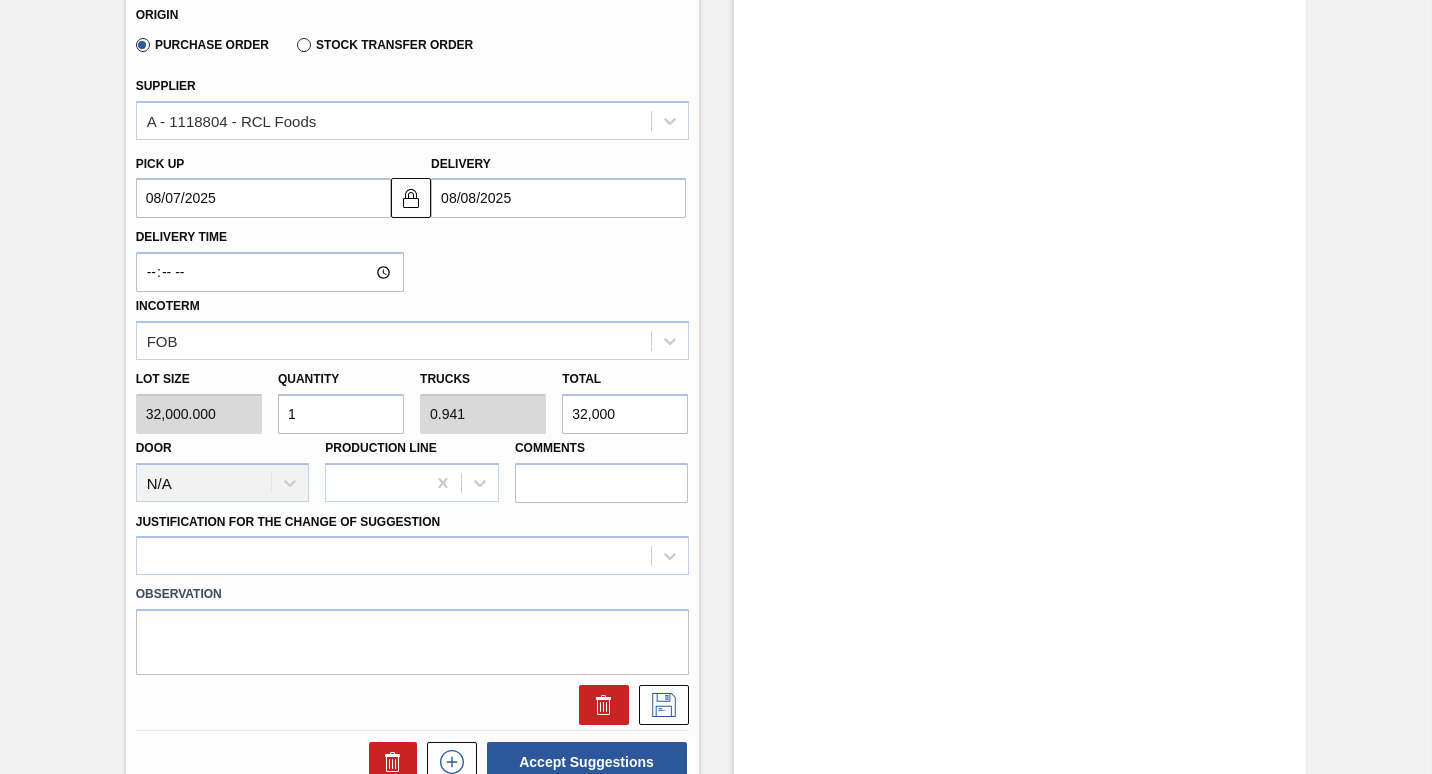 click on "1" at bounding box center (341, 414) 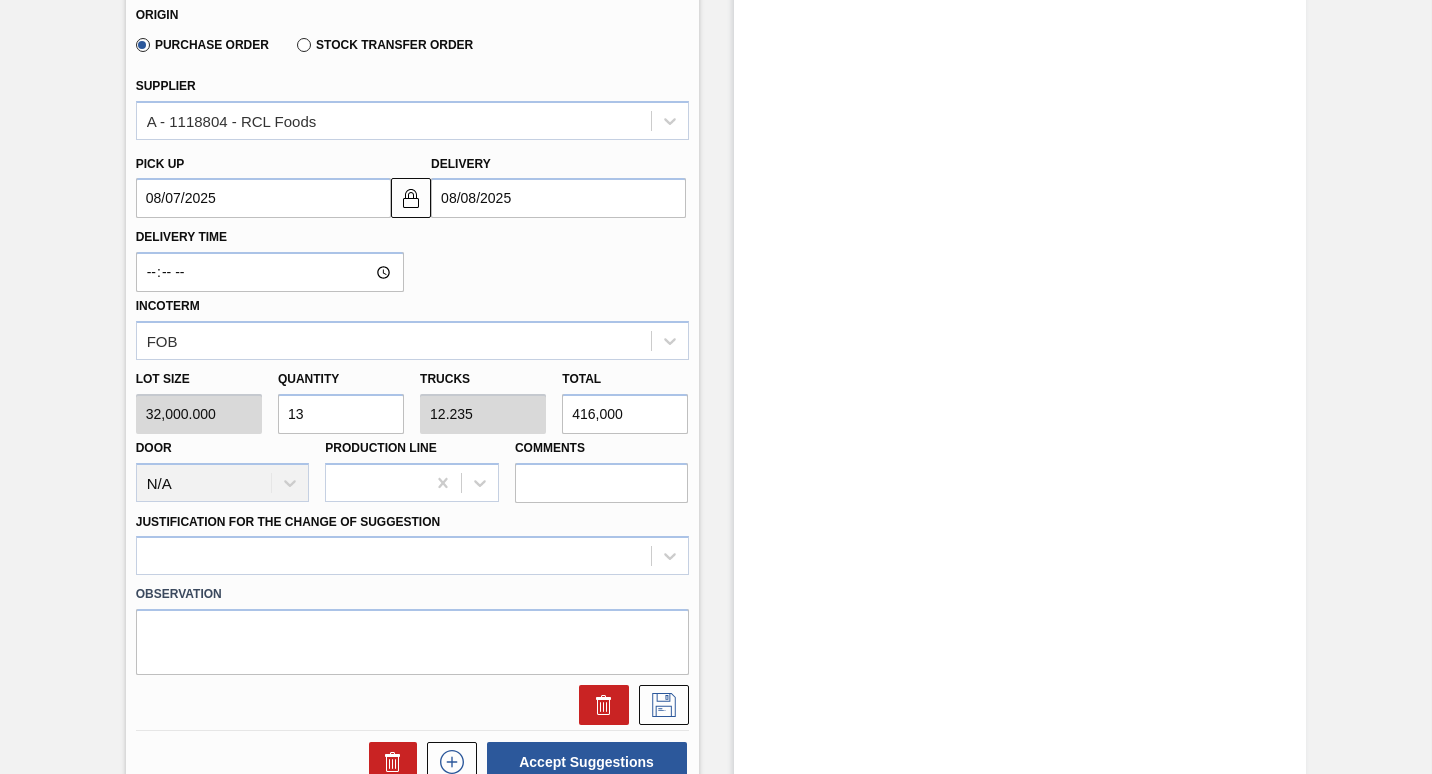 type on "132" 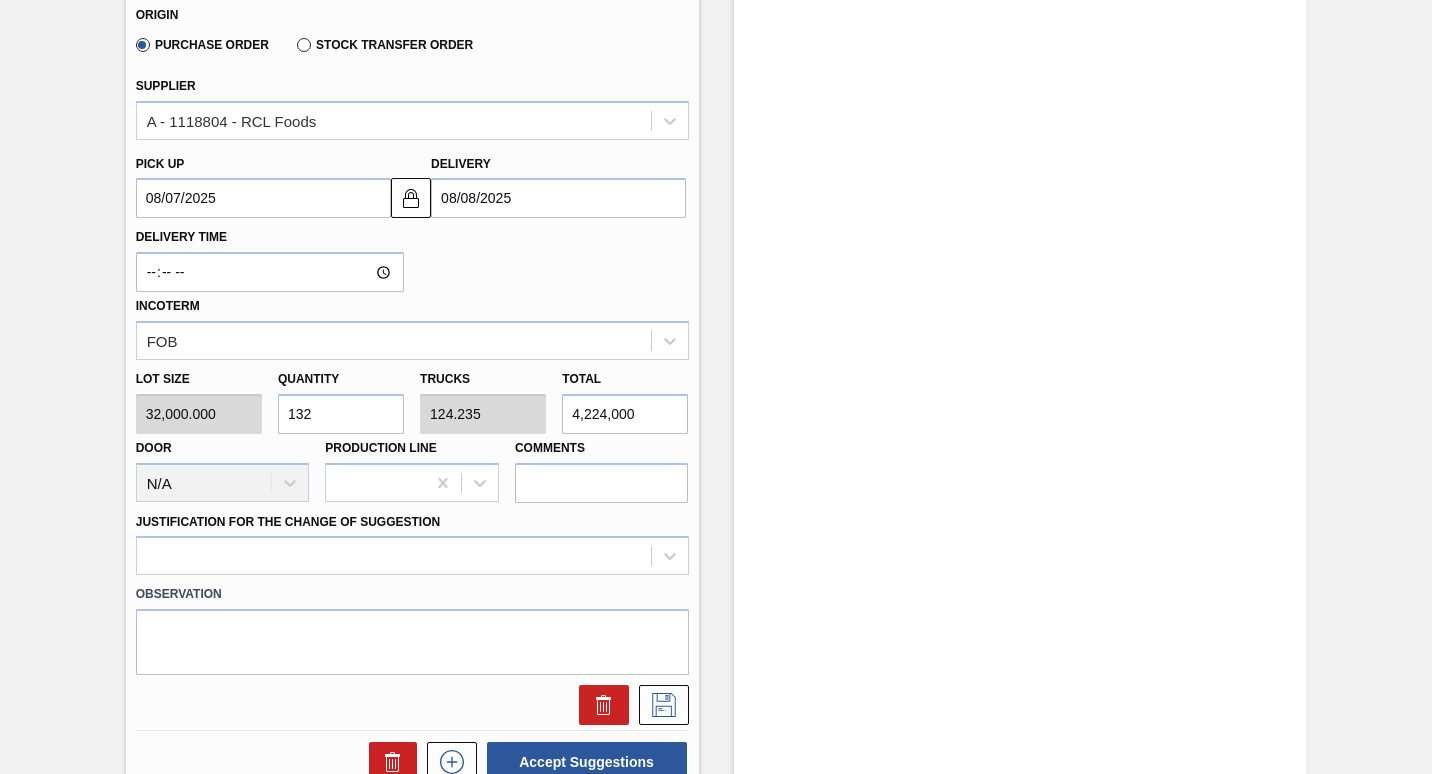 type on "13" 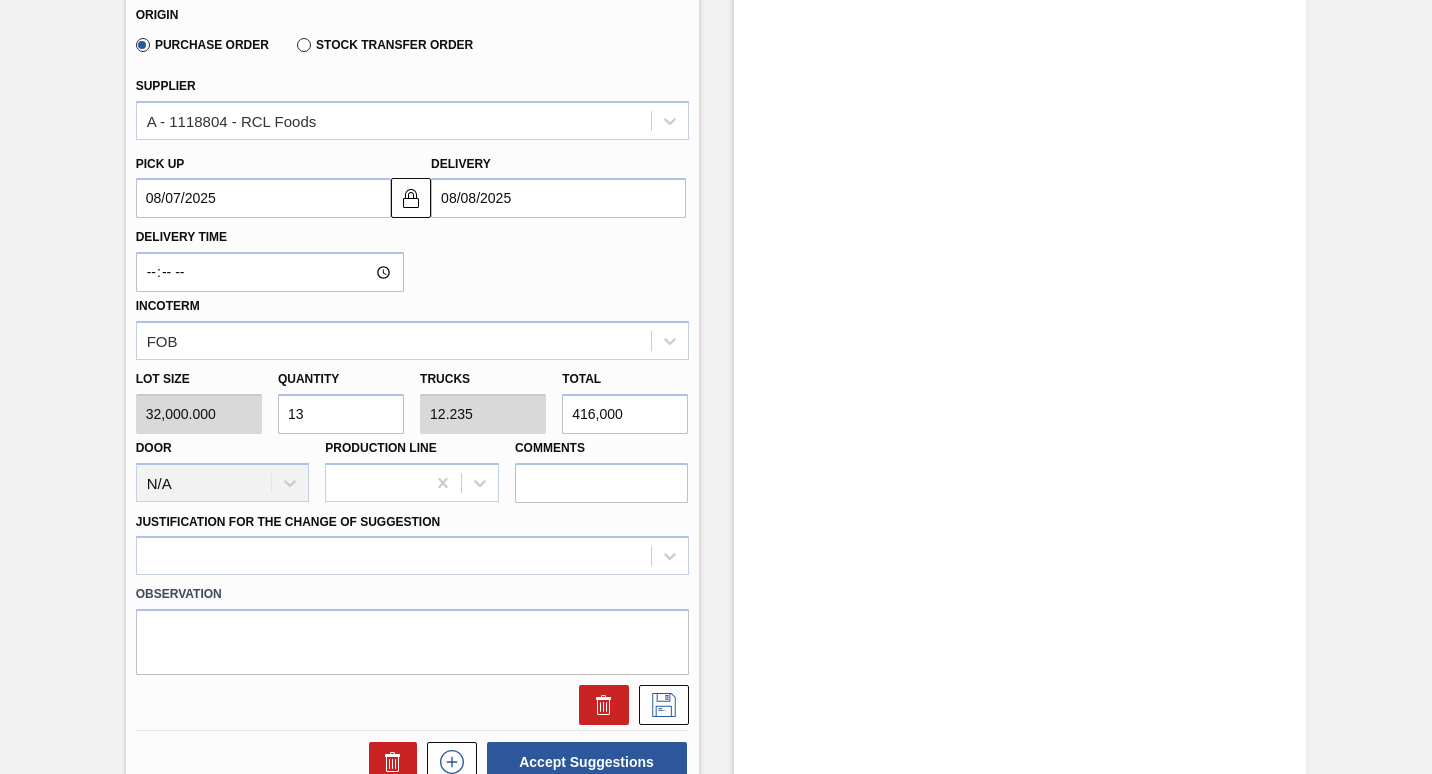 type on "1" 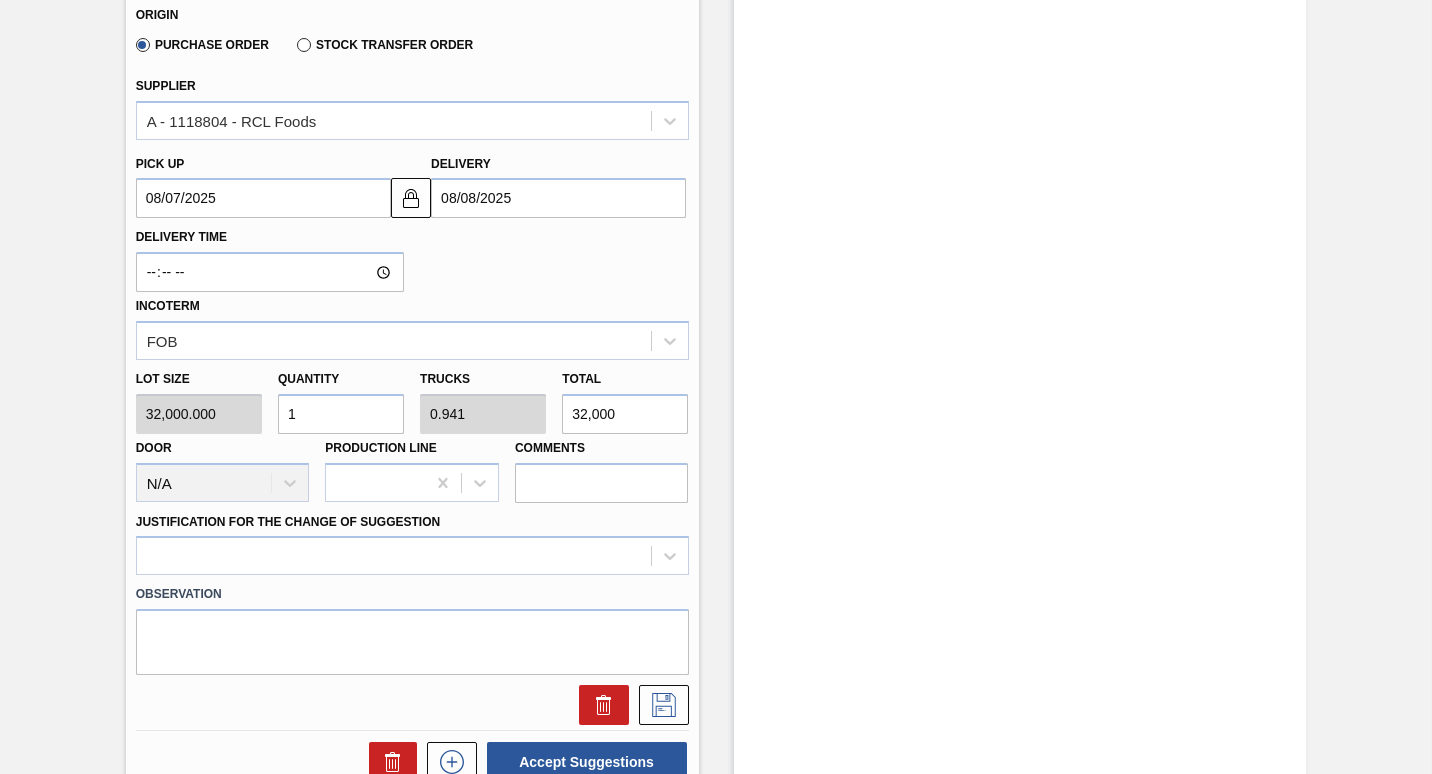 type 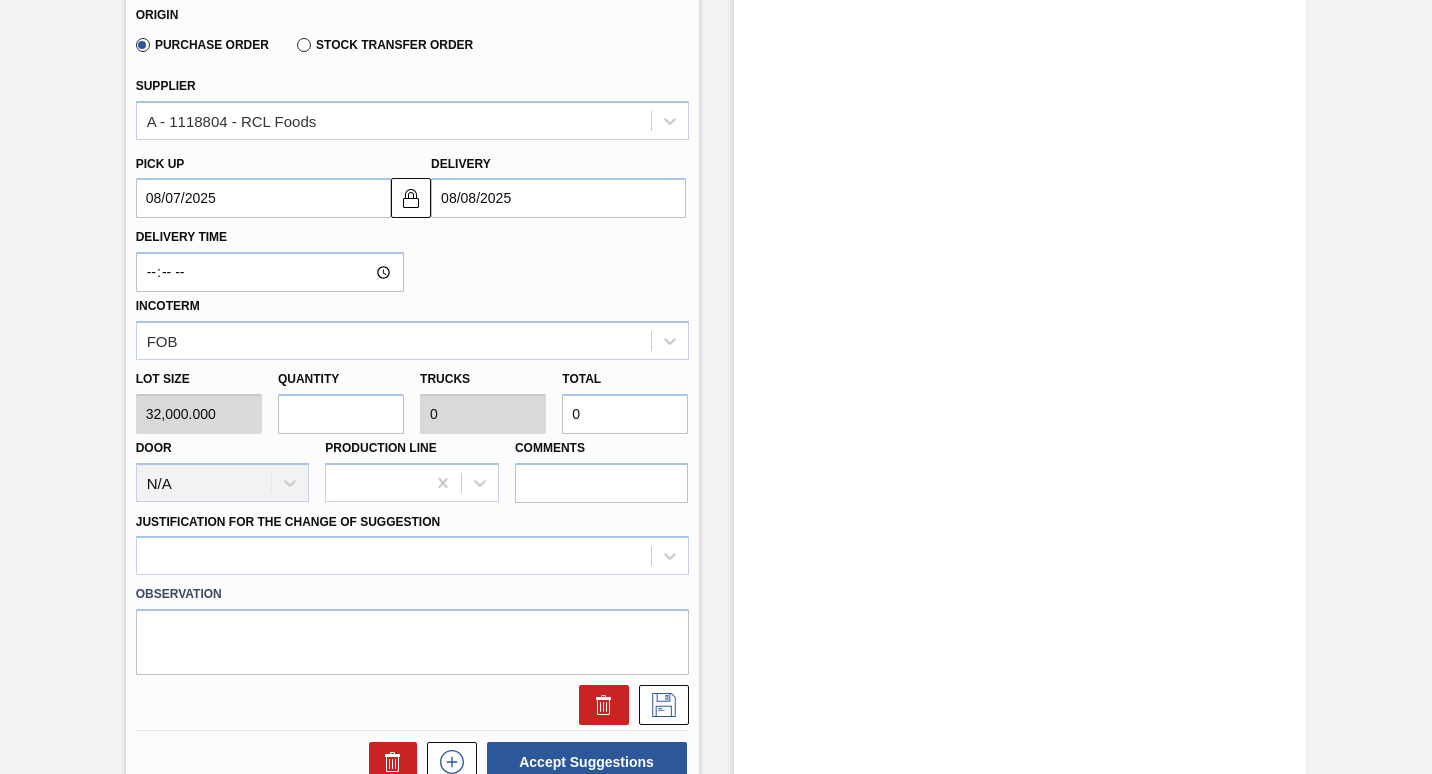 type on "3" 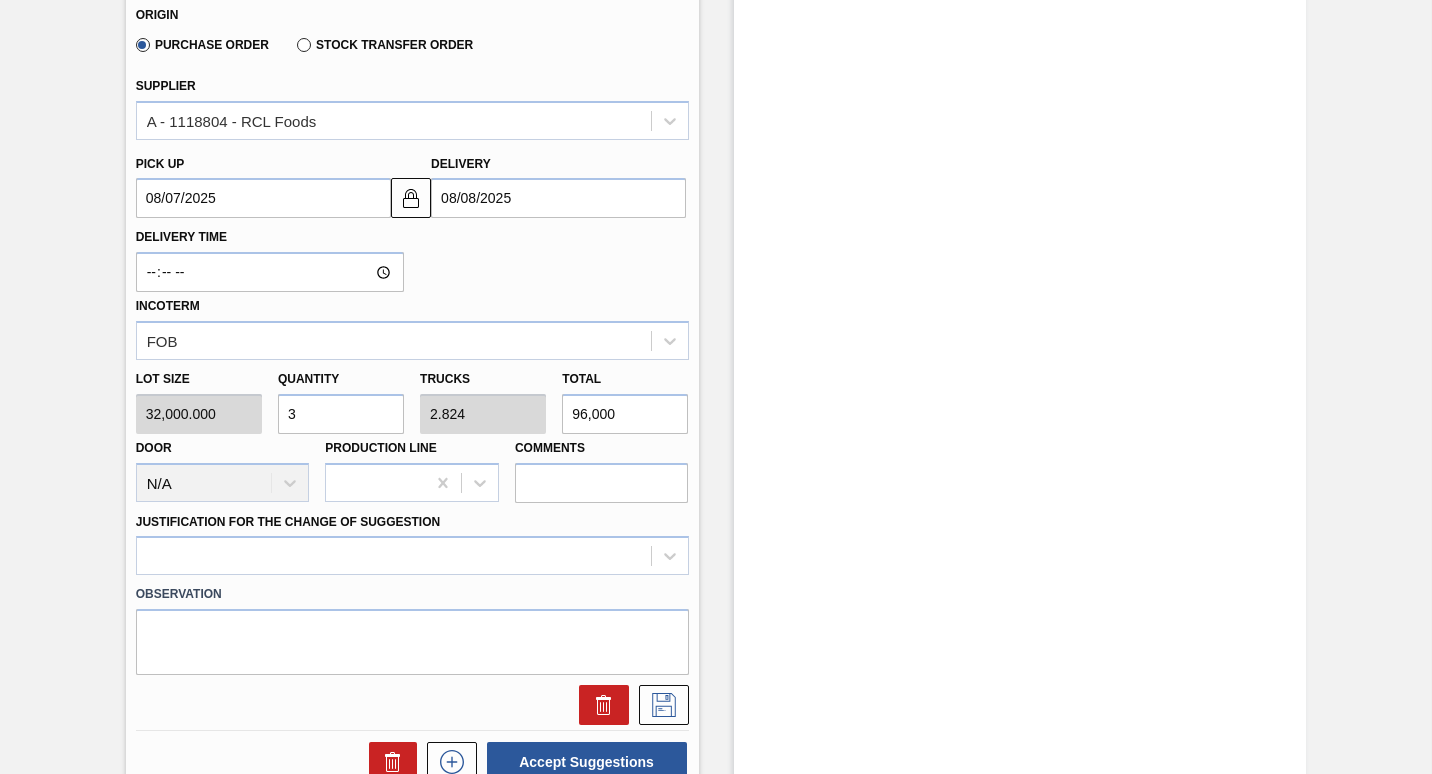 type on "32" 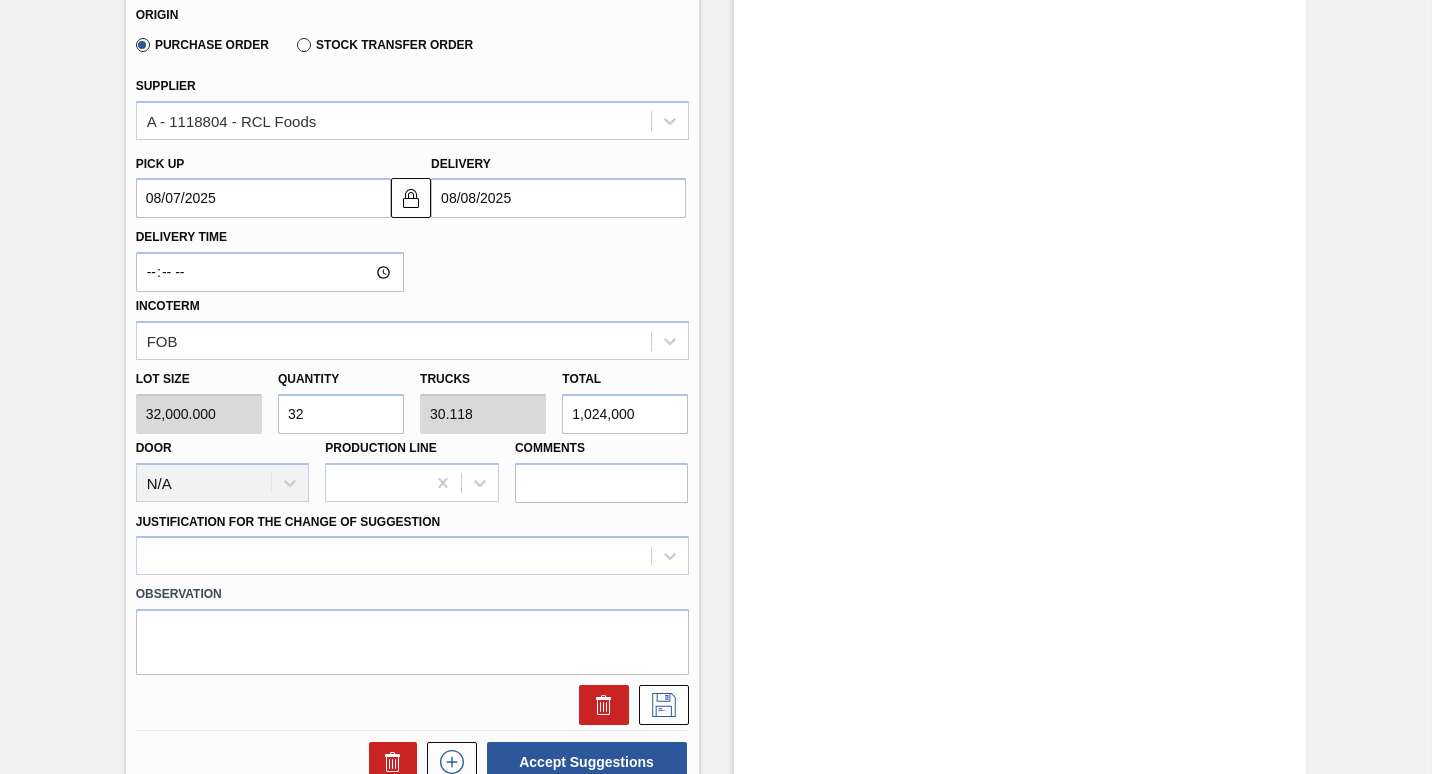 type on "320" 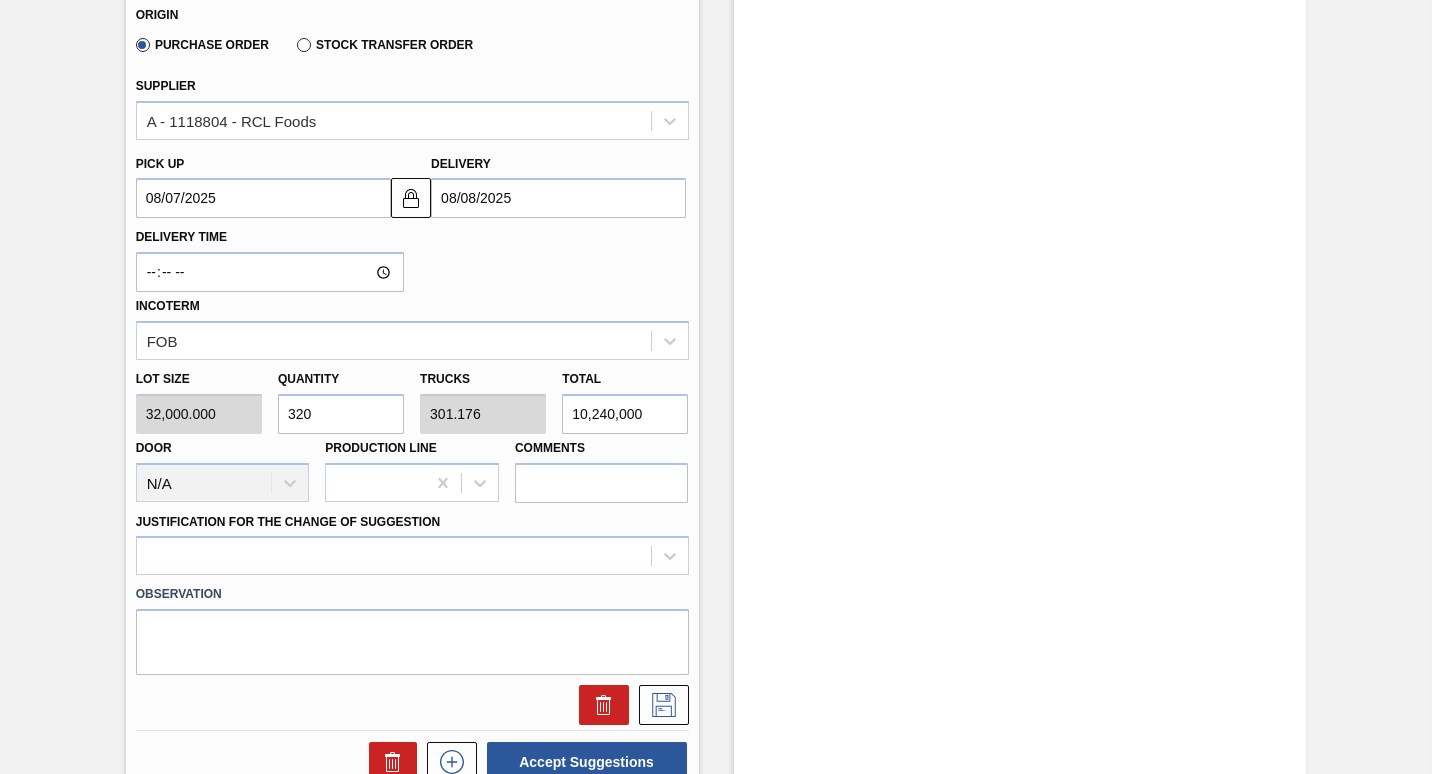 type on "3,200" 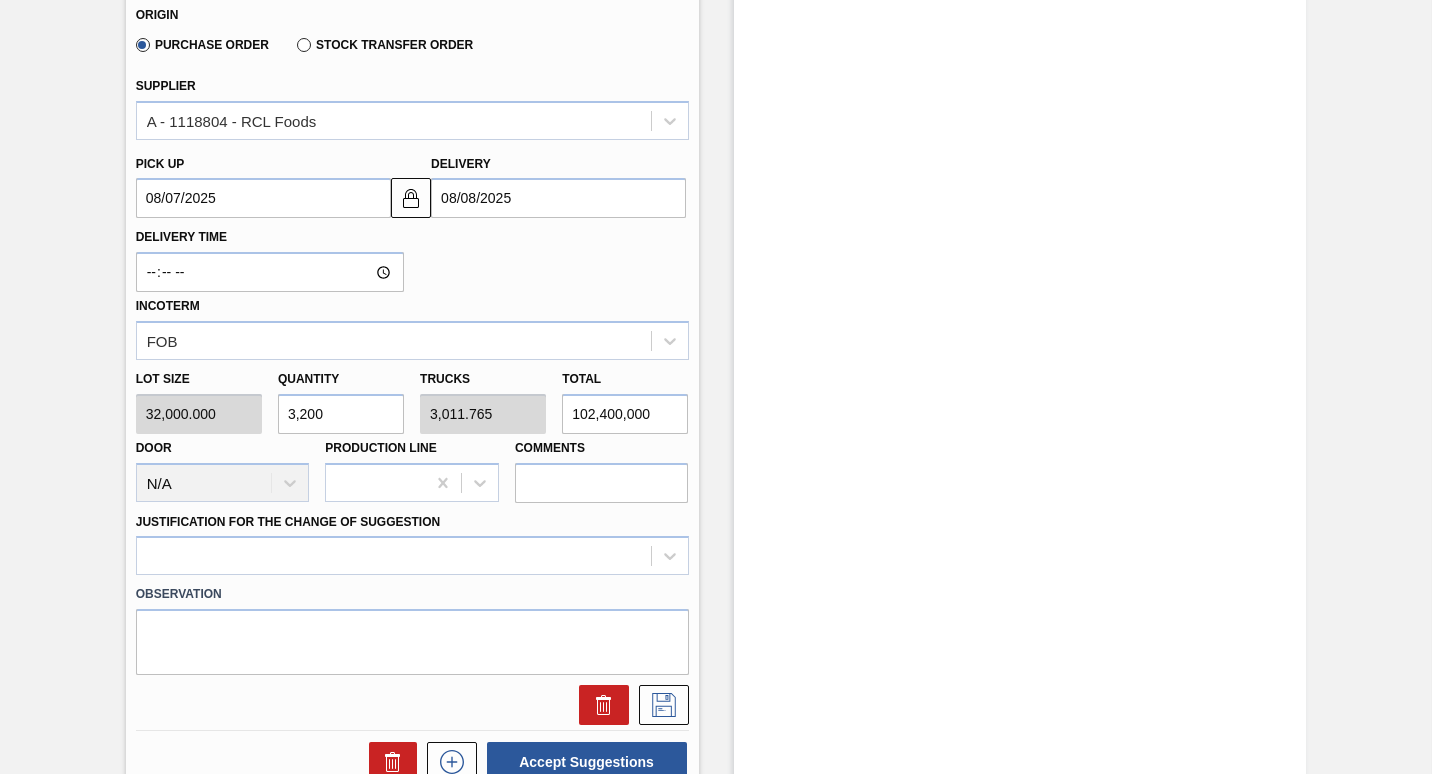 type on "32,000" 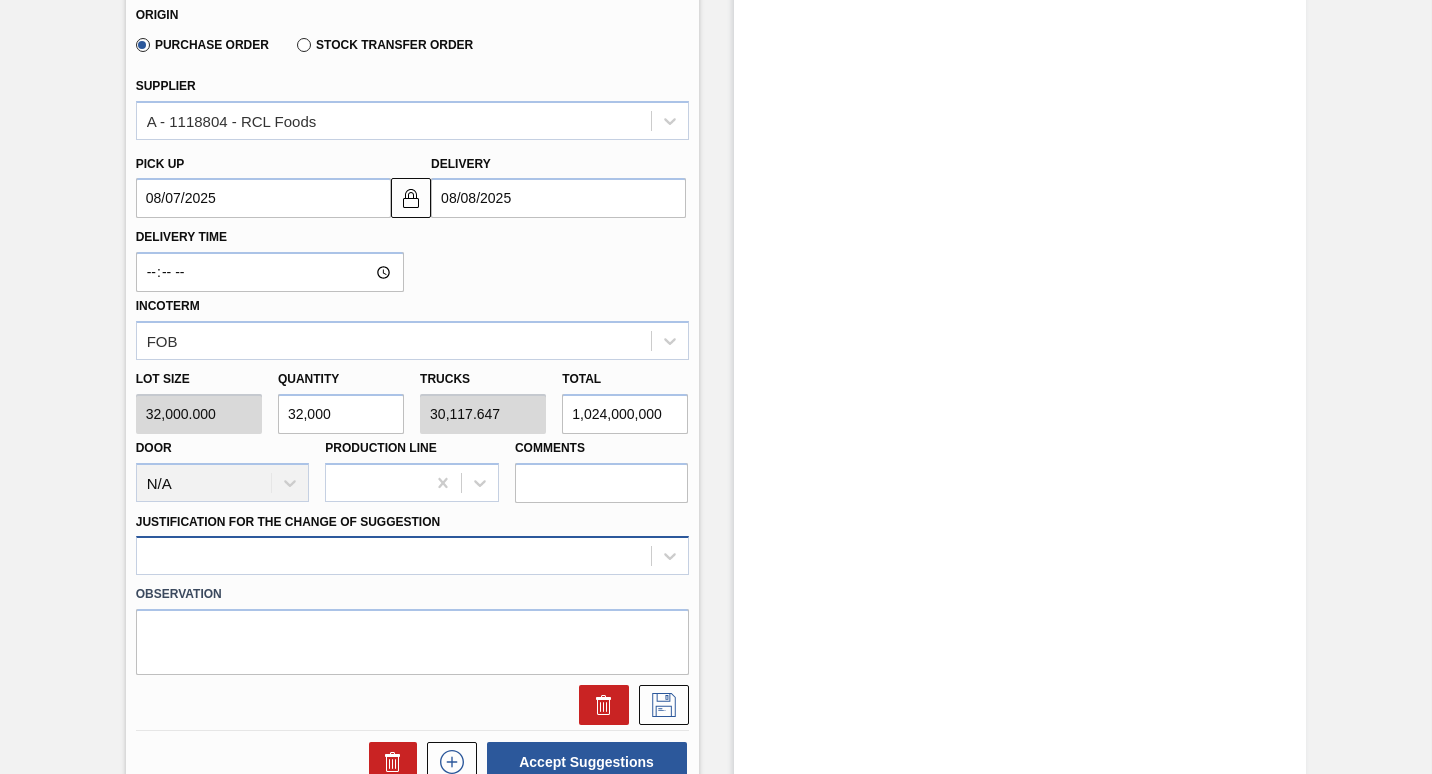 type on "32,000" 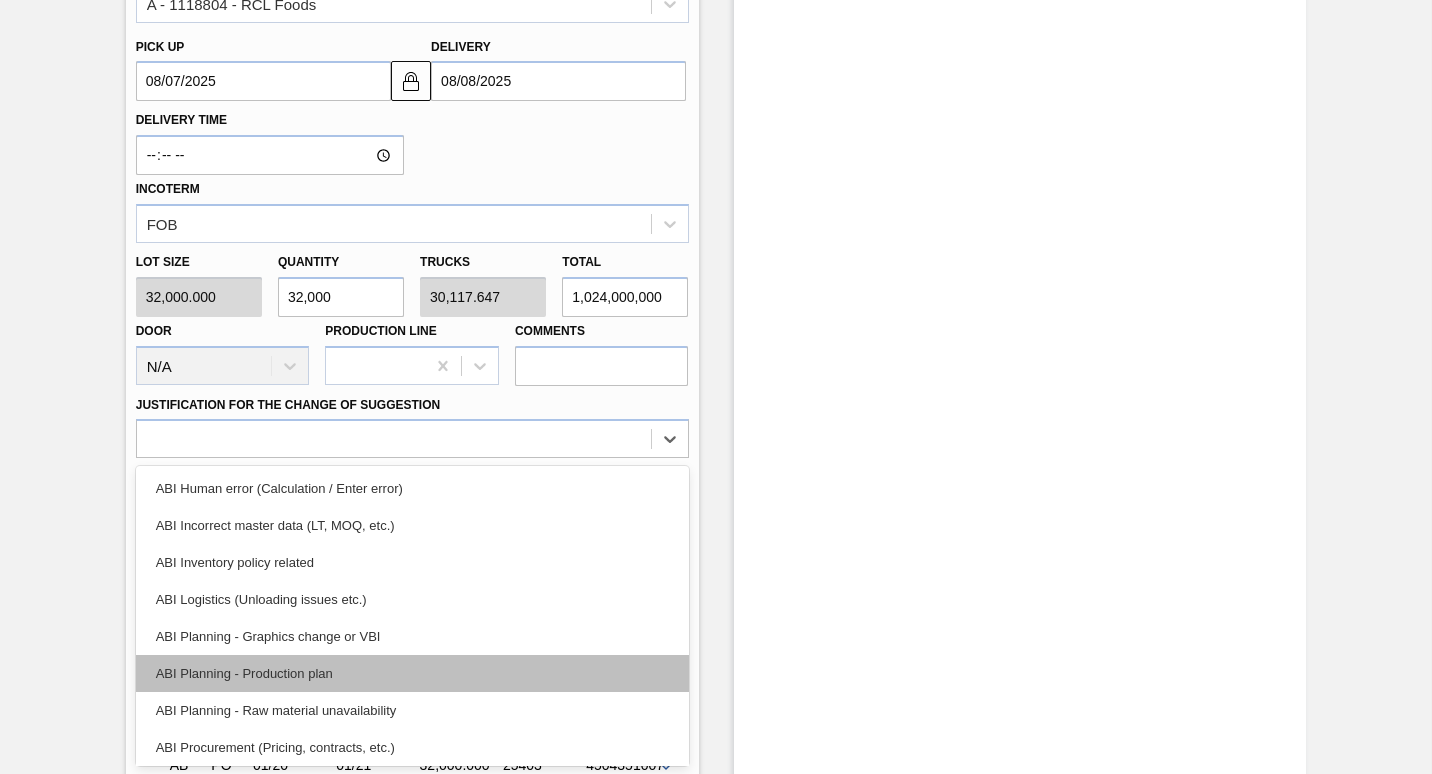 click on "ABI Planning - Production plan" at bounding box center (412, 673) 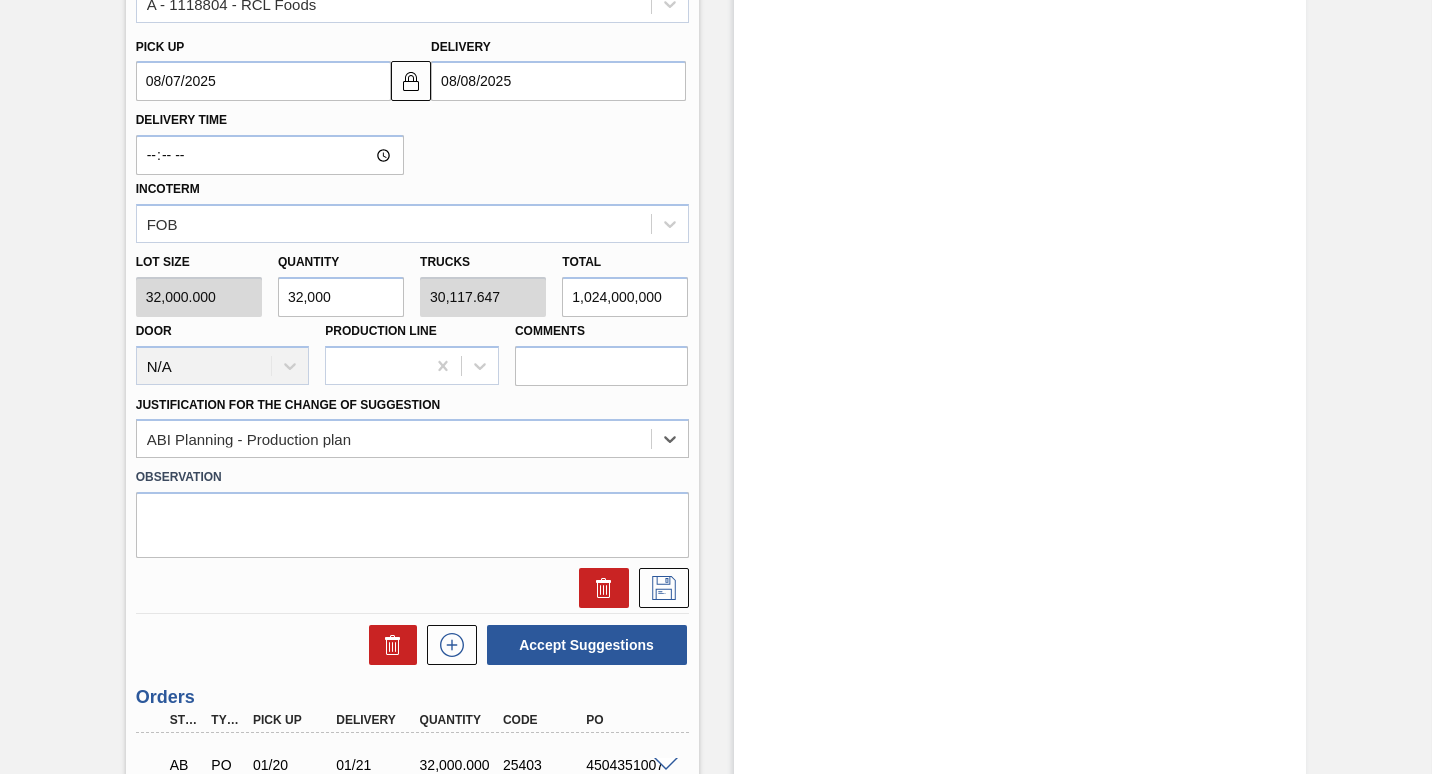 click on "08/07/2025" at bounding box center (263, 81) 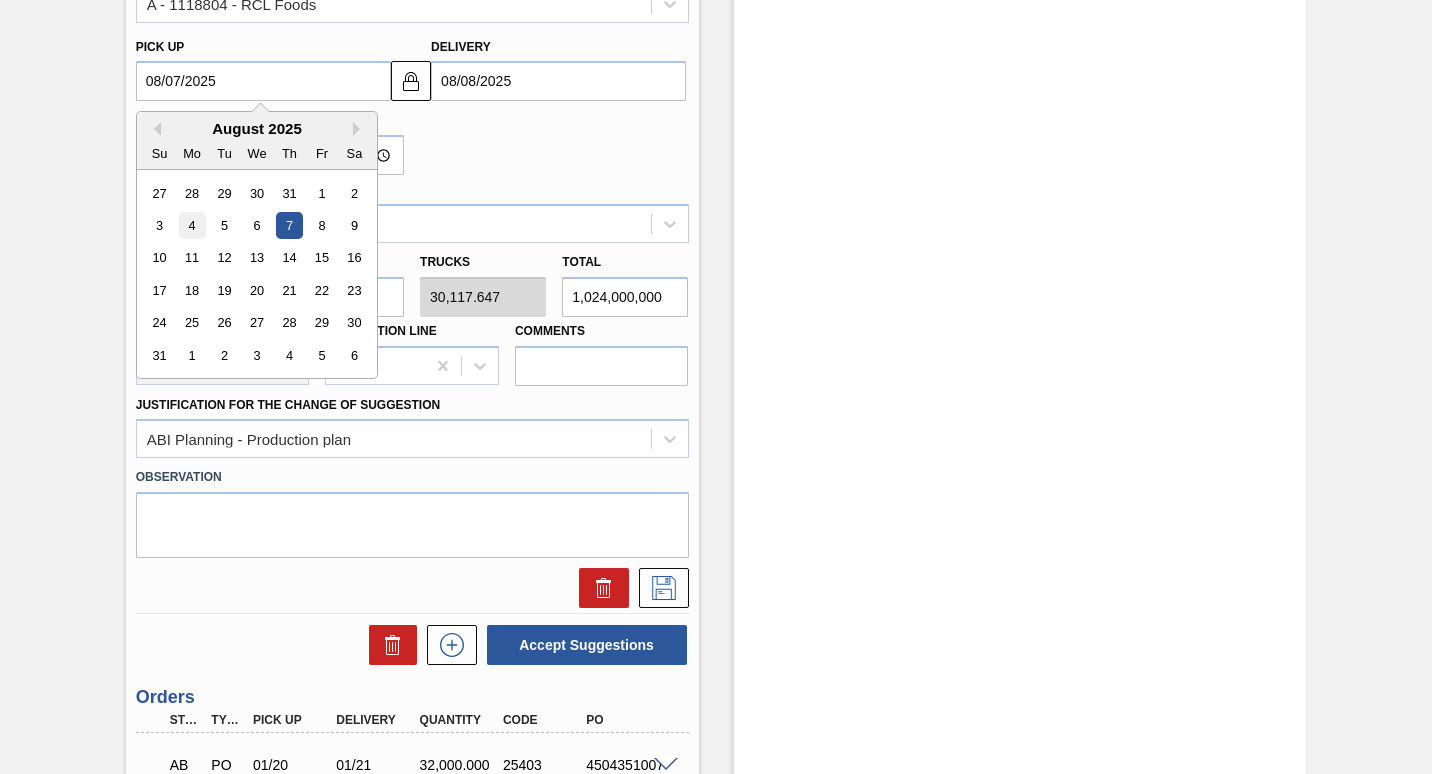 click on "4" at bounding box center [191, 225] 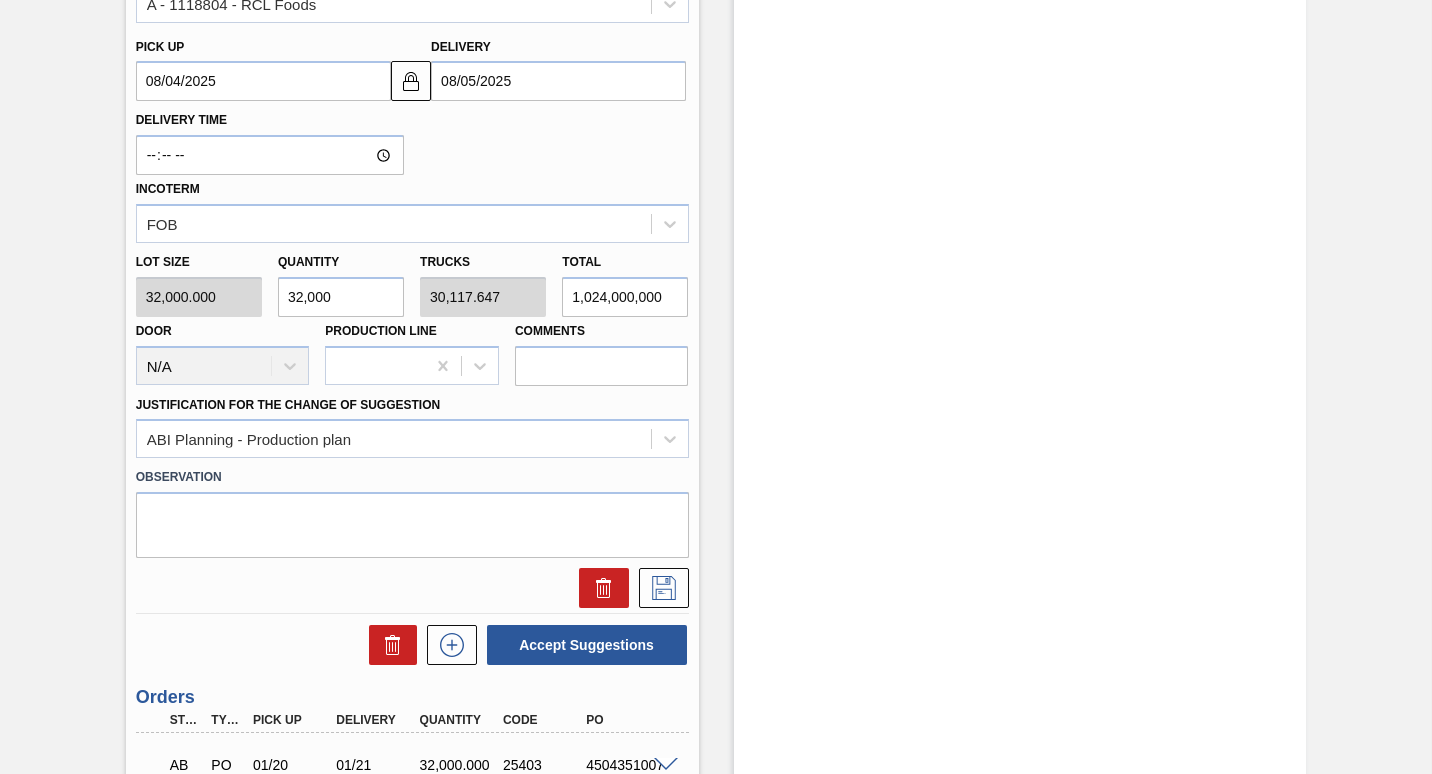 scroll, scrollTop: 1017, scrollLeft: 0, axis: vertical 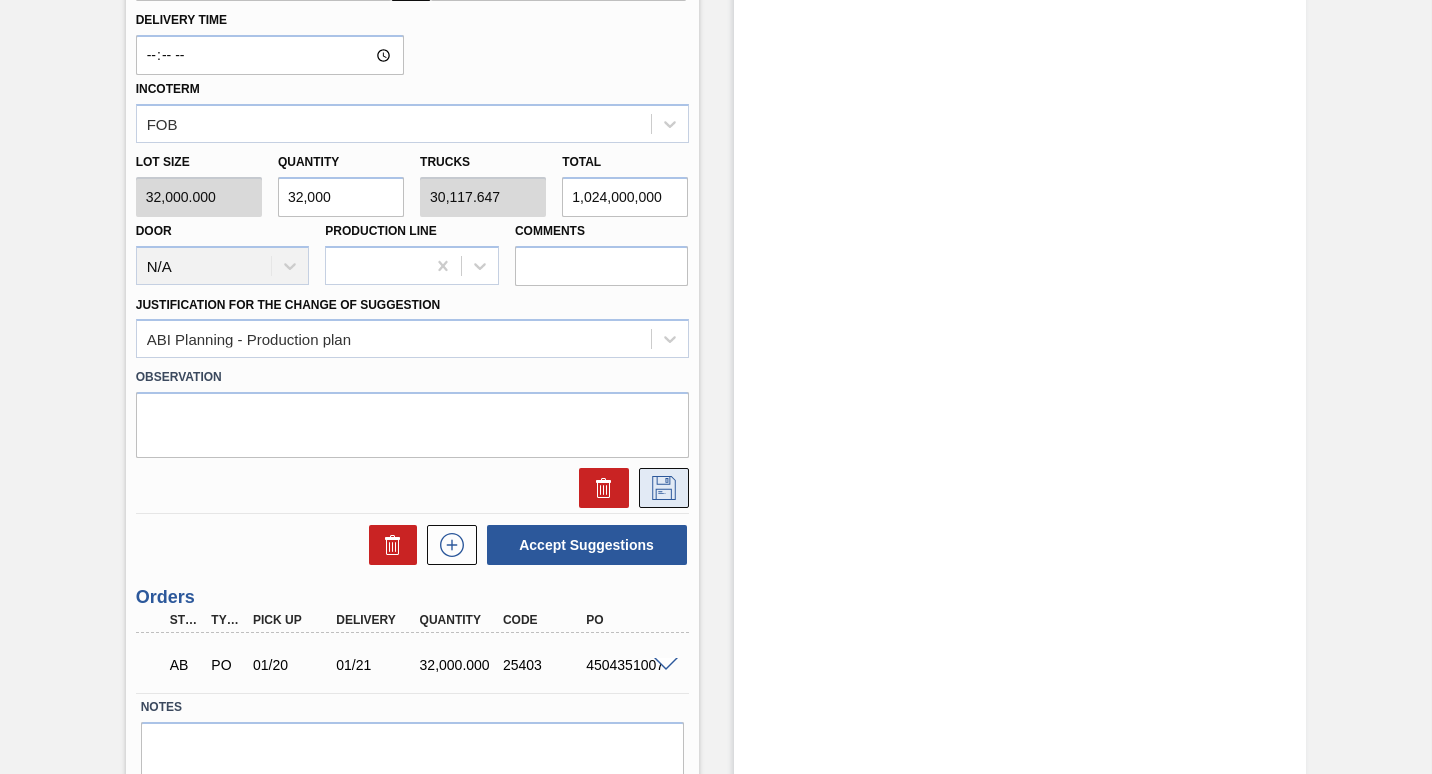 click 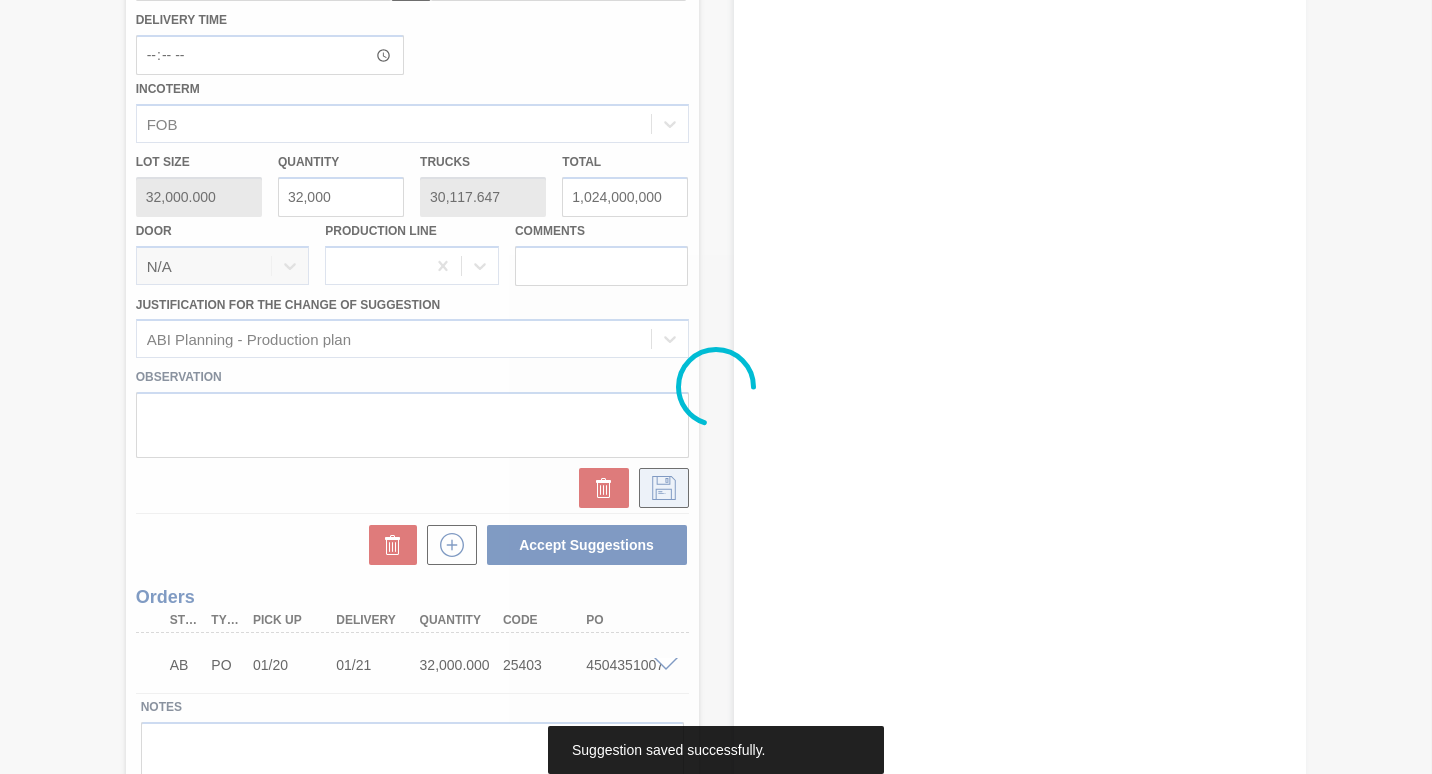 scroll, scrollTop: 280, scrollLeft: 0, axis: vertical 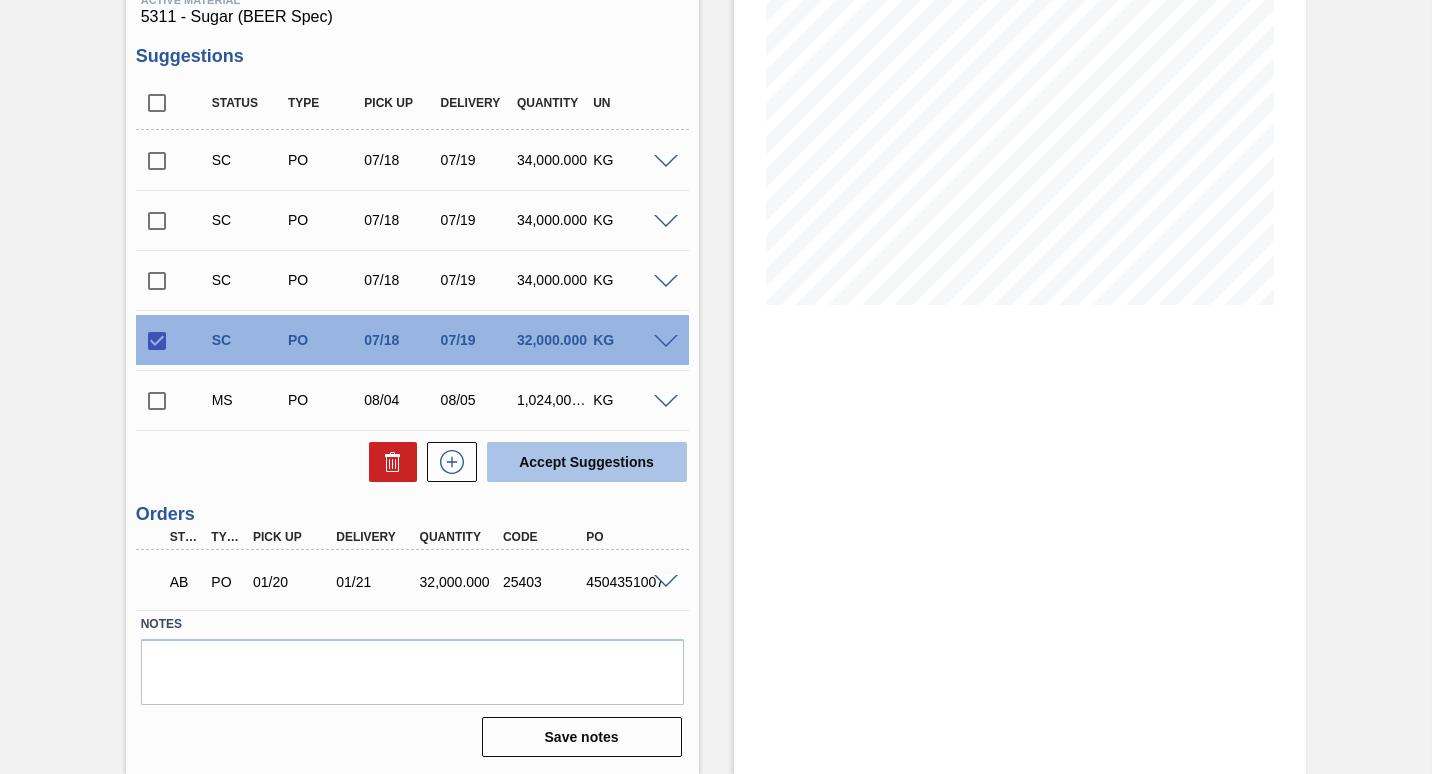 click on "Accept Suggestions" at bounding box center (587, 462) 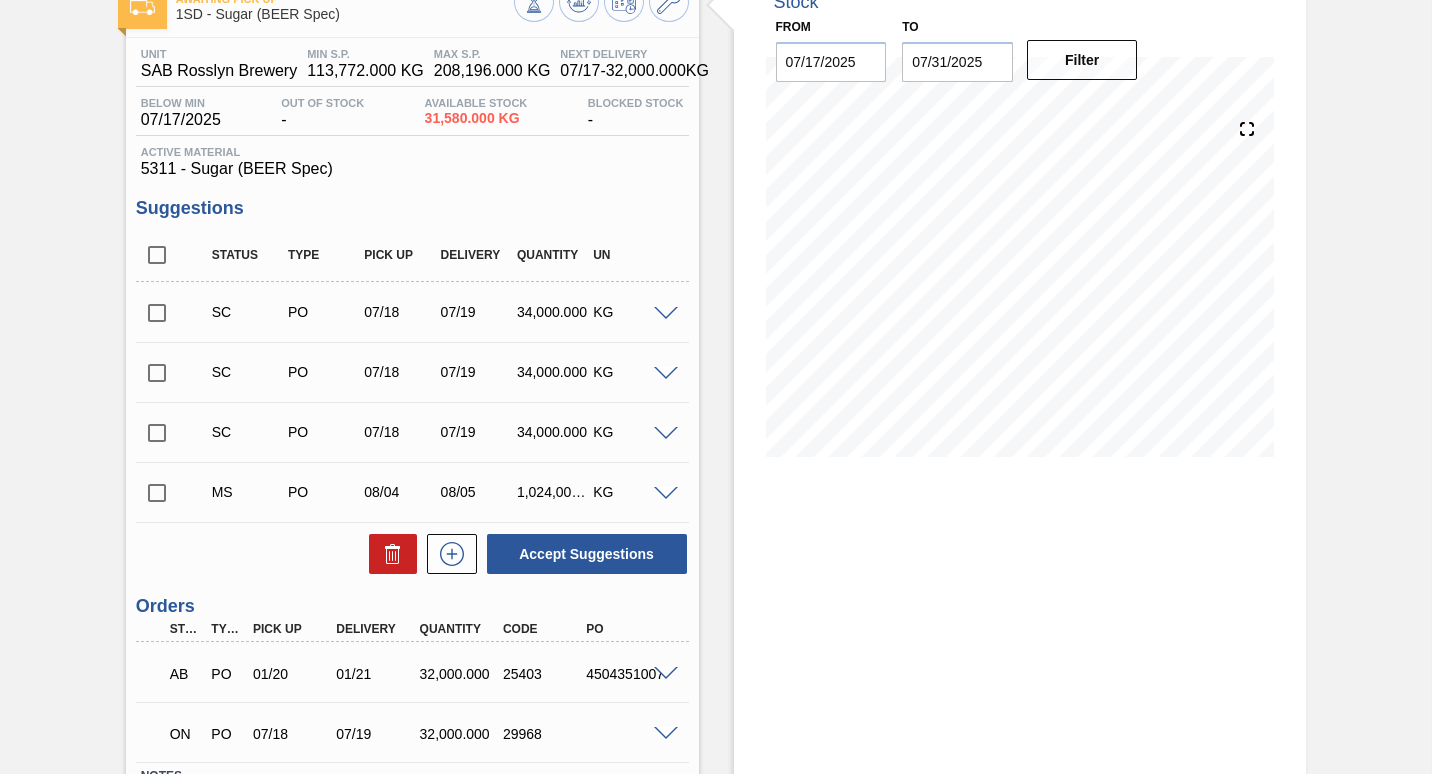 scroll, scrollTop: 0, scrollLeft: 0, axis: both 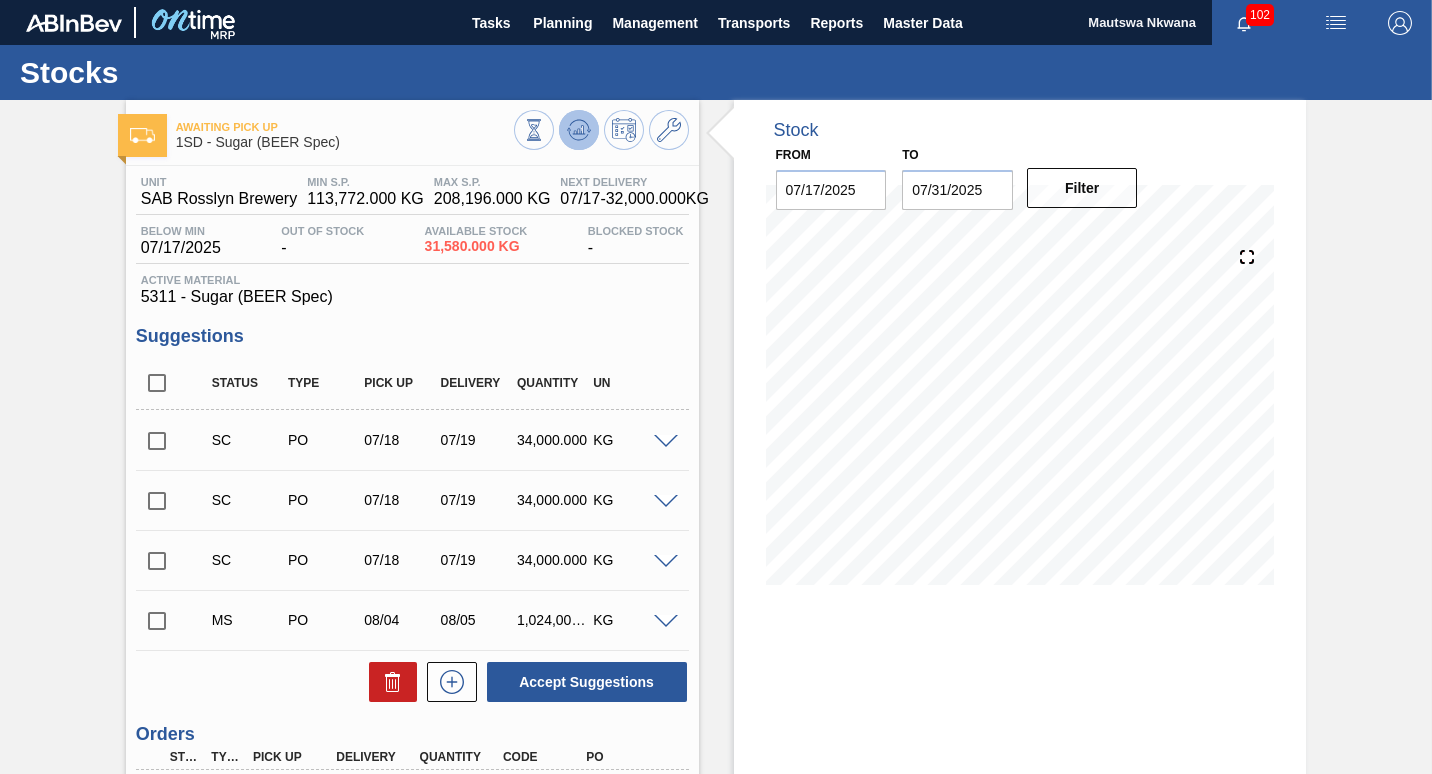 click 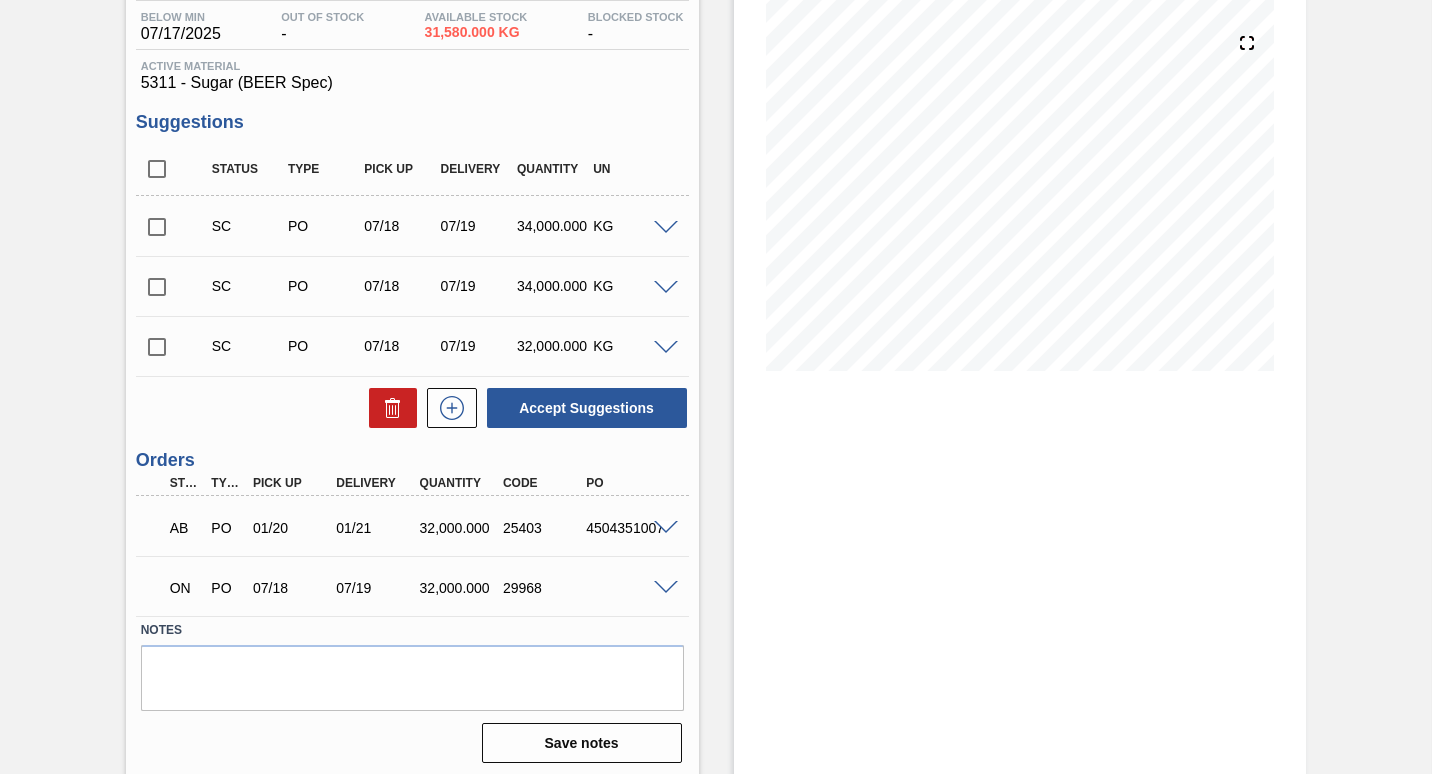 scroll, scrollTop: 220, scrollLeft: 0, axis: vertical 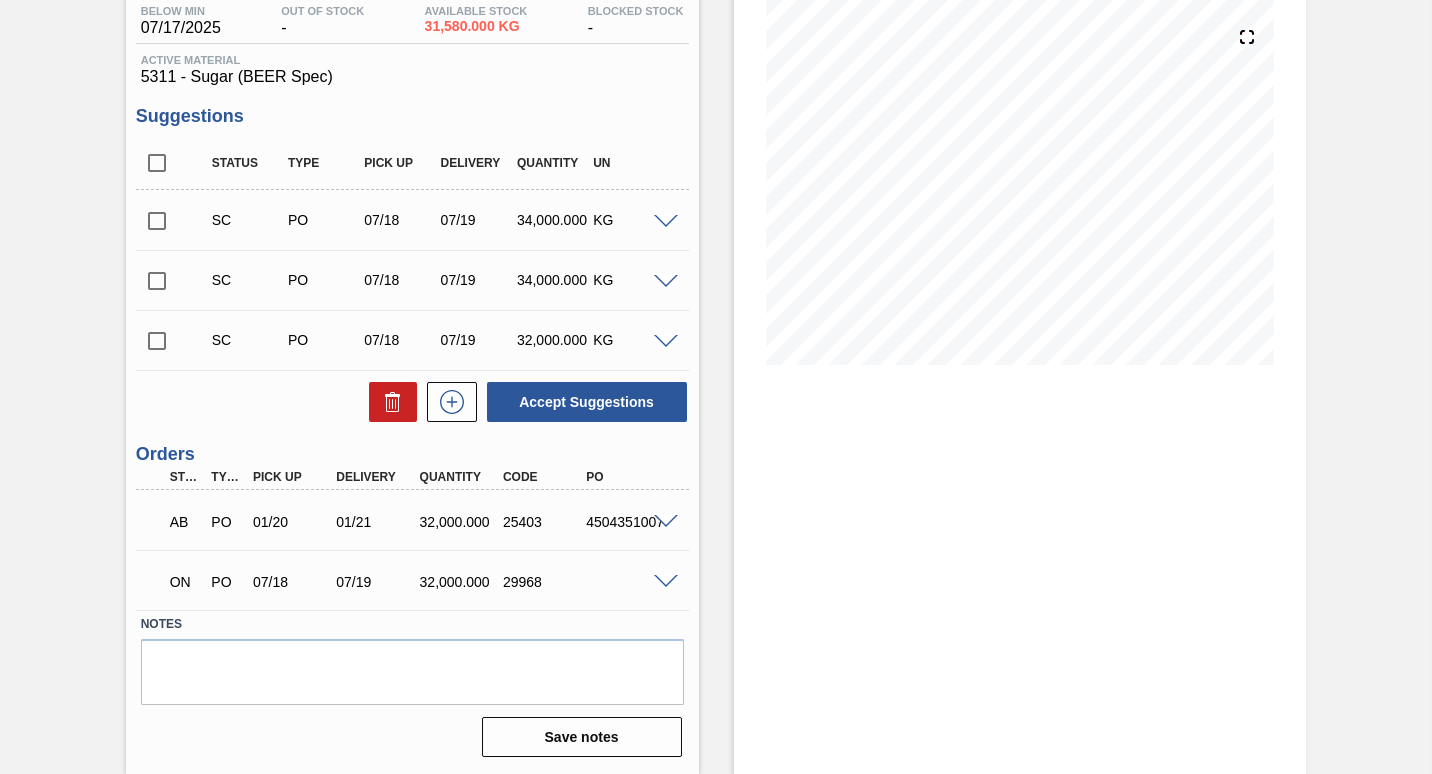 click at bounding box center [666, 582] 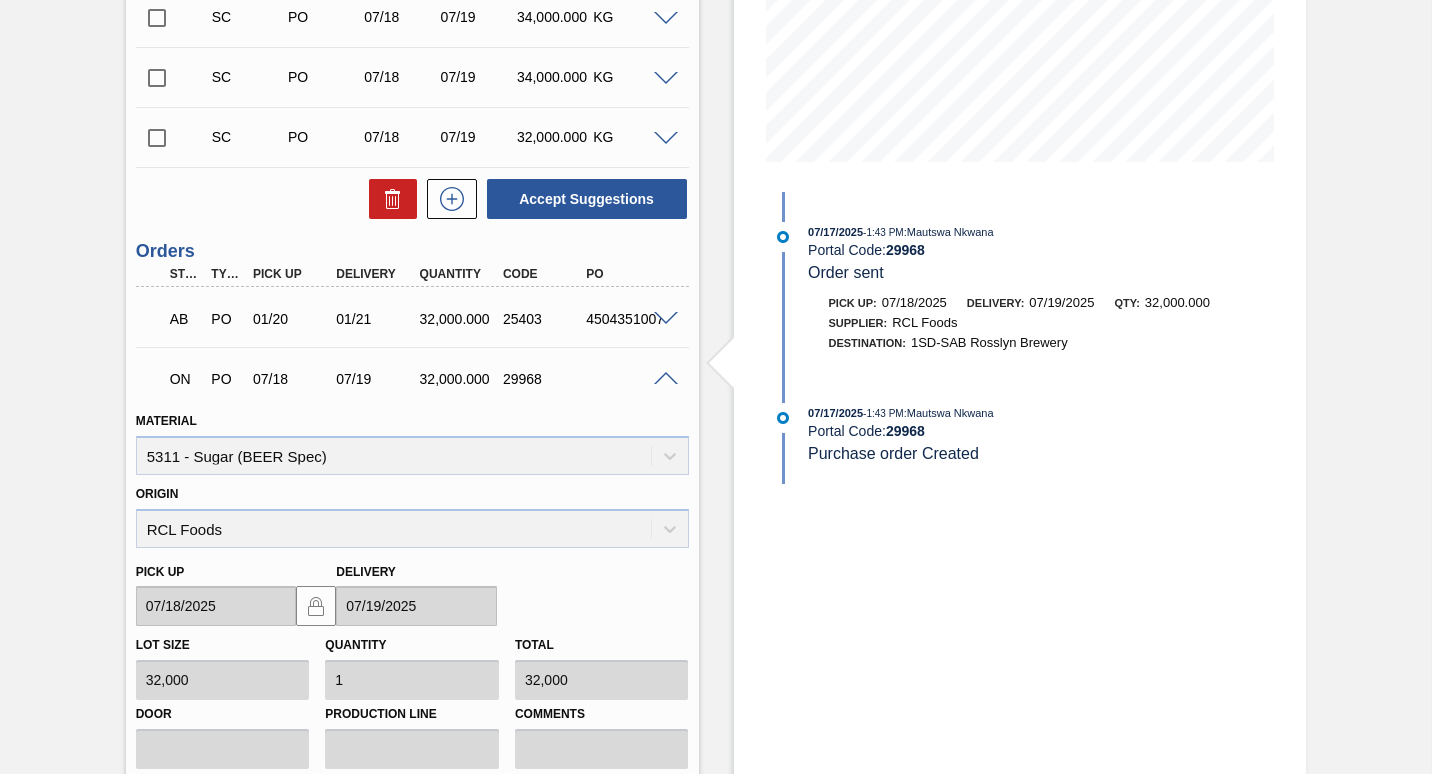 scroll, scrollTop: 620, scrollLeft: 0, axis: vertical 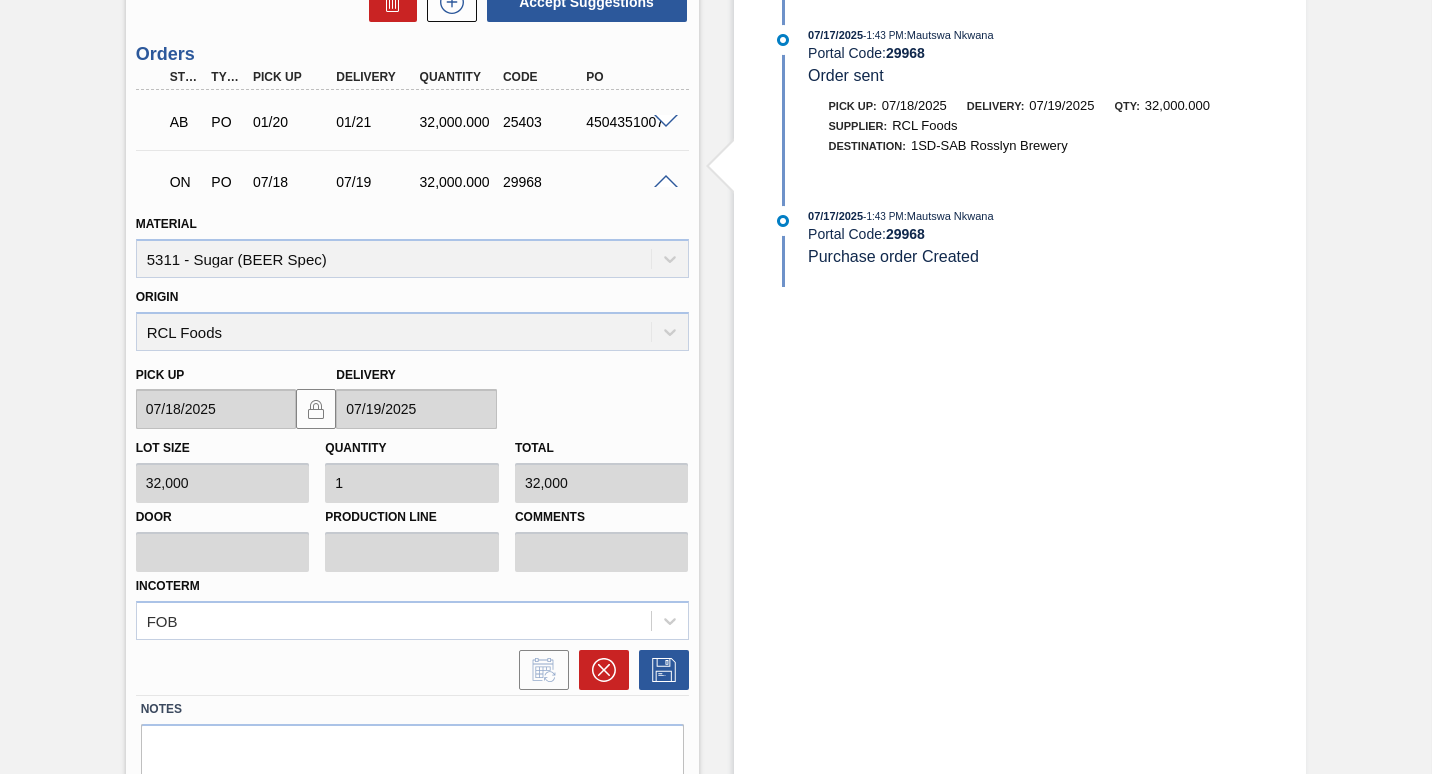click at bounding box center [666, 182] 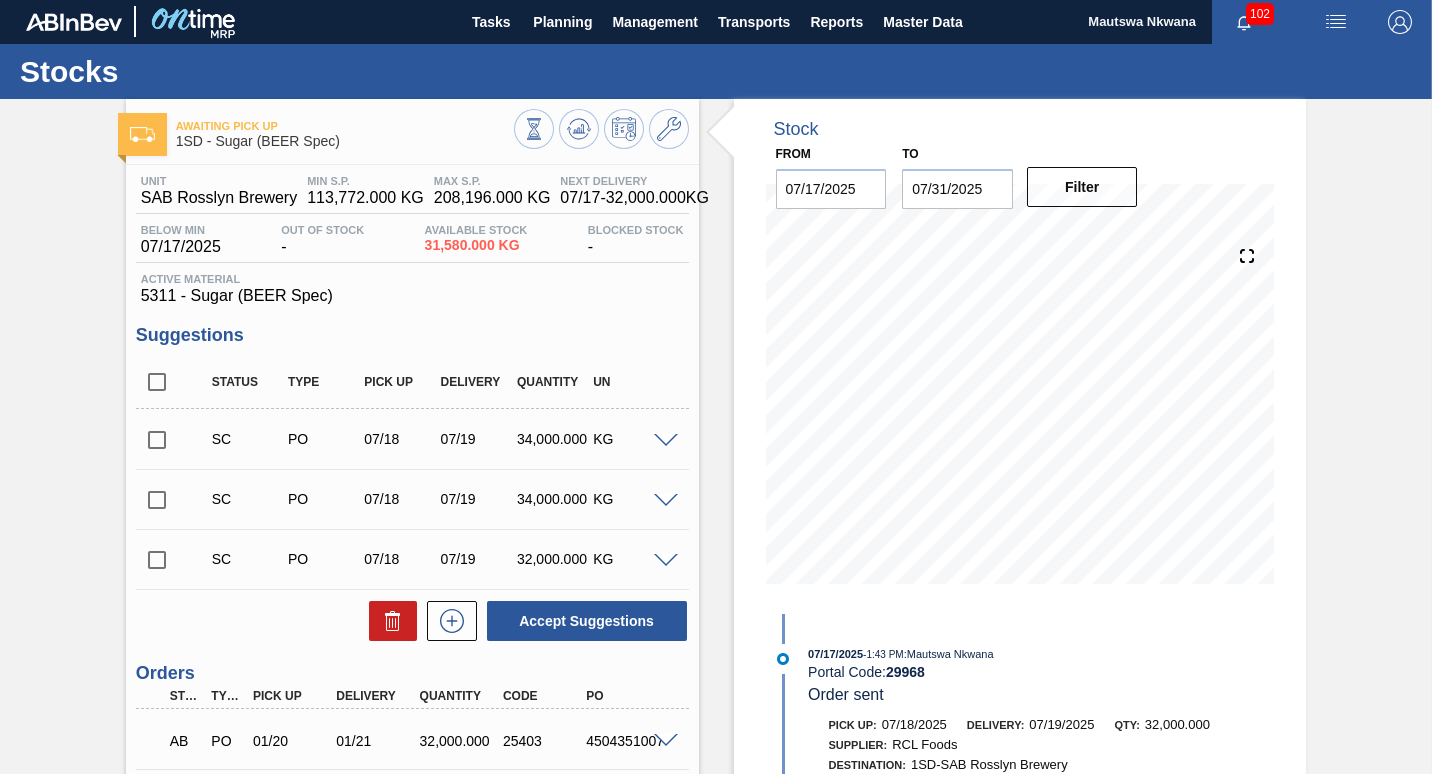 scroll, scrollTop: 0, scrollLeft: 0, axis: both 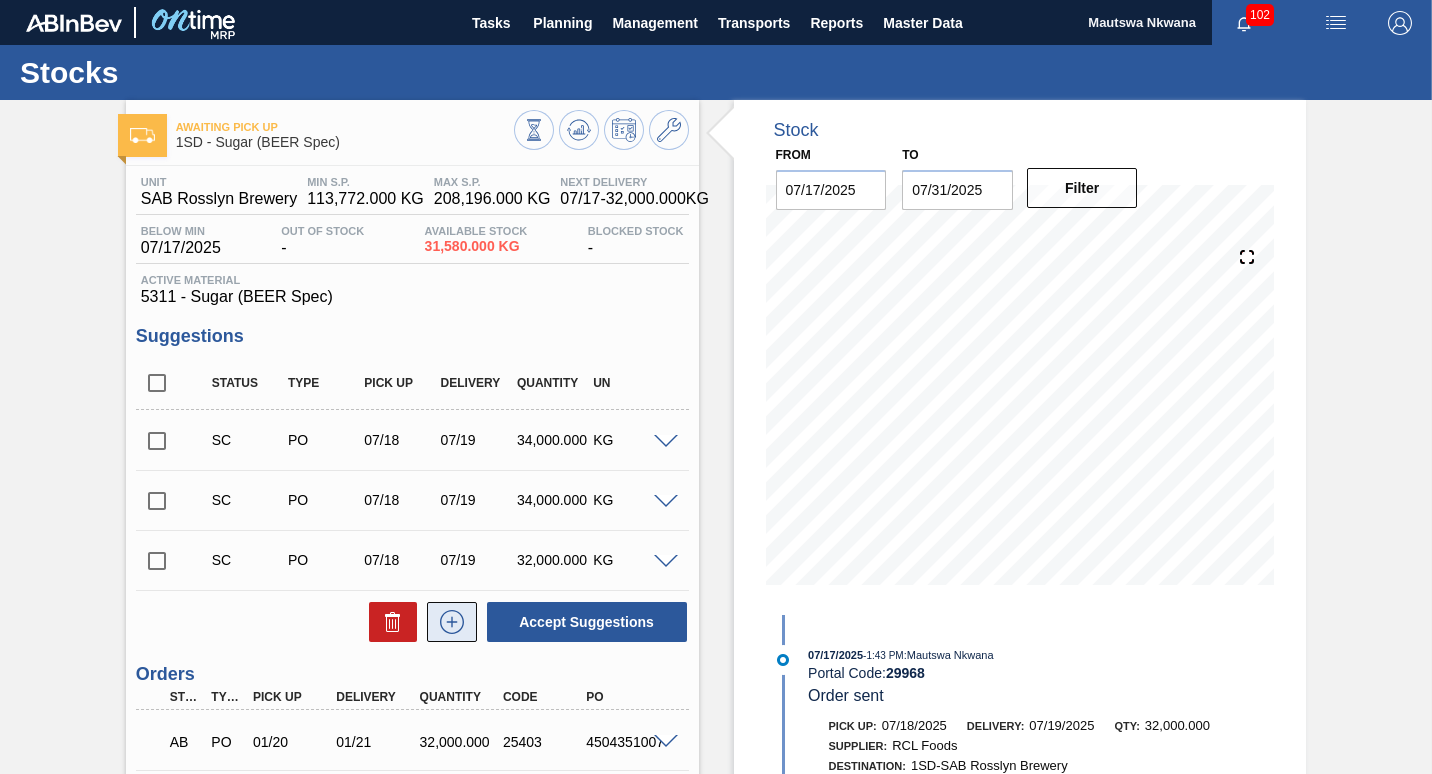 click 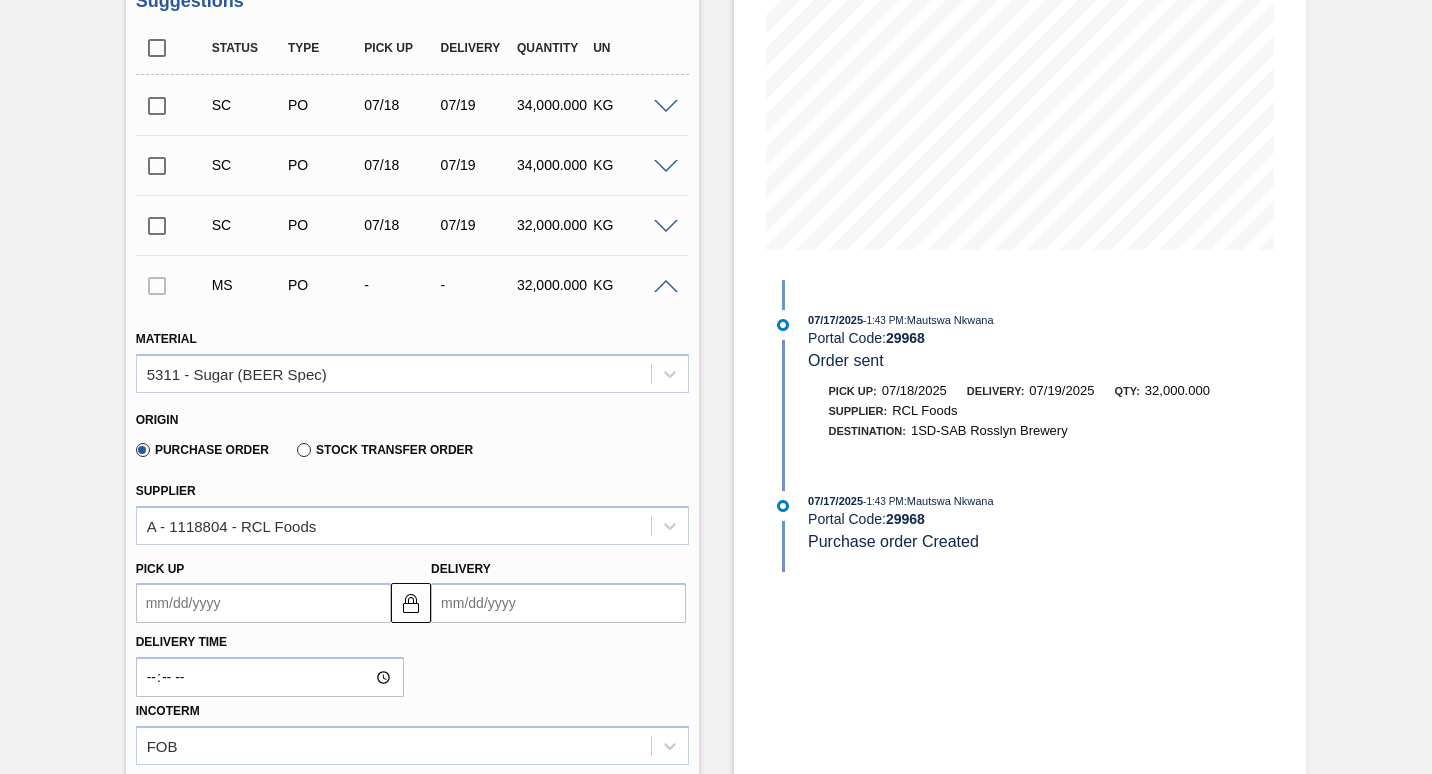 scroll, scrollTop: 500, scrollLeft: 0, axis: vertical 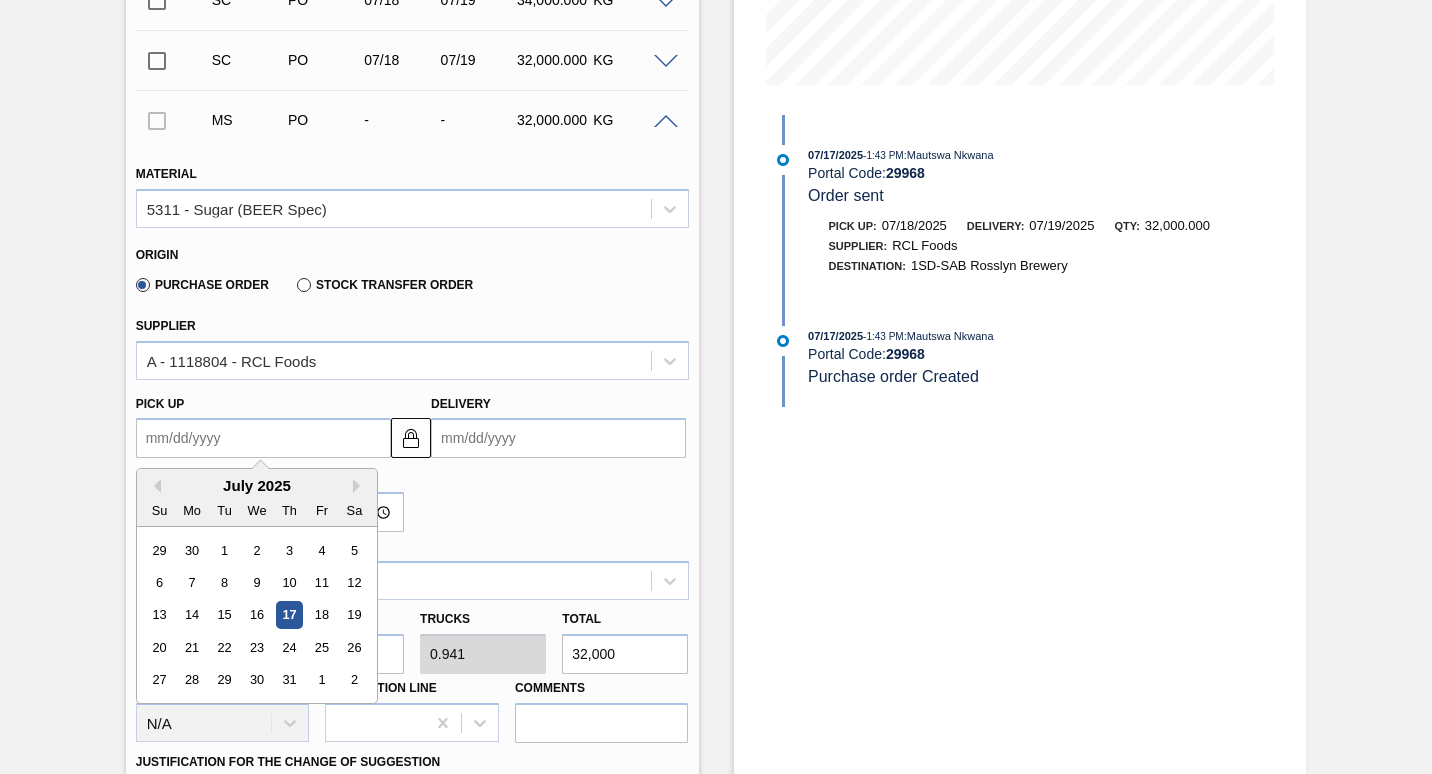 click on "Pick up" at bounding box center (263, 438) 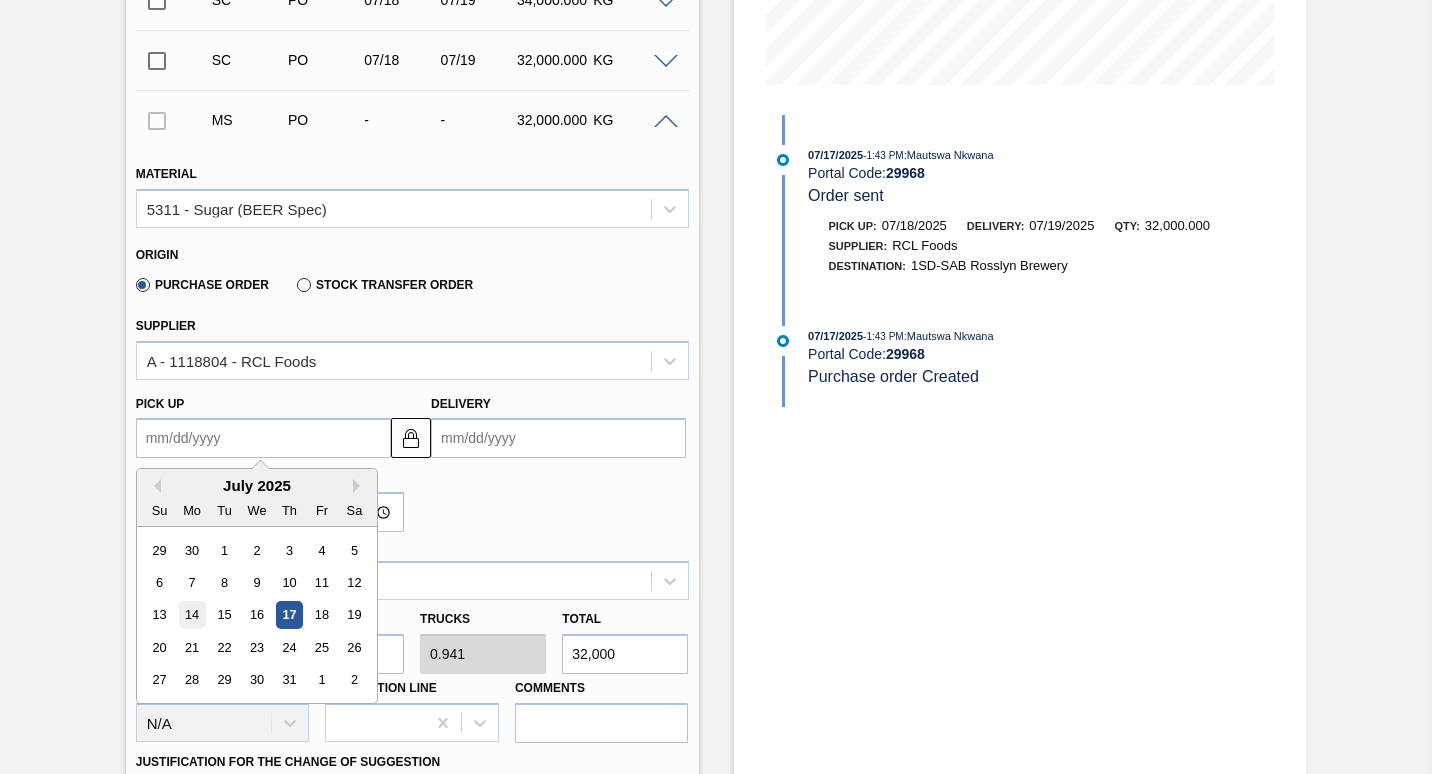 click on "14" at bounding box center (191, 615) 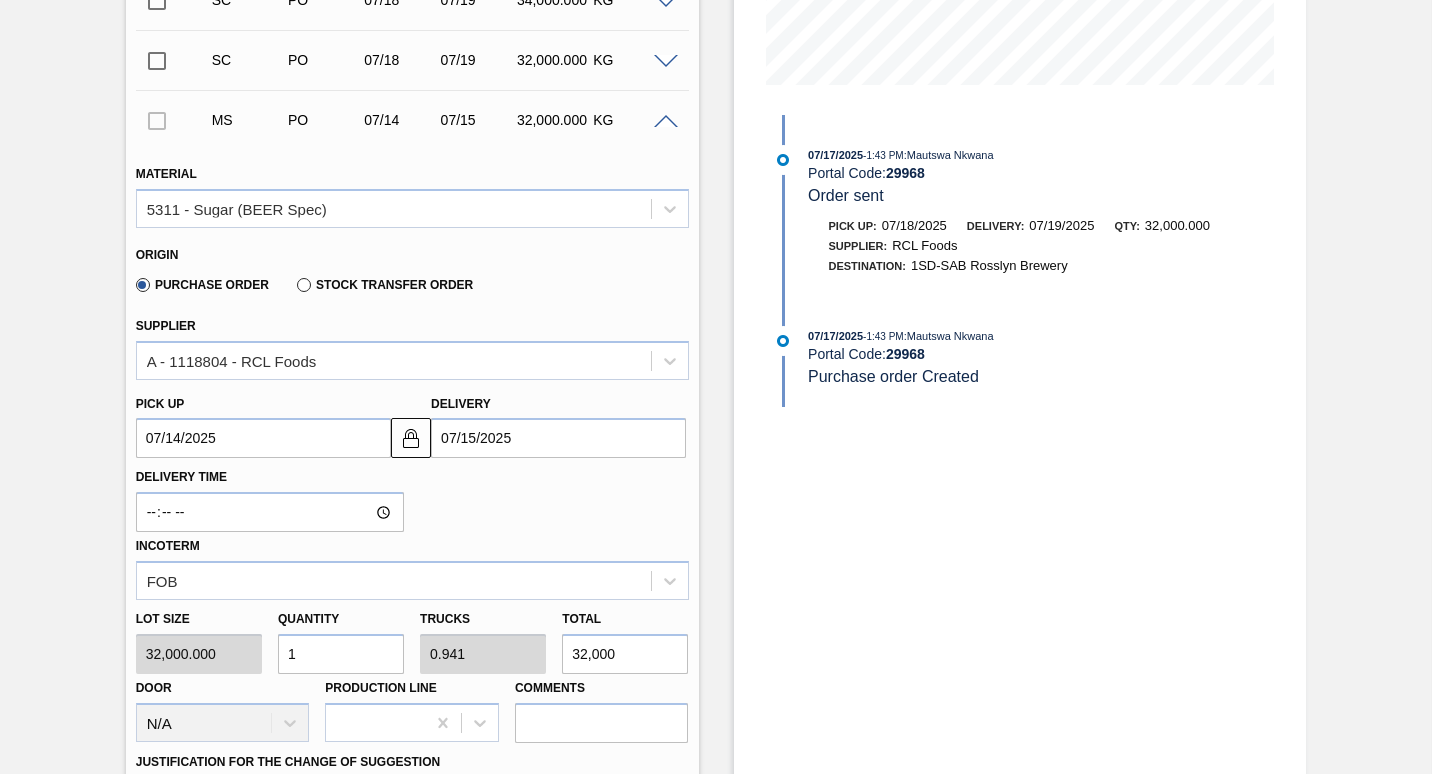 click on "1" at bounding box center [341, 654] 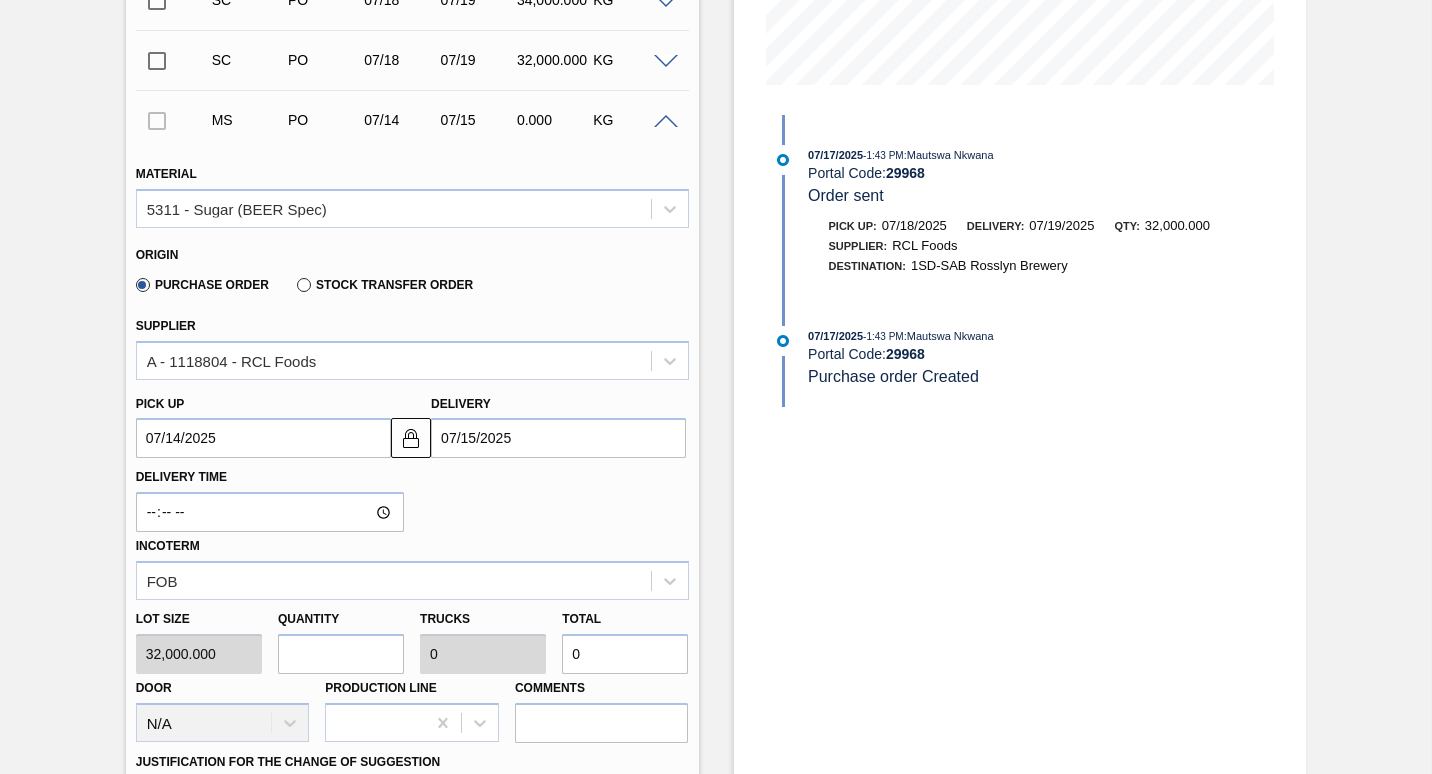 type on "3" 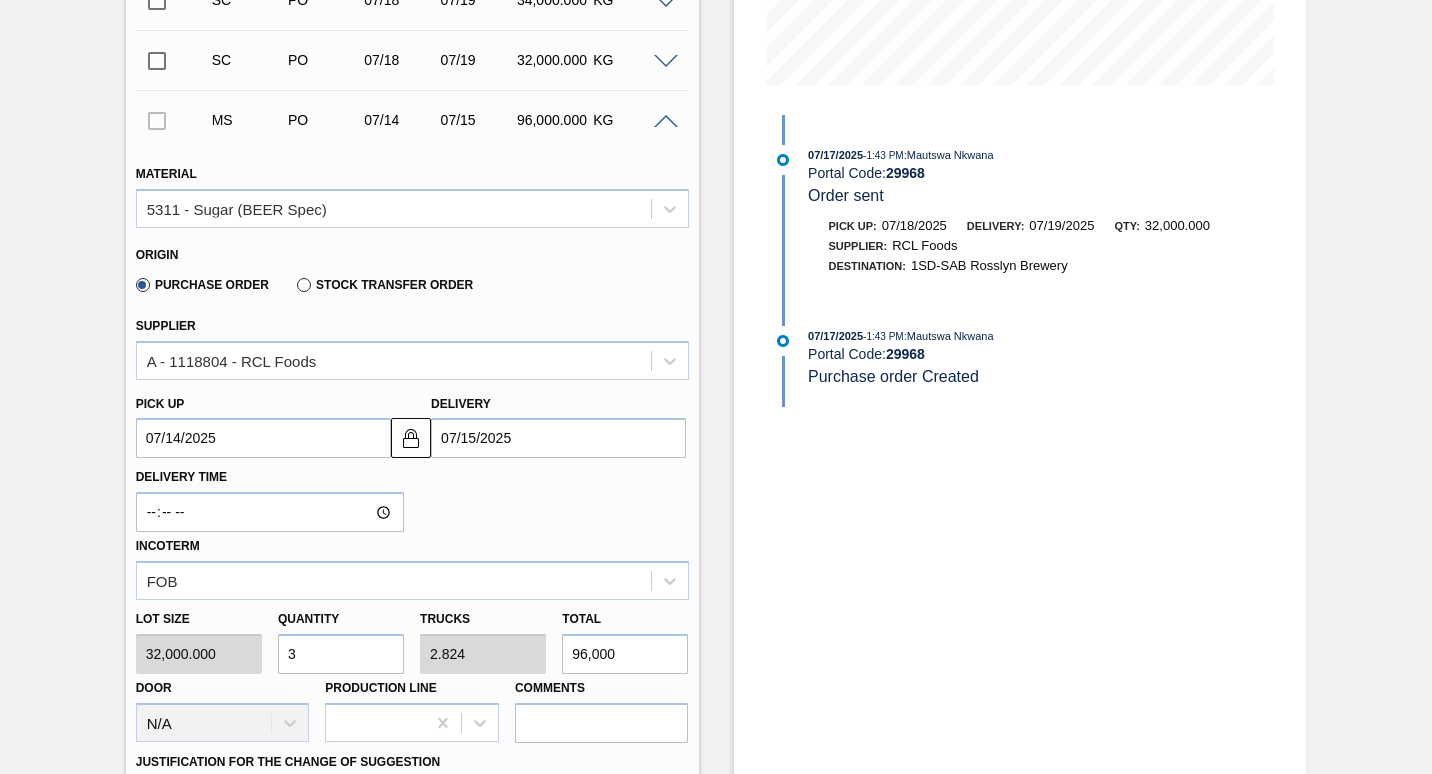 type on "32" 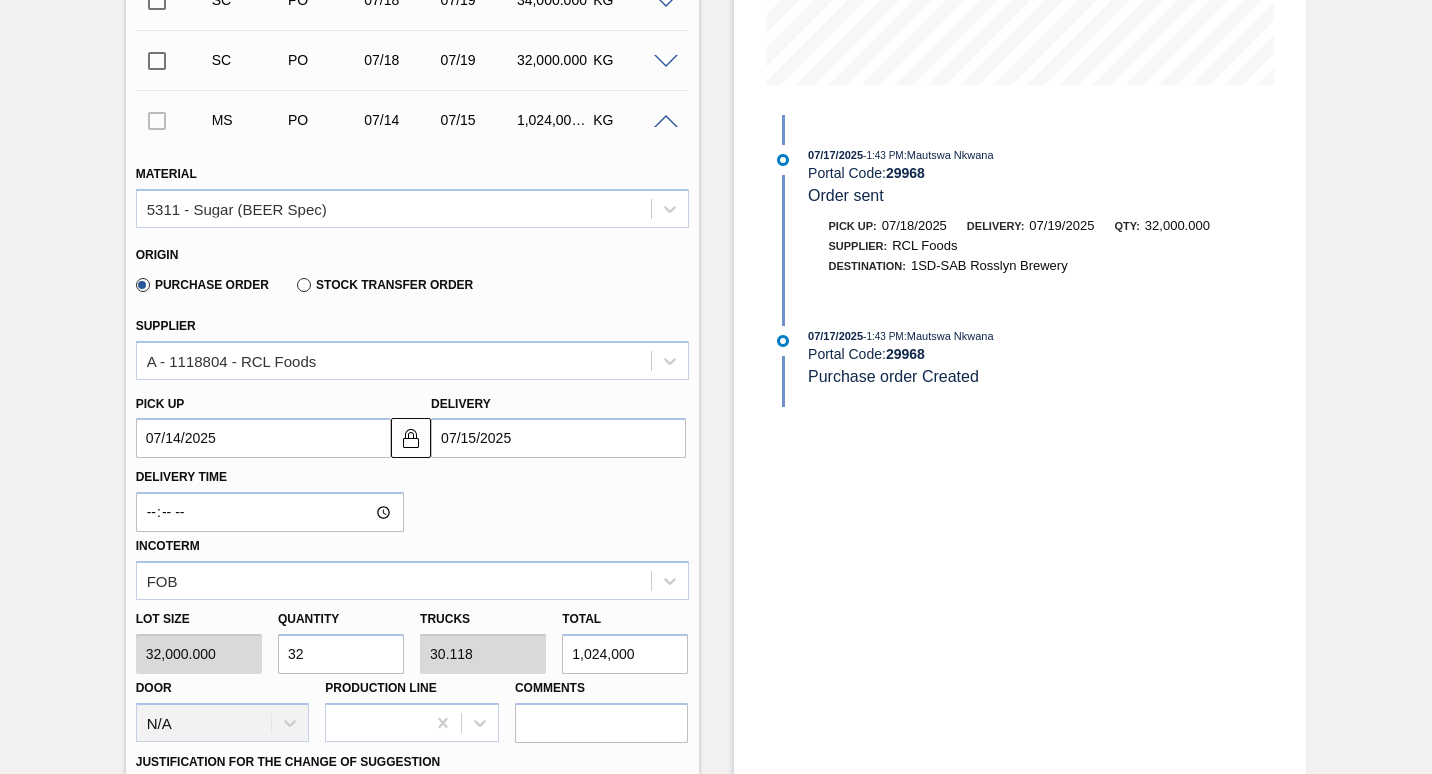 type on "320" 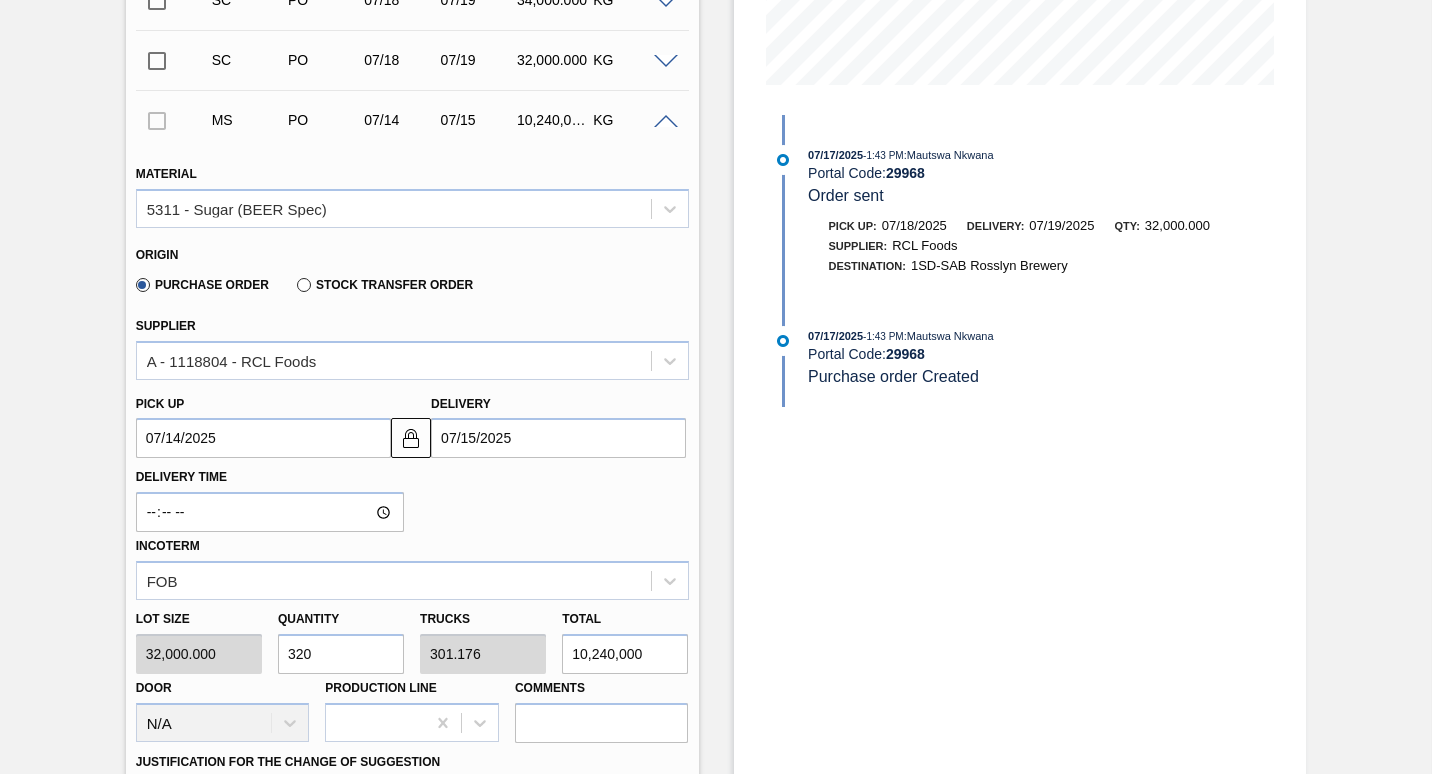 type on "3,200" 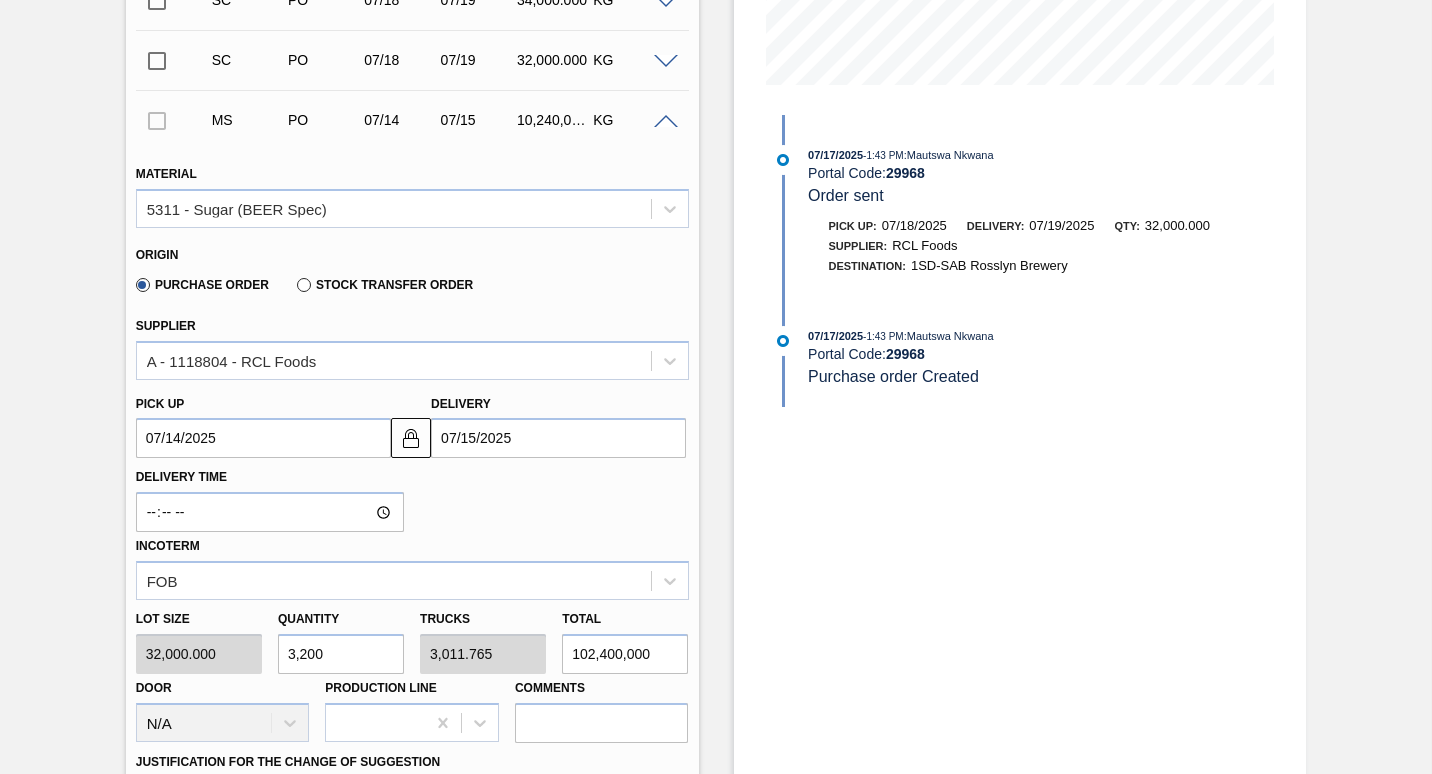 type on "32,000" 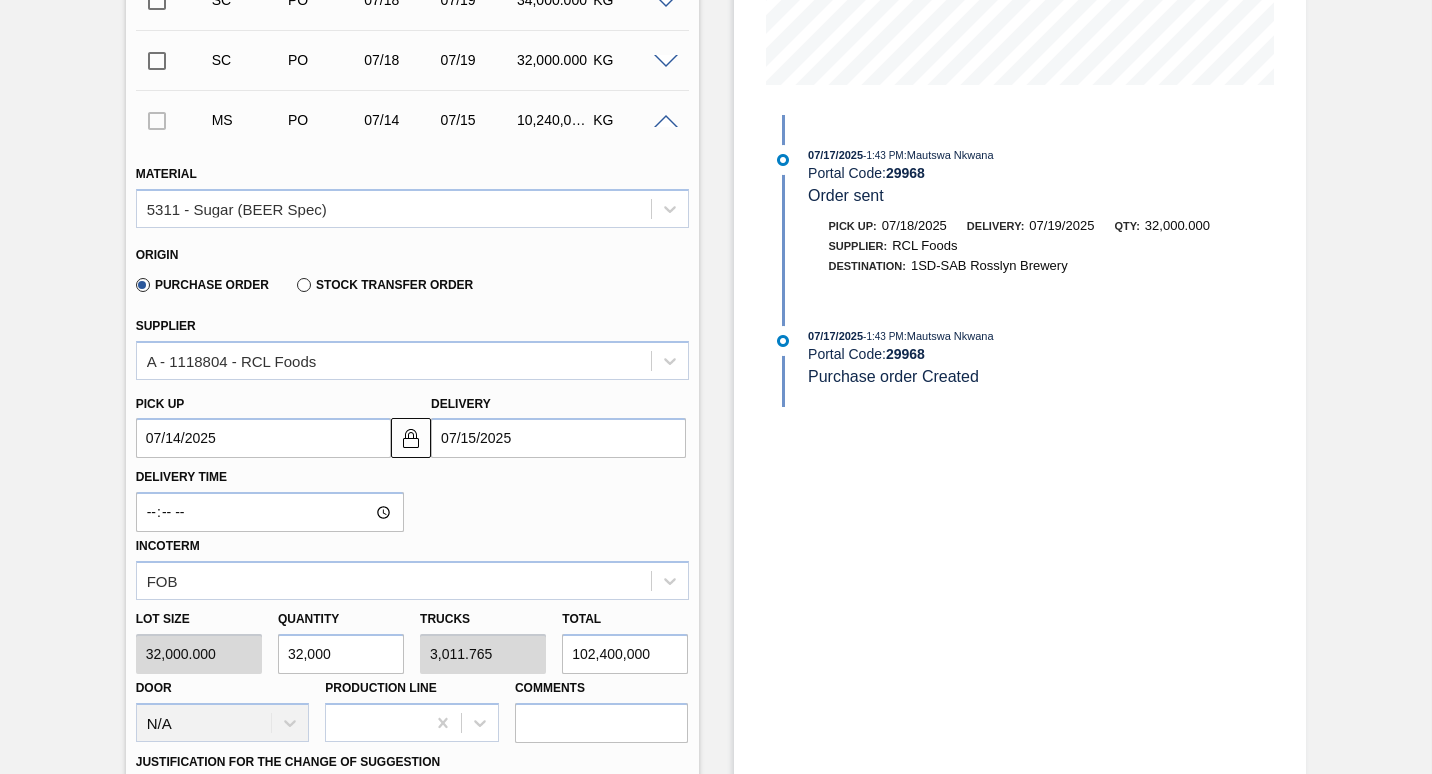 type on "30,117.647" 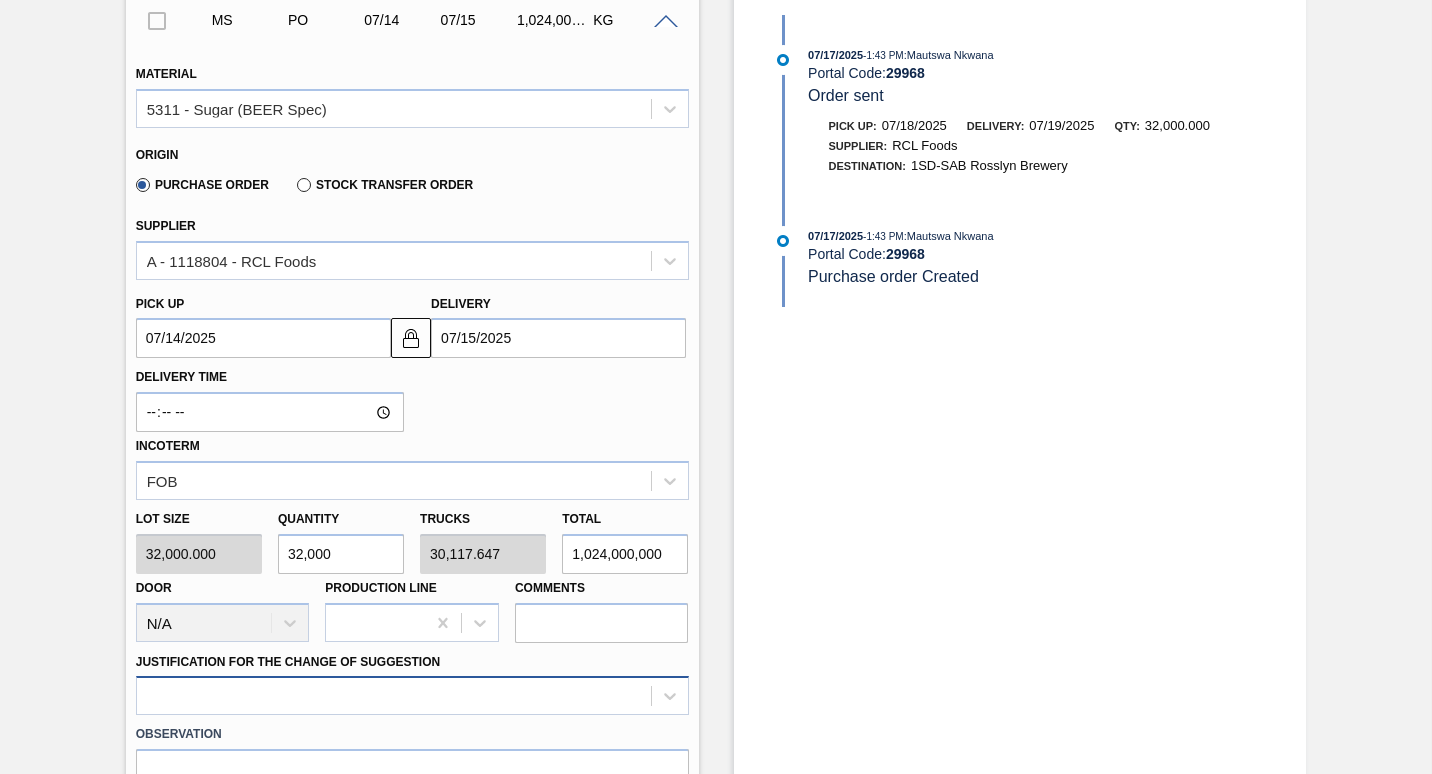 type on "32,000" 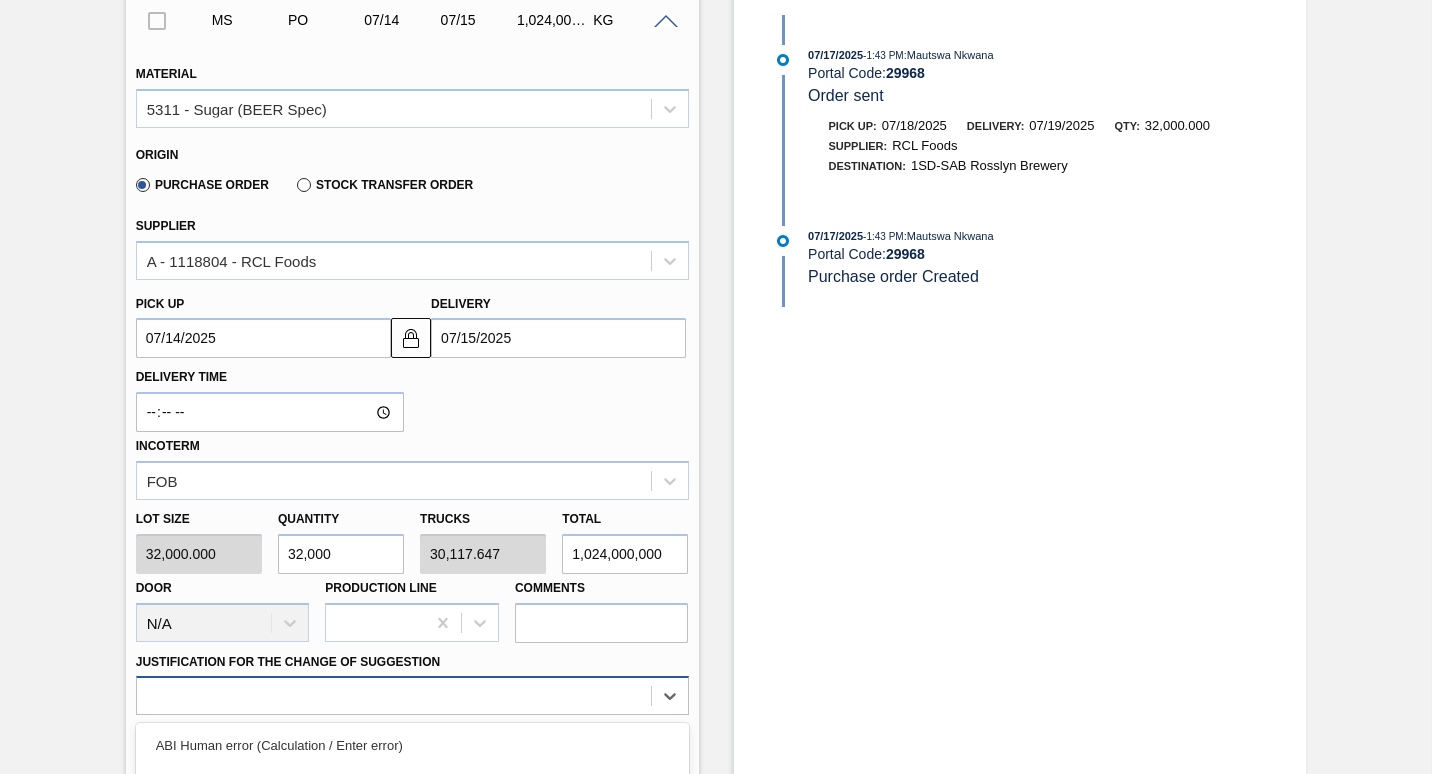 scroll, scrollTop: 857, scrollLeft: 0, axis: vertical 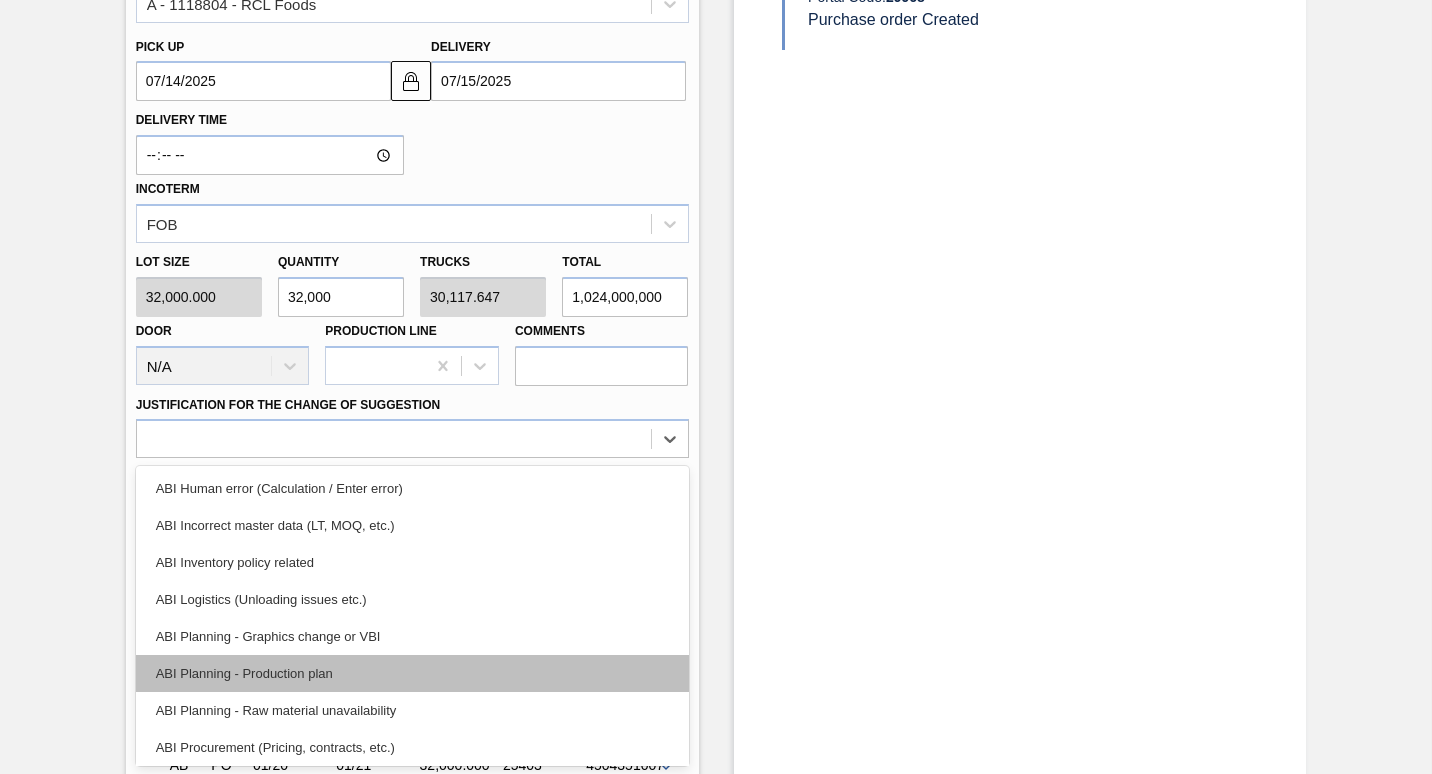 click on "ABI Planning - Production plan" at bounding box center (412, 673) 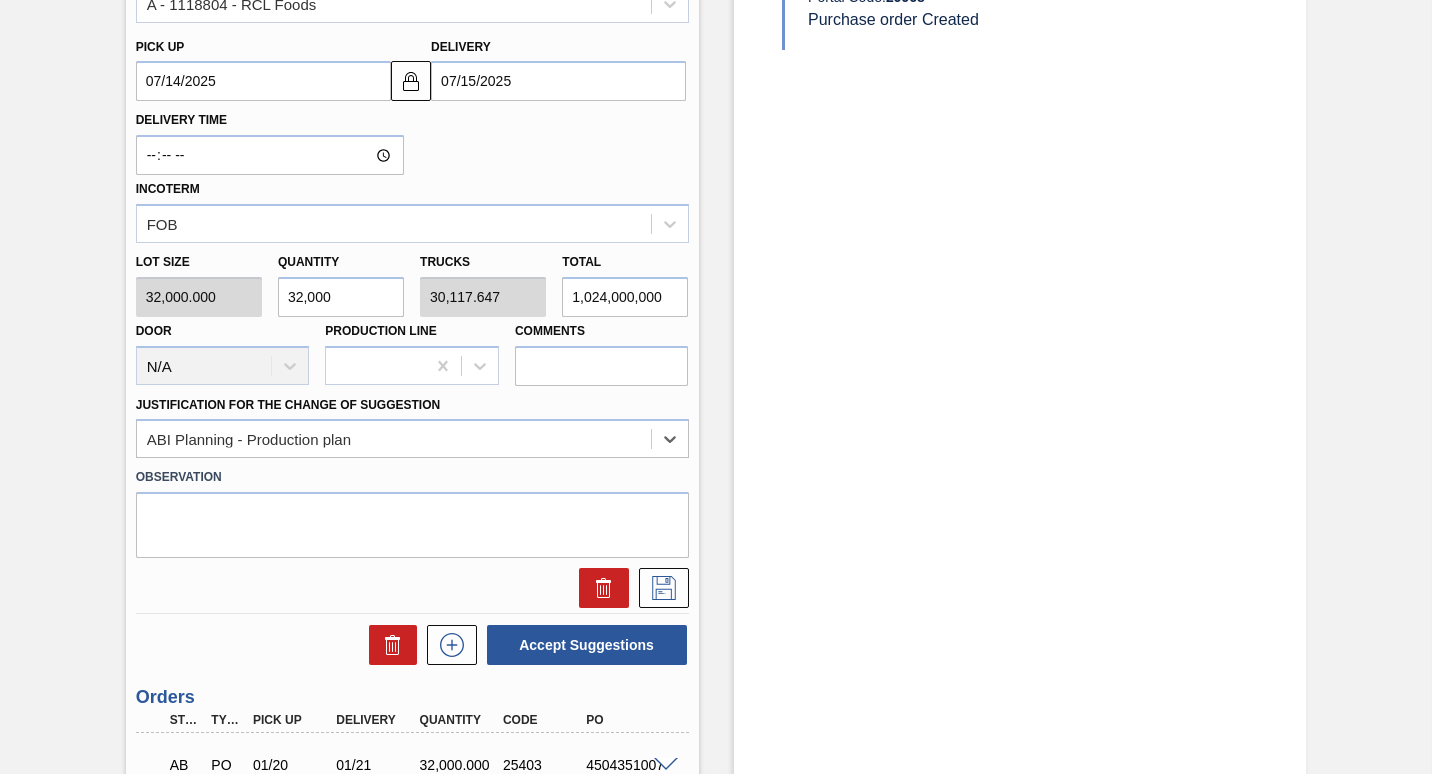 click on "07/14/2025" at bounding box center [263, 81] 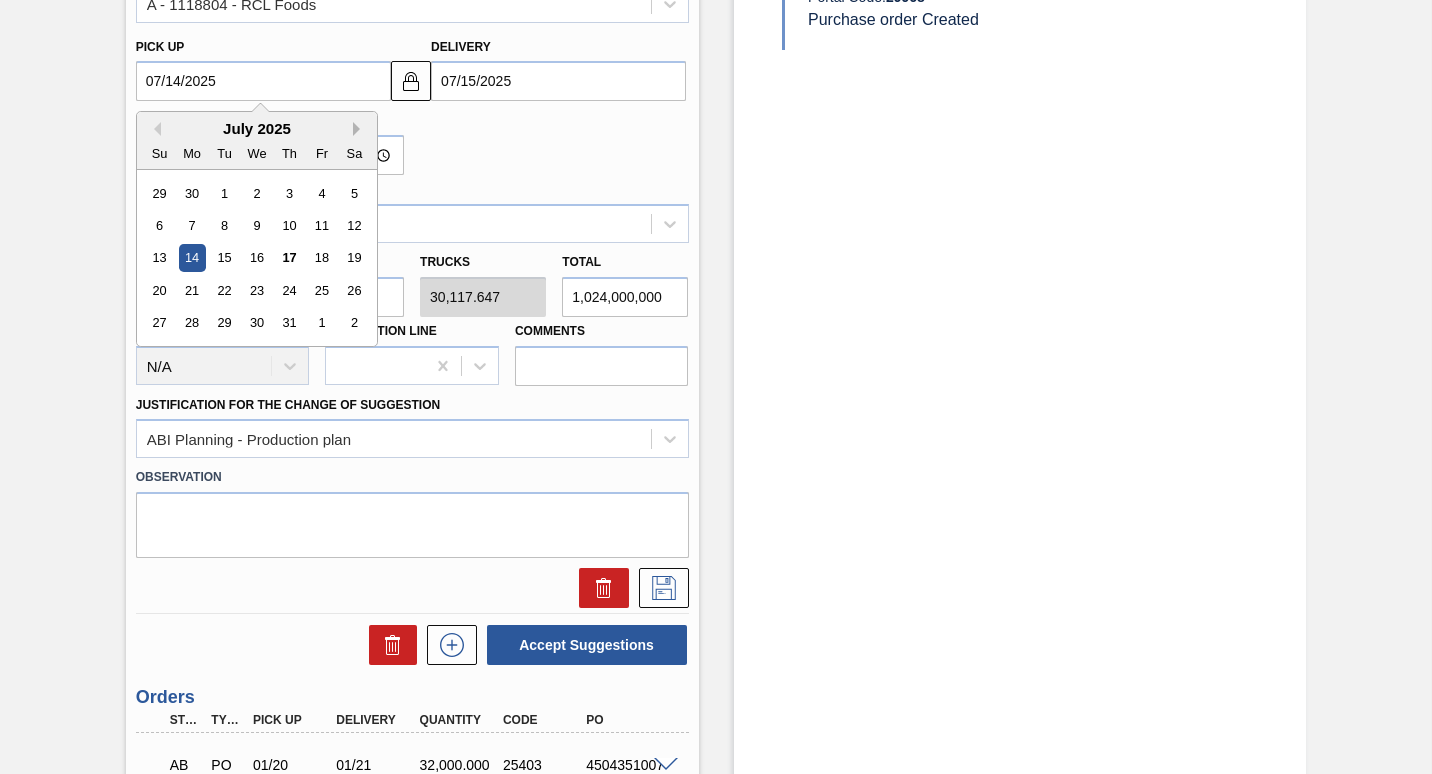 click on "Next Month" at bounding box center [360, 129] 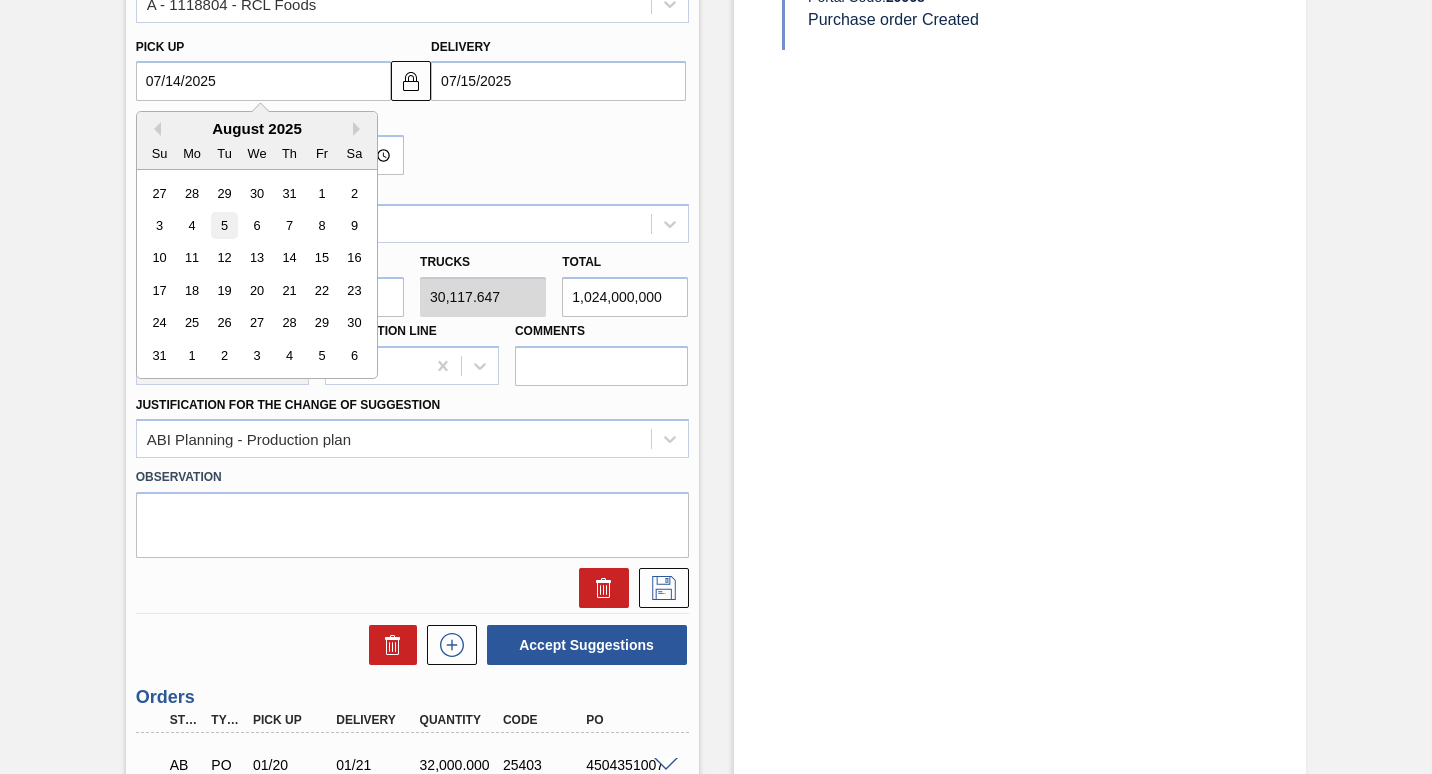 click on "5" at bounding box center (224, 225) 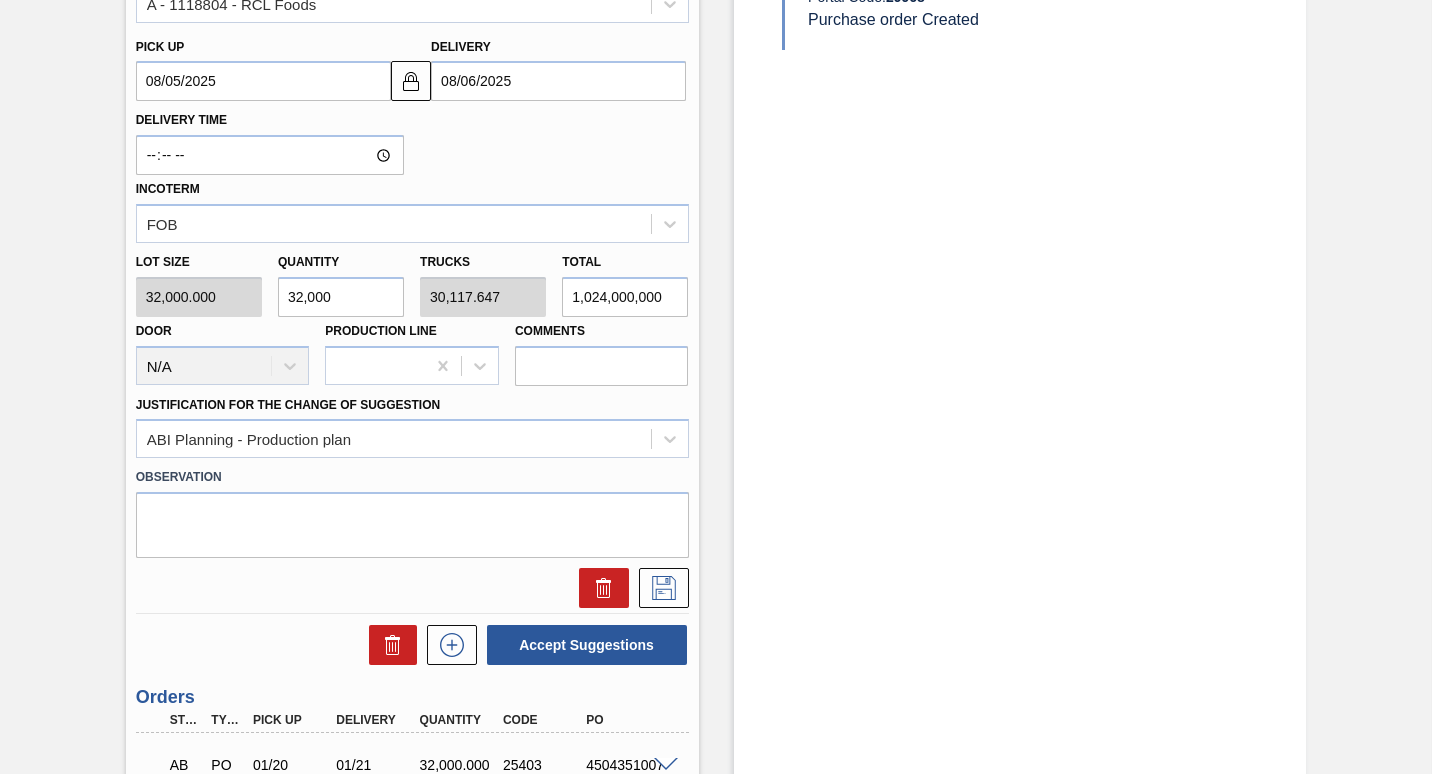 click on "08/05/2025" at bounding box center [263, 81] 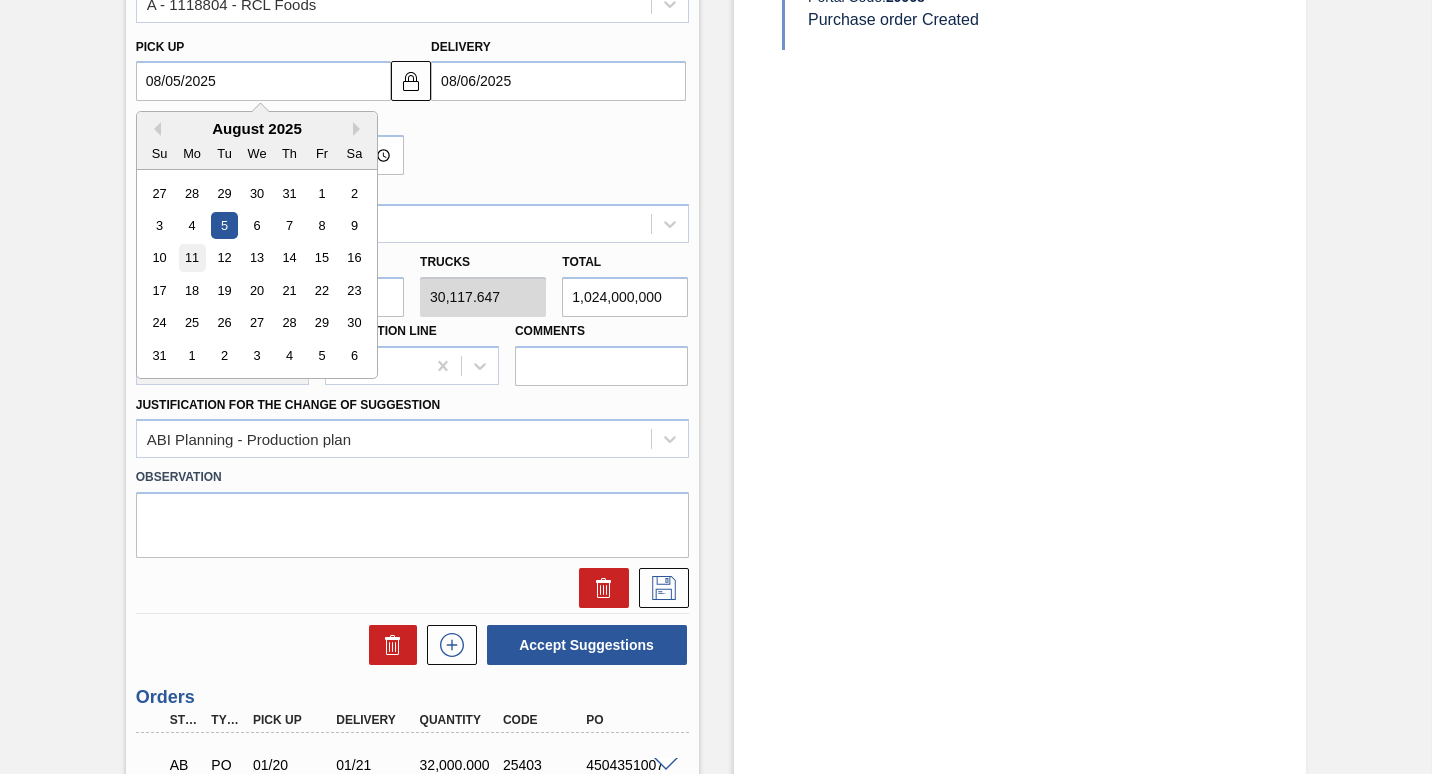click on "11" at bounding box center (191, 258) 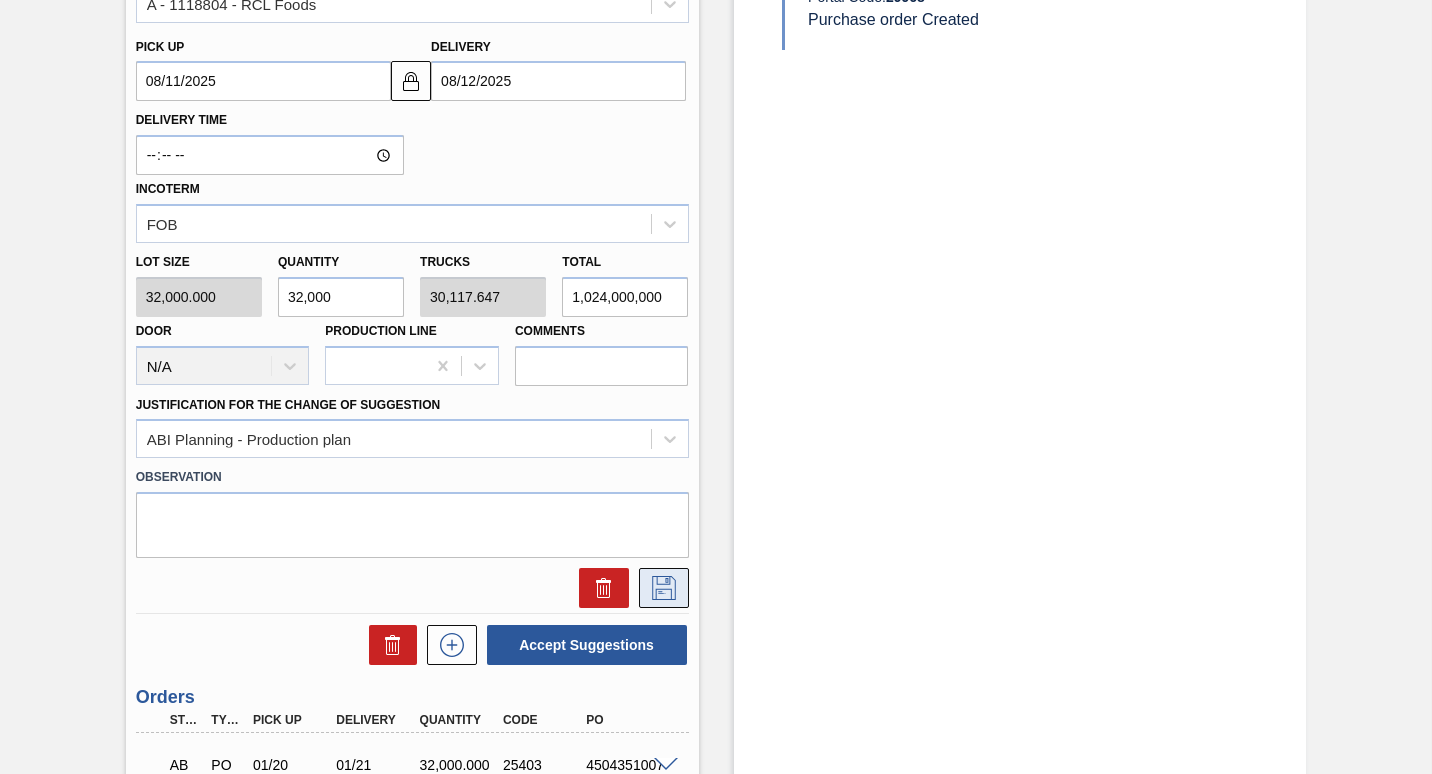 click 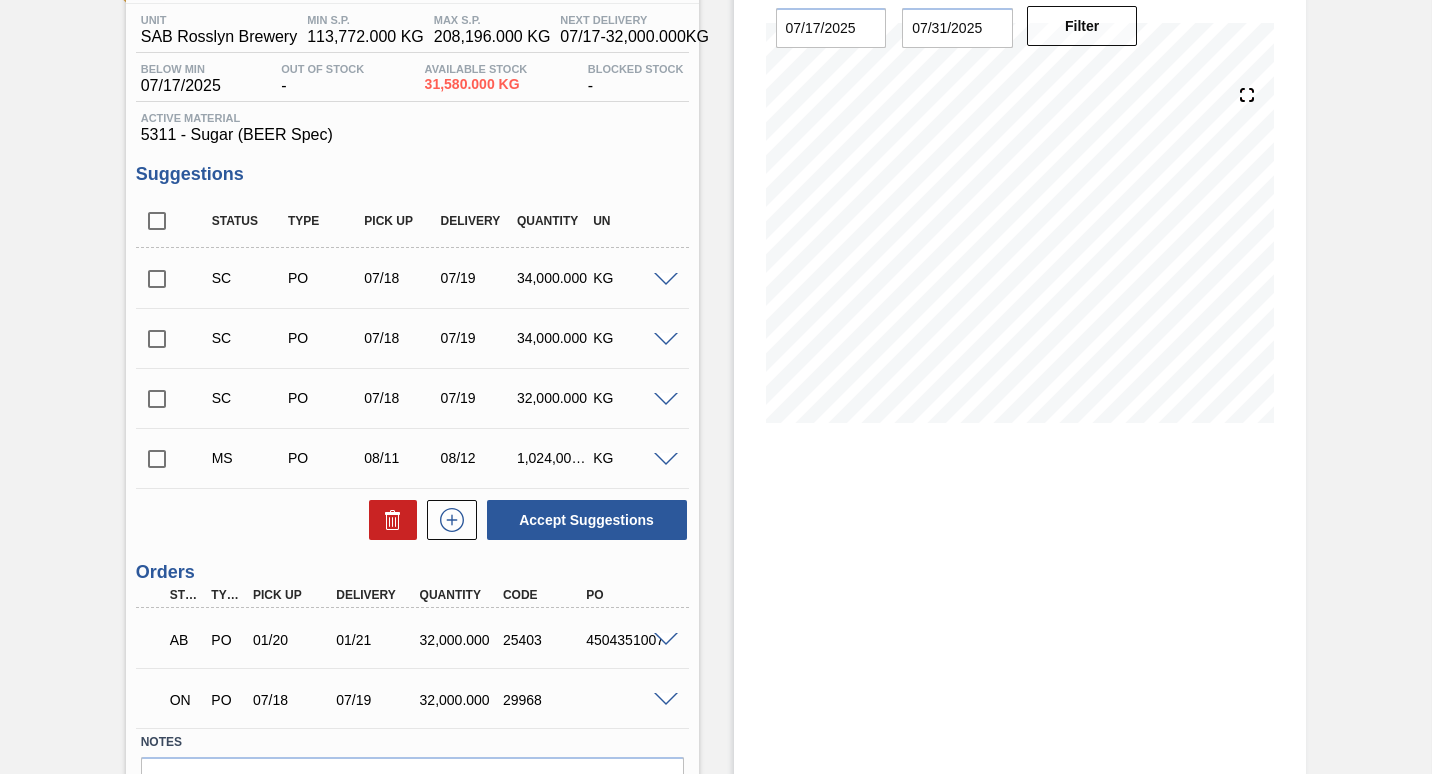 scroll, scrollTop: 0, scrollLeft: 0, axis: both 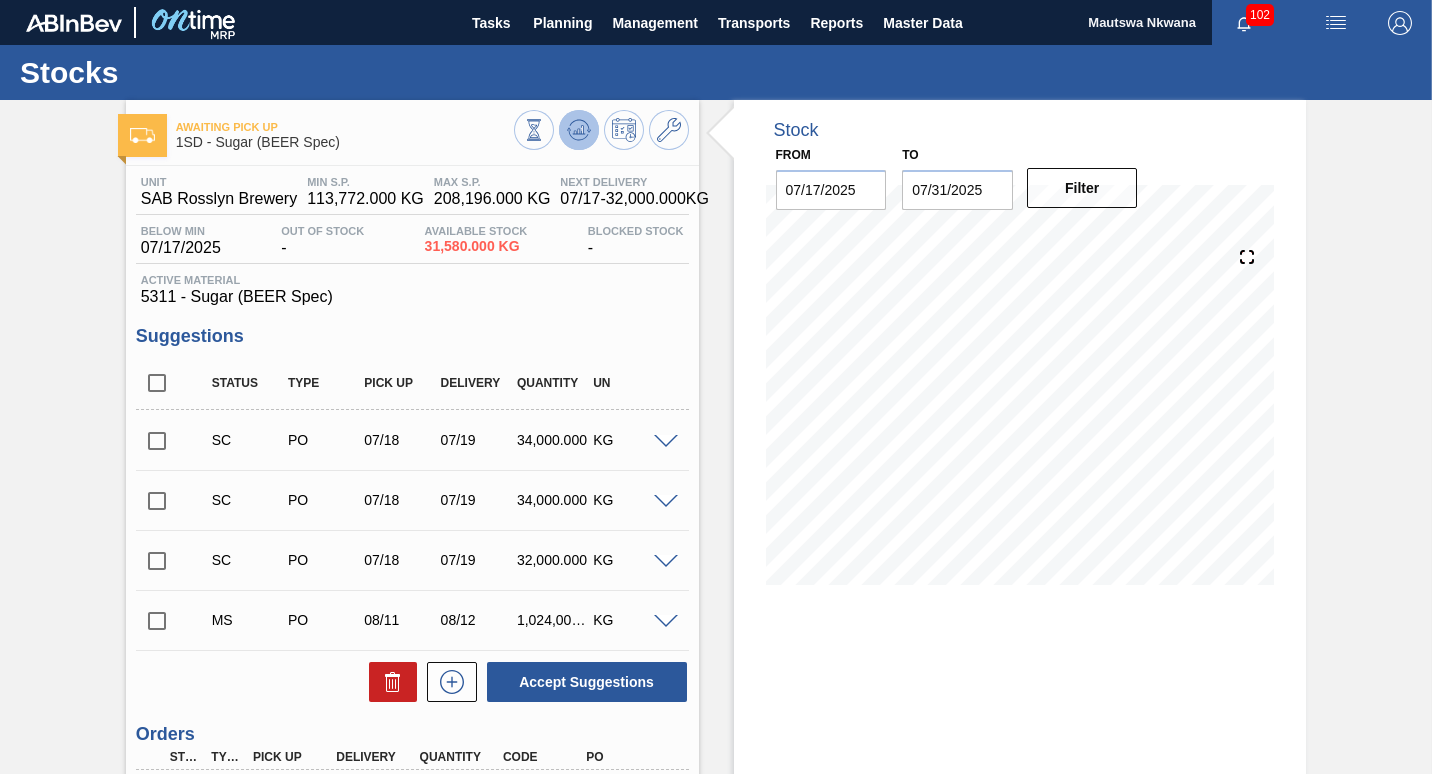 click 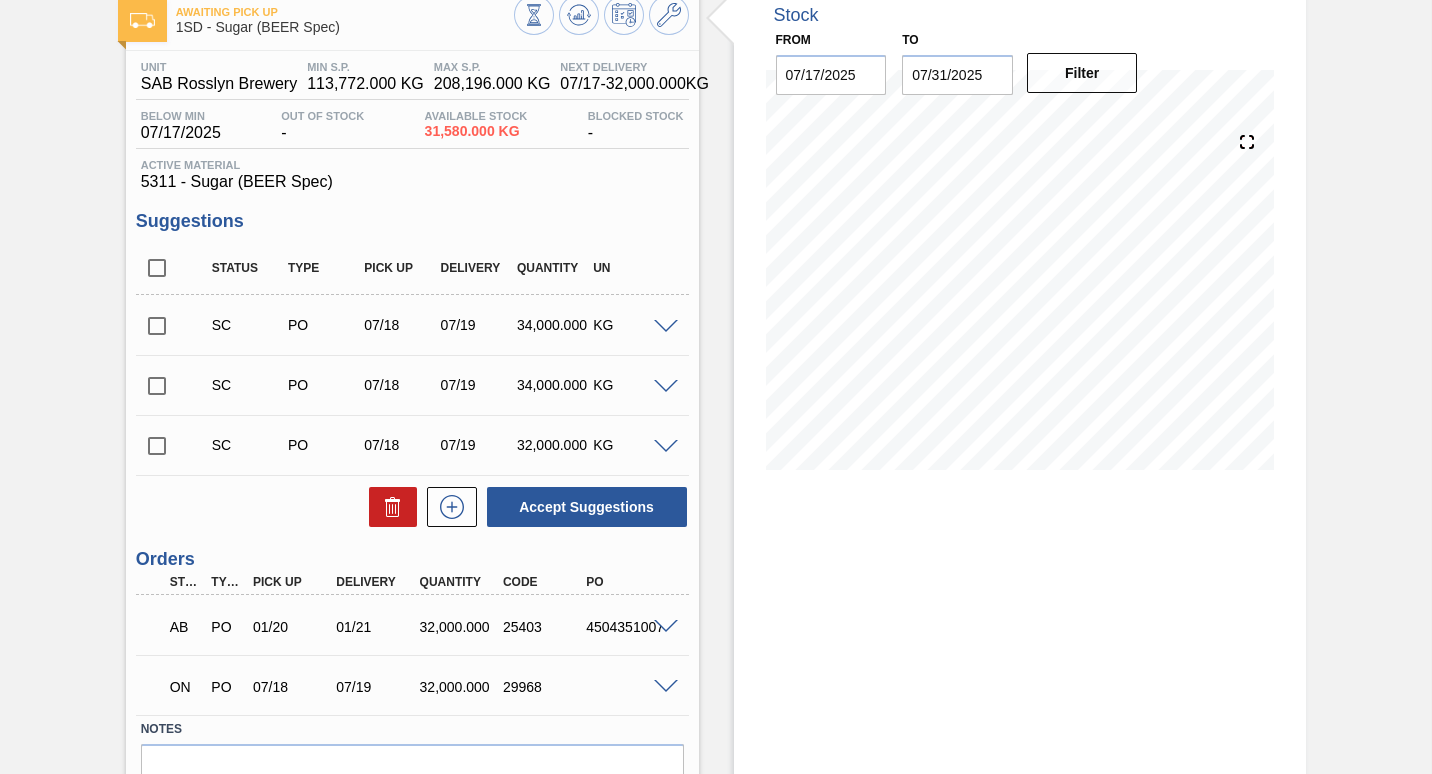 scroll, scrollTop: 200, scrollLeft: 0, axis: vertical 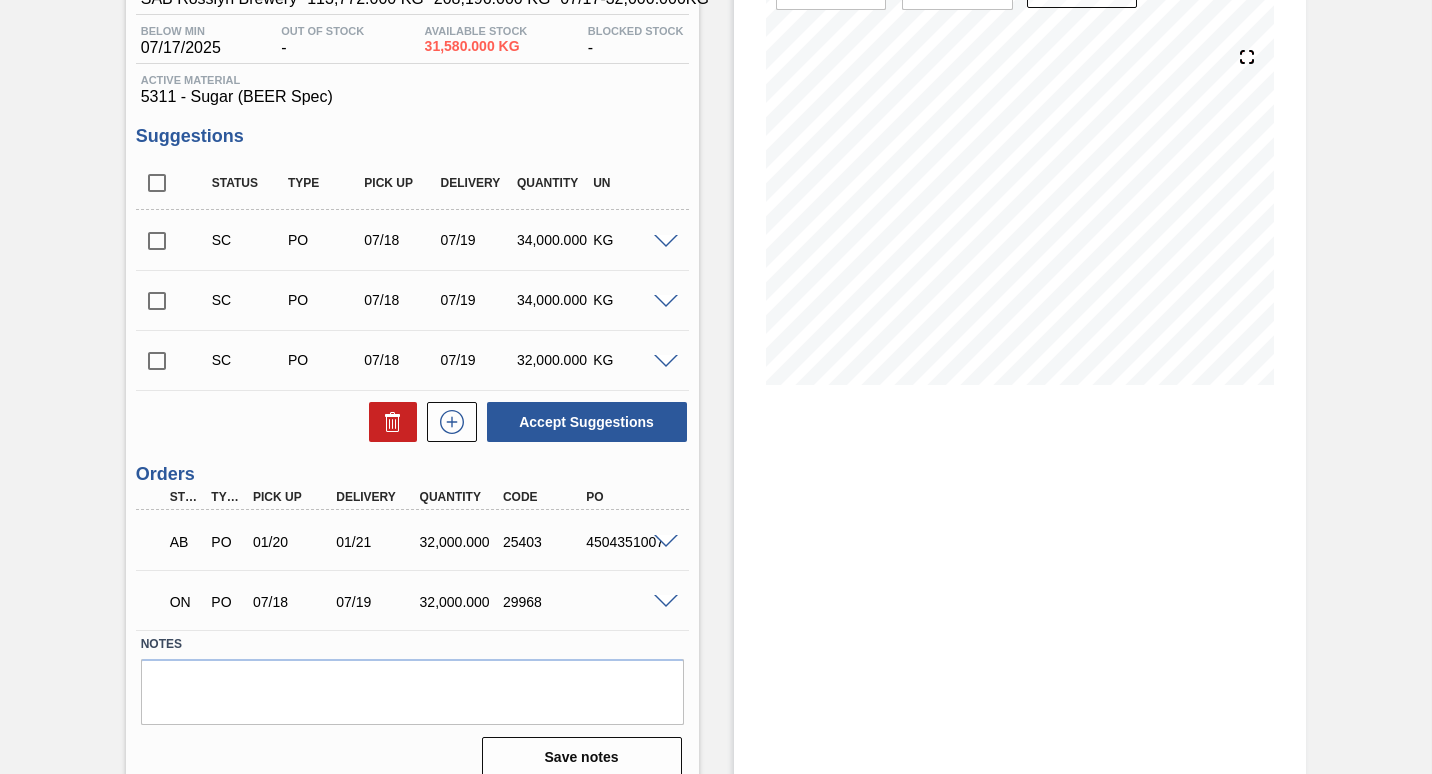 click at bounding box center (157, 361) 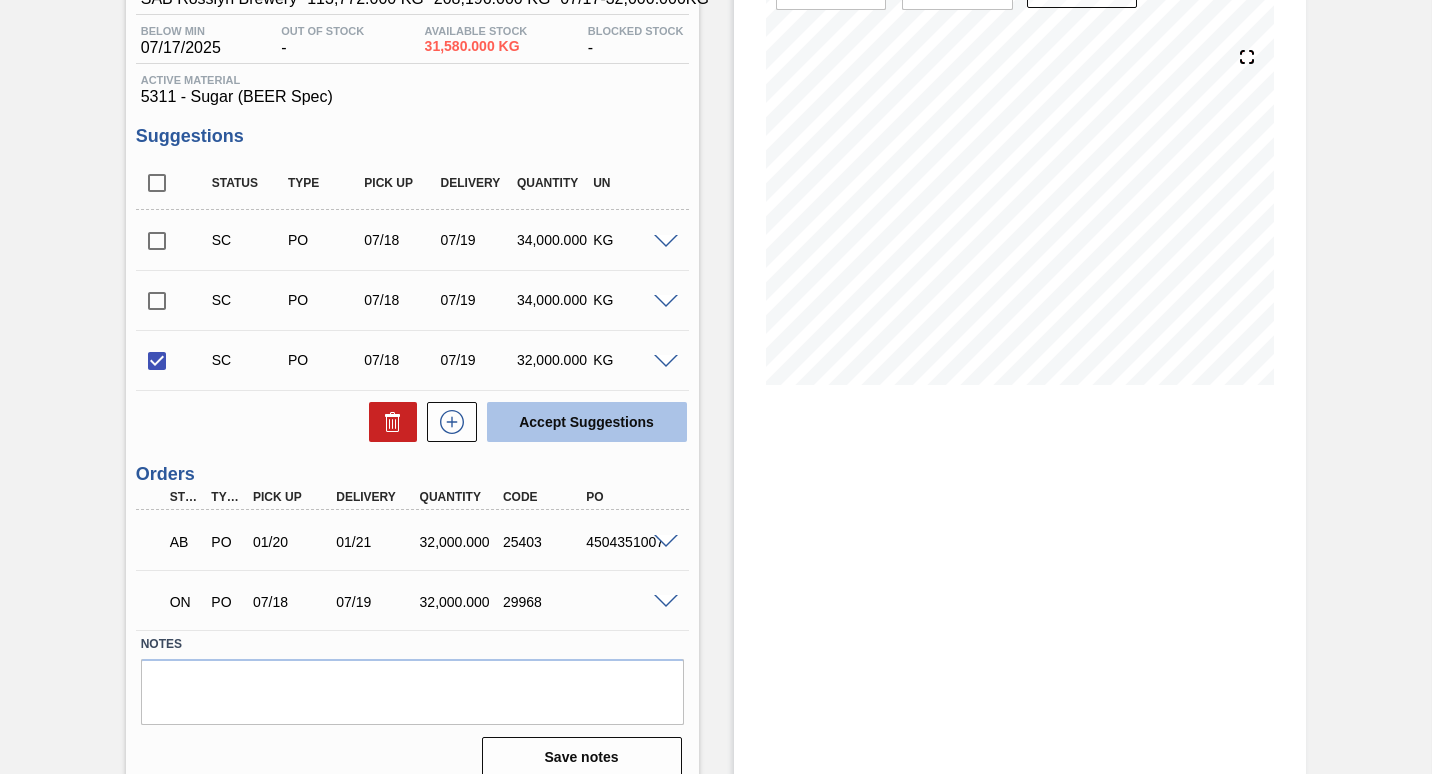 click on "Accept Suggestions" at bounding box center (587, 422) 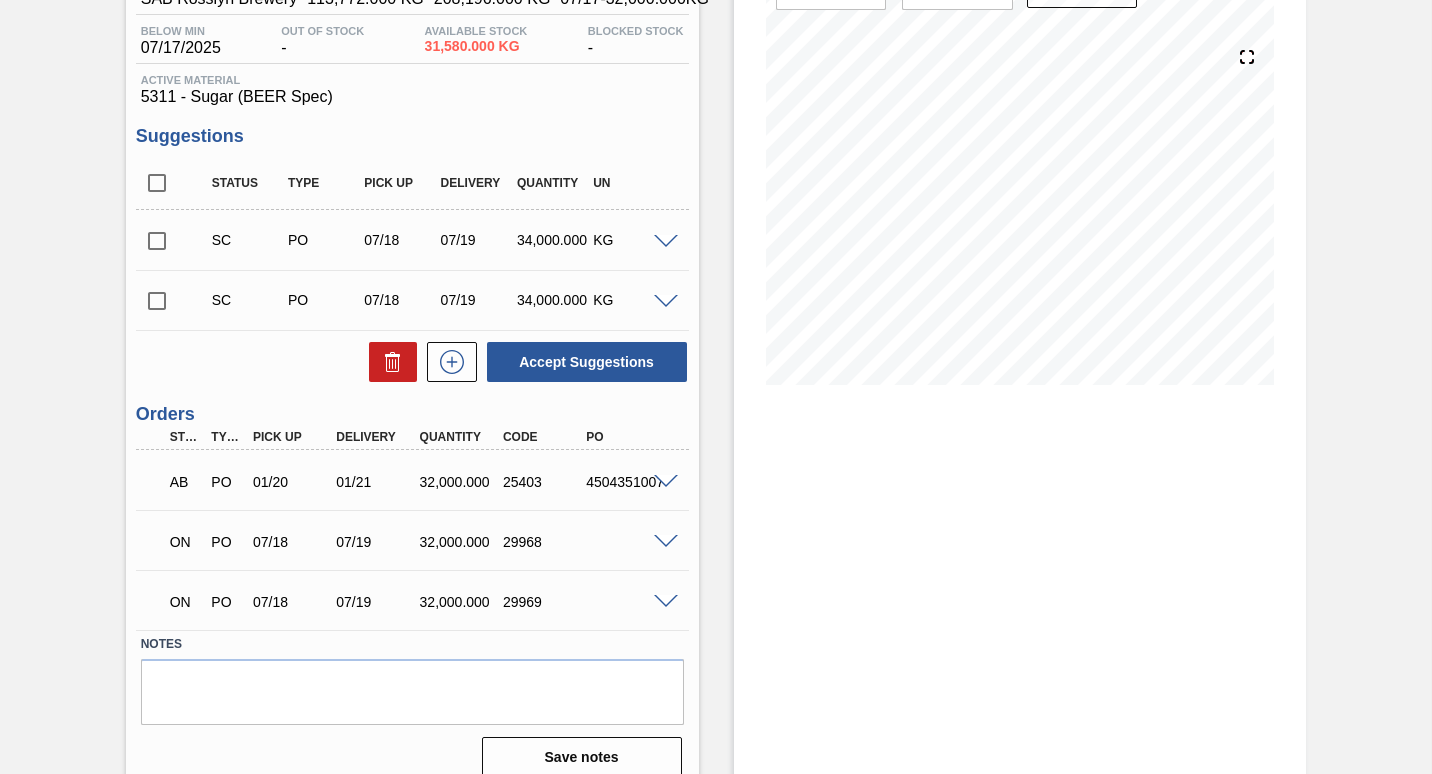 click at bounding box center [666, 602] 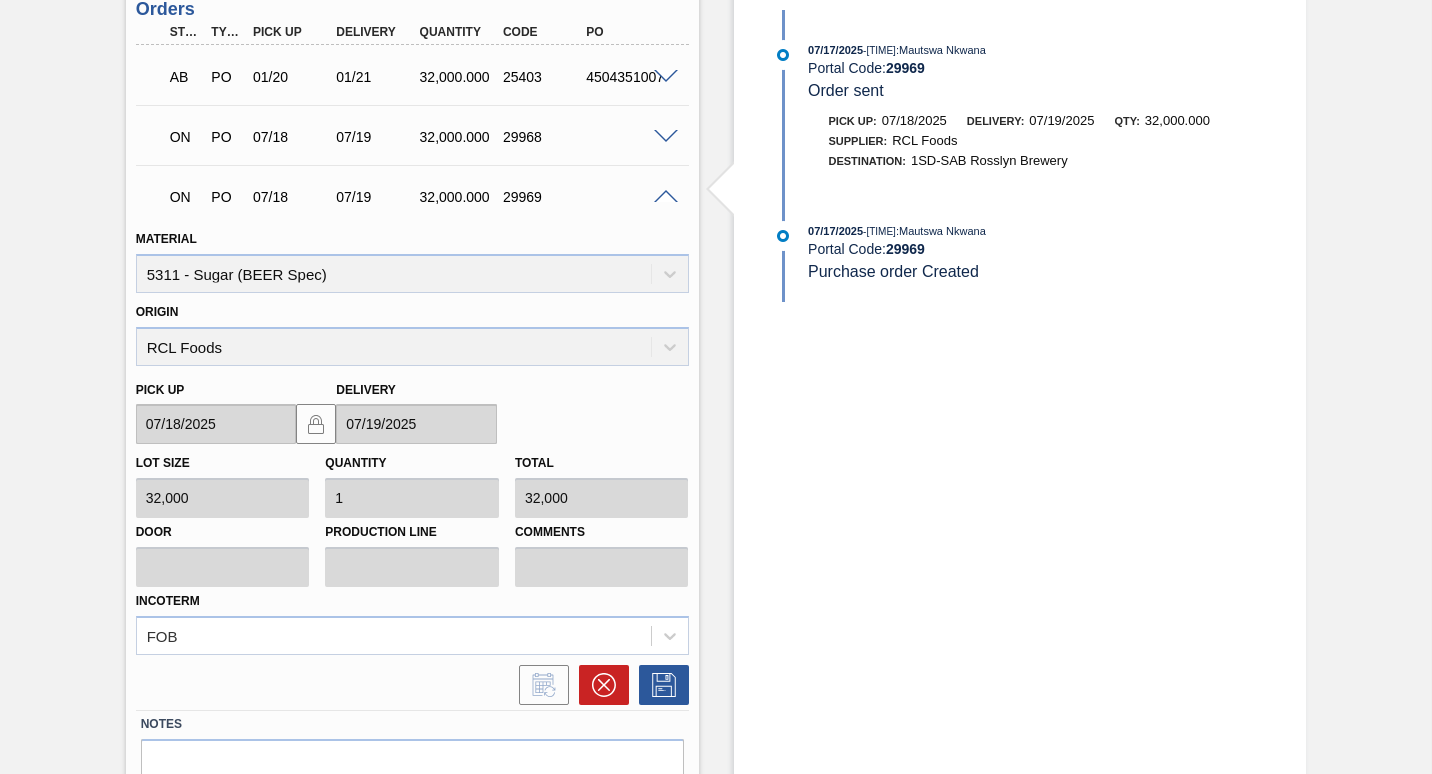 scroll, scrollTop: 405, scrollLeft: 0, axis: vertical 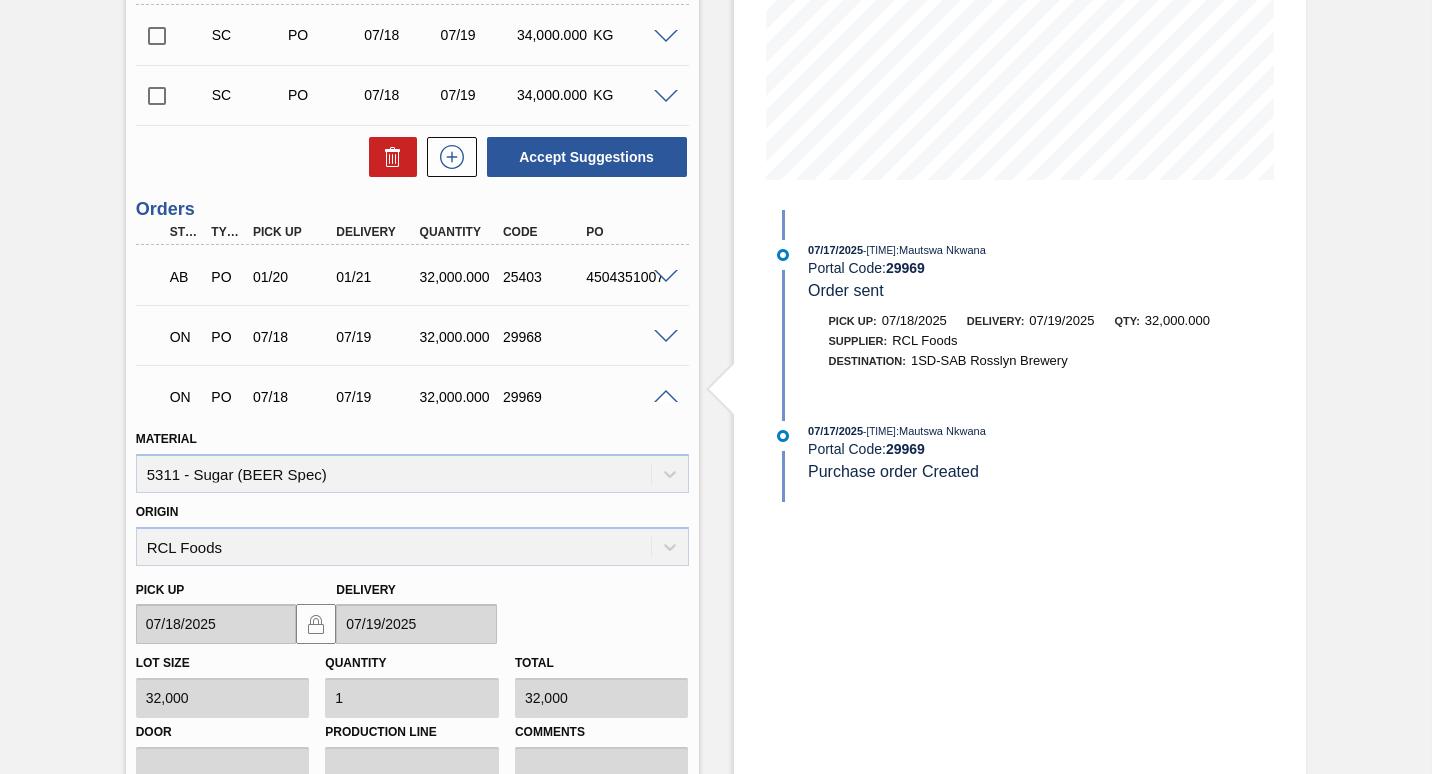 click at bounding box center [666, 397] 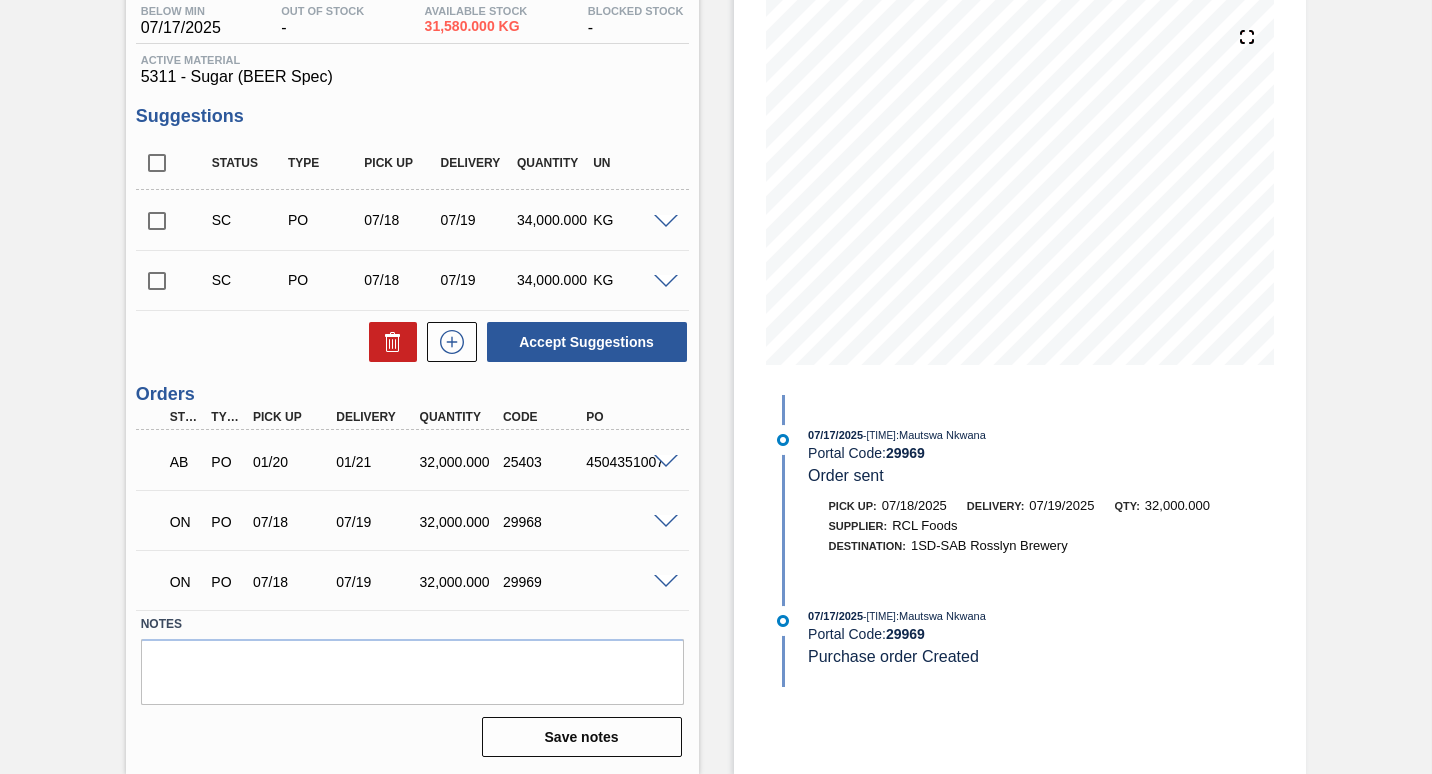 scroll, scrollTop: 0, scrollLeft: 0, axis: both 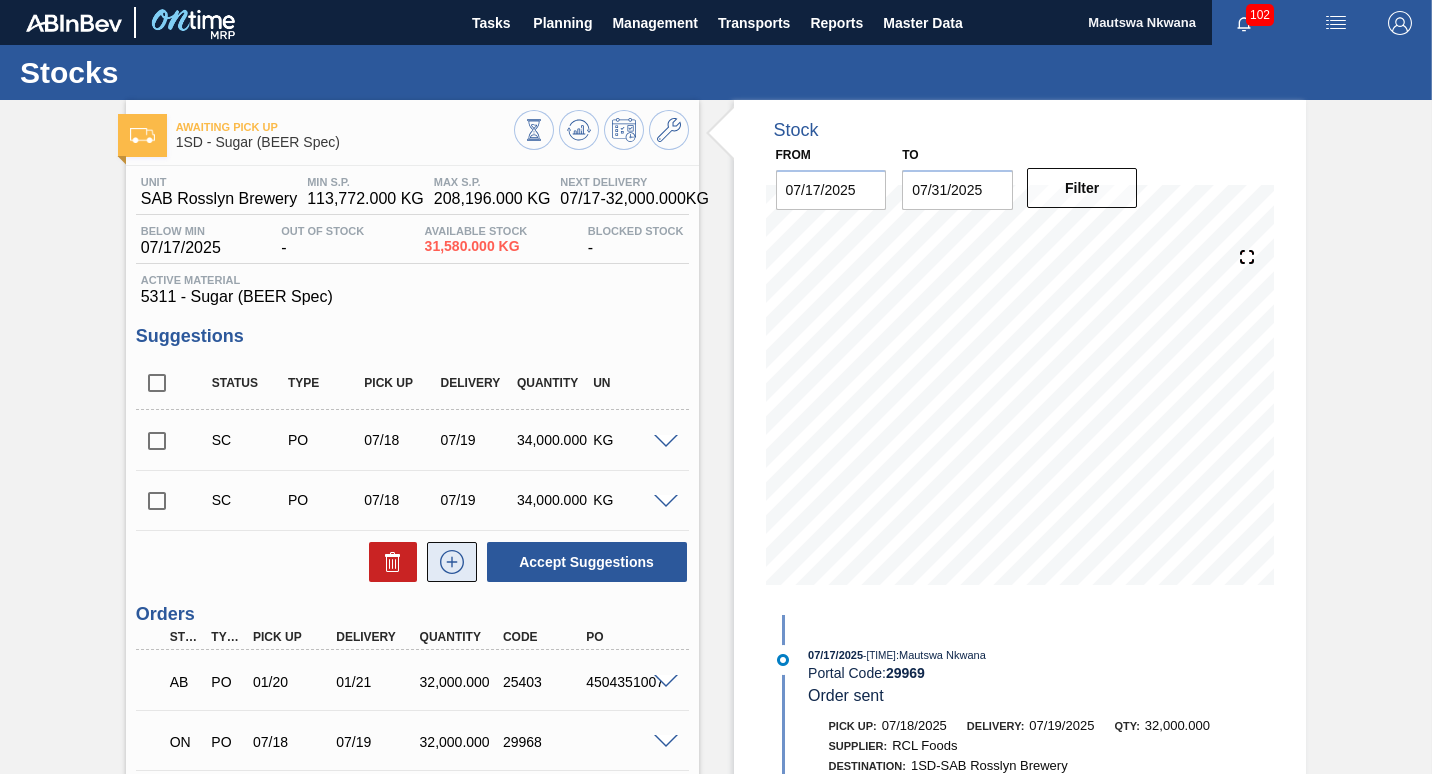 click 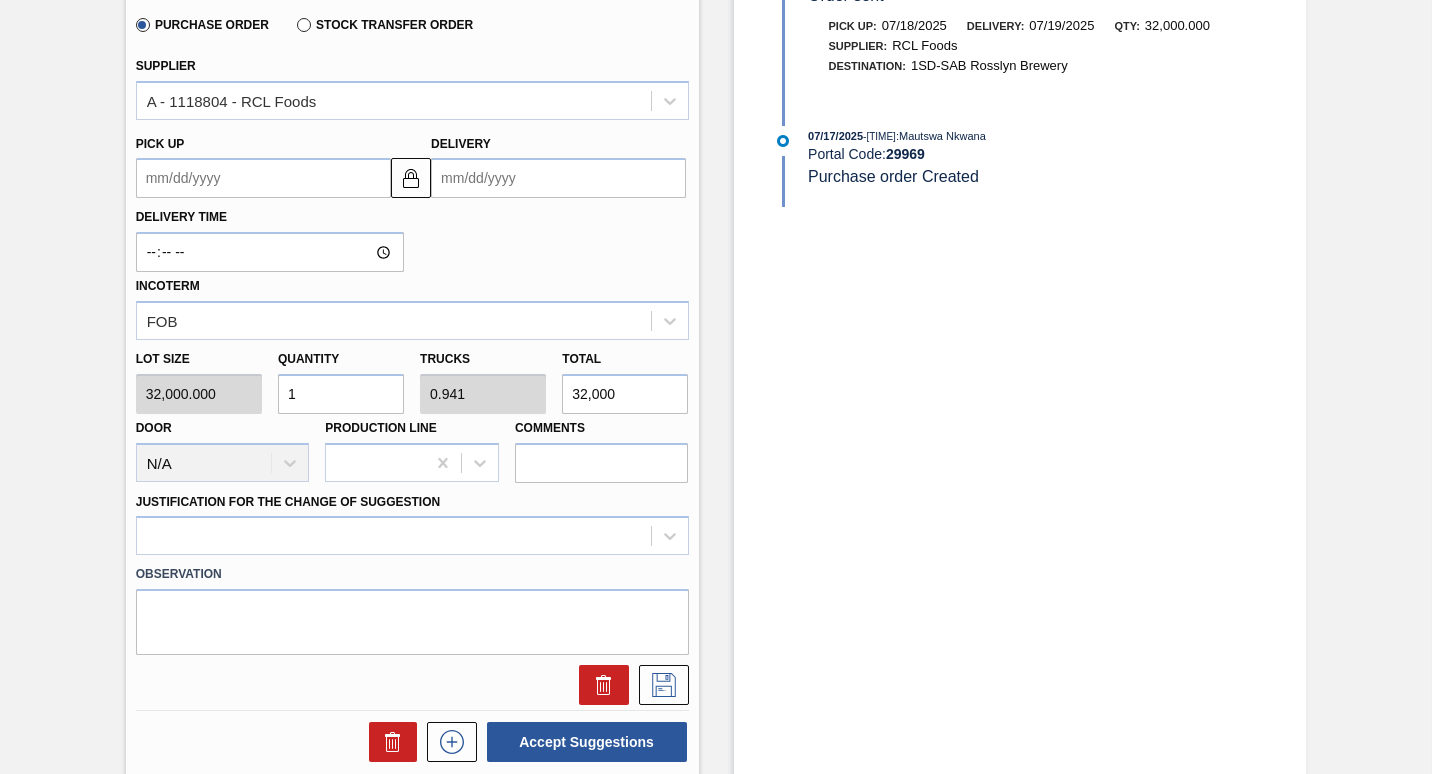 scroll, scrollTop: 500, scrollLeft: 0, axis: vertical 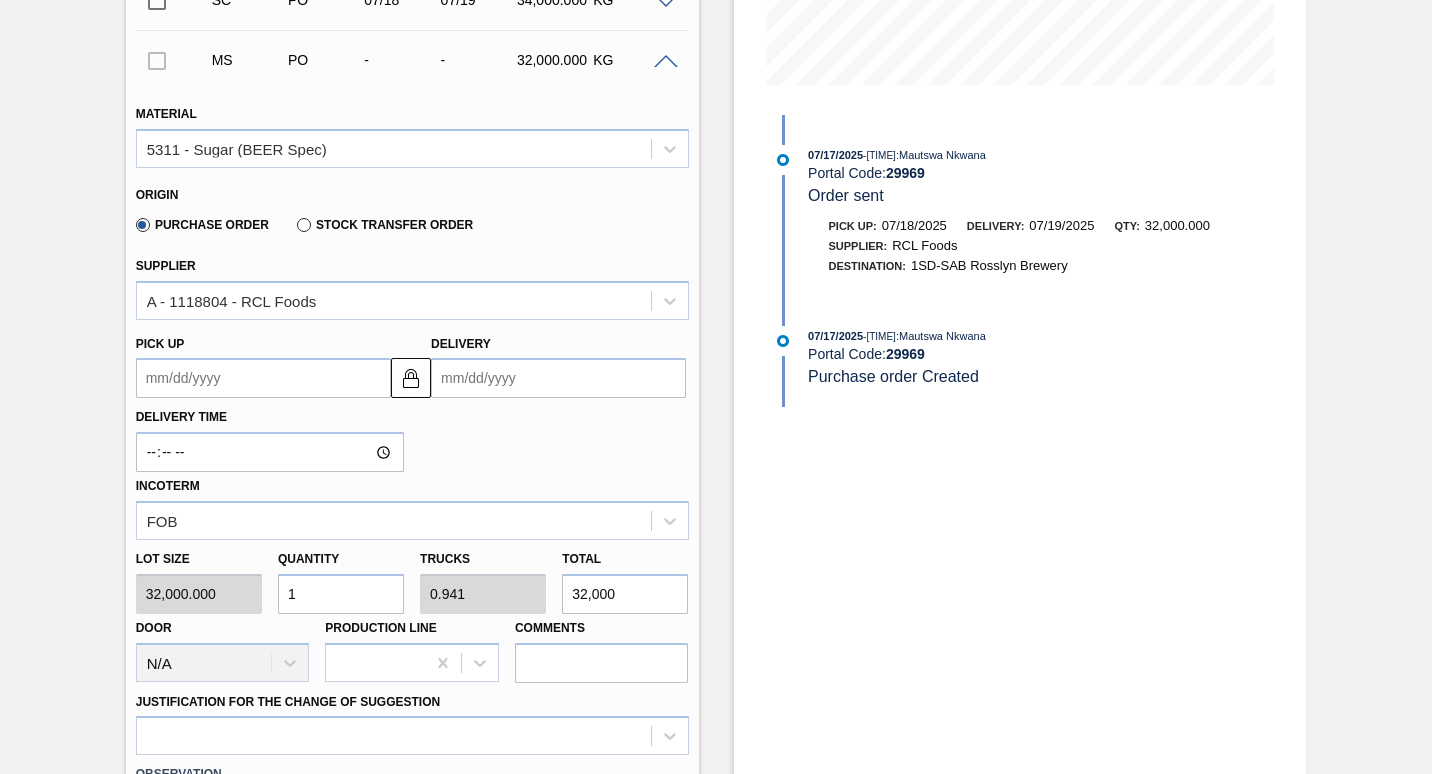 click on "Pick up" at bounding box center (263, 378) 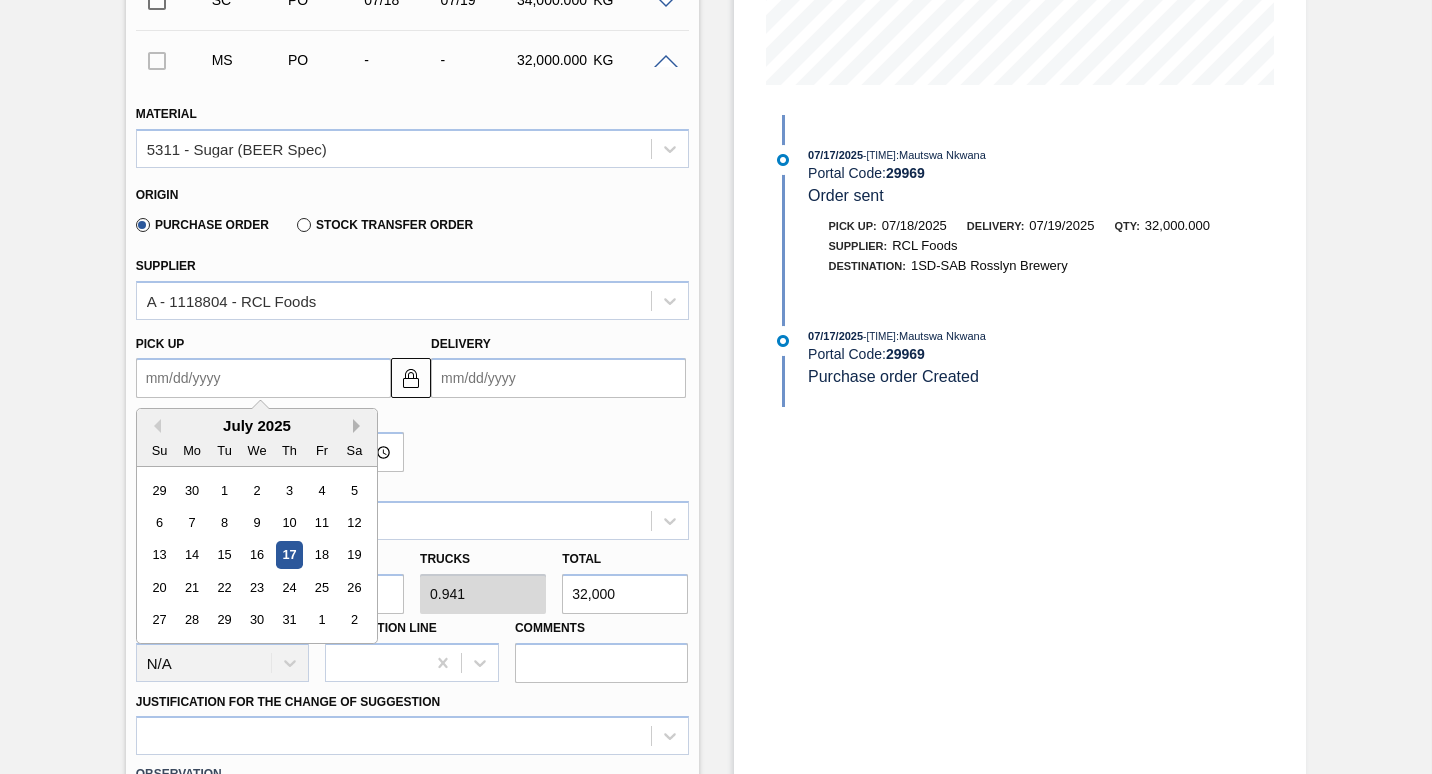 click on "Next Month" at bounding box center [360, 426] 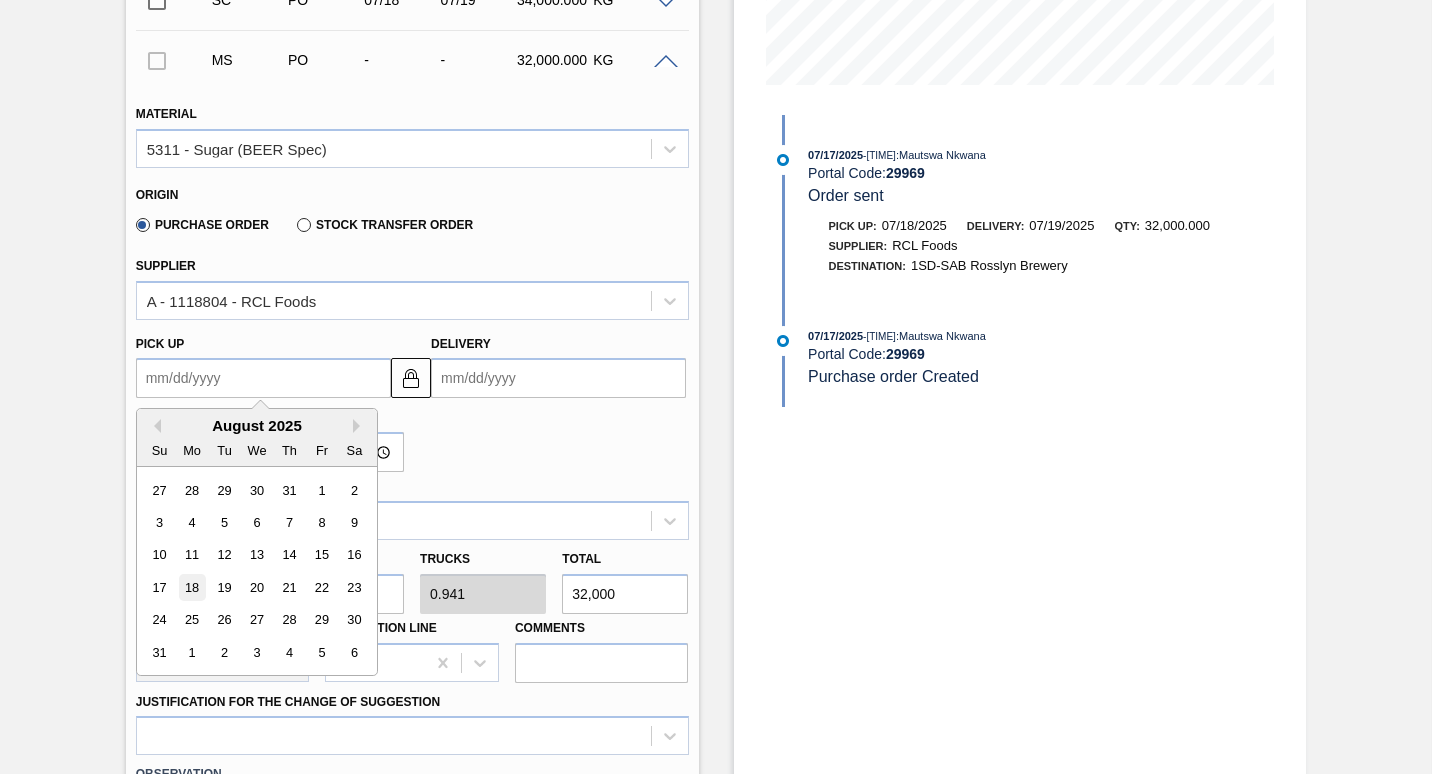 click on "18" at bounding box center [191, 587] 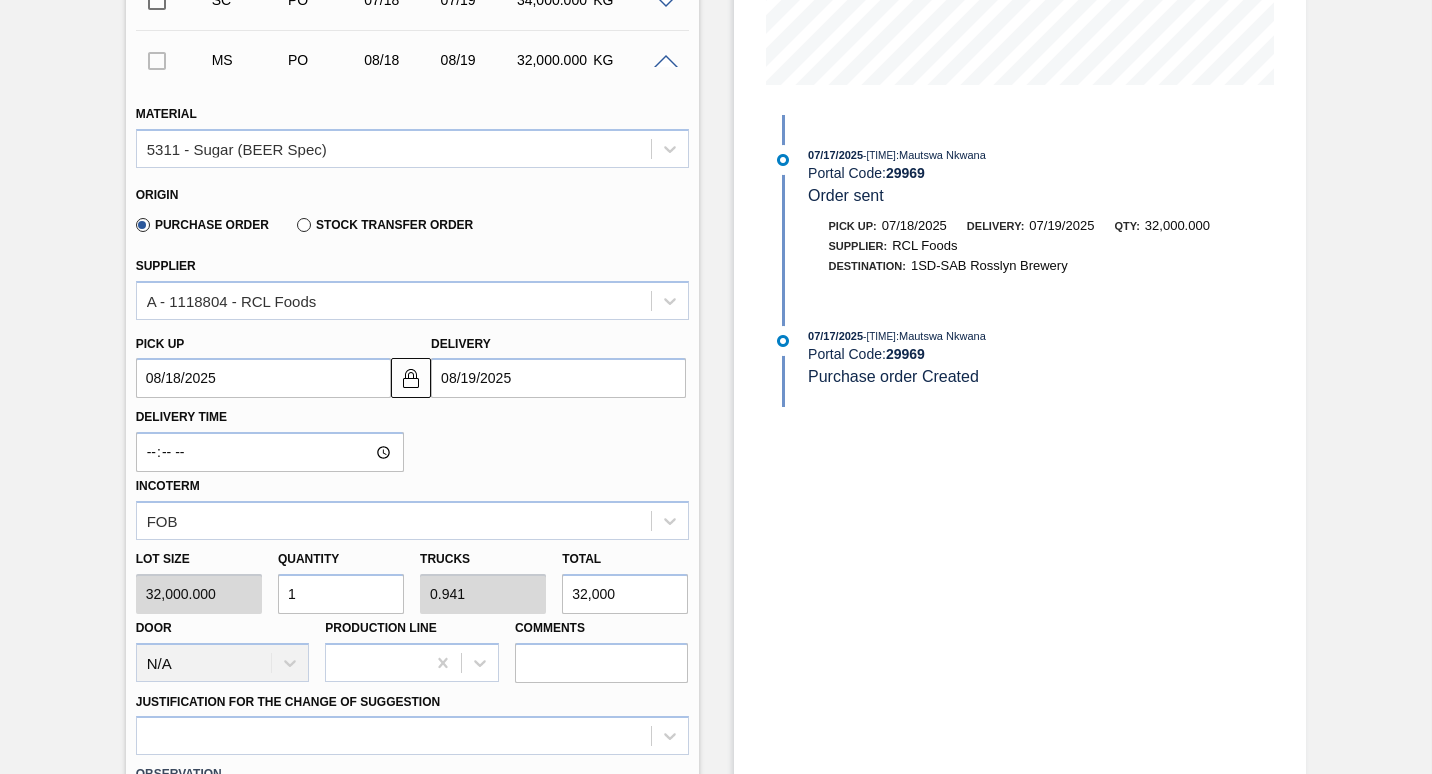 click on "1" at bounding box center (341, 594) 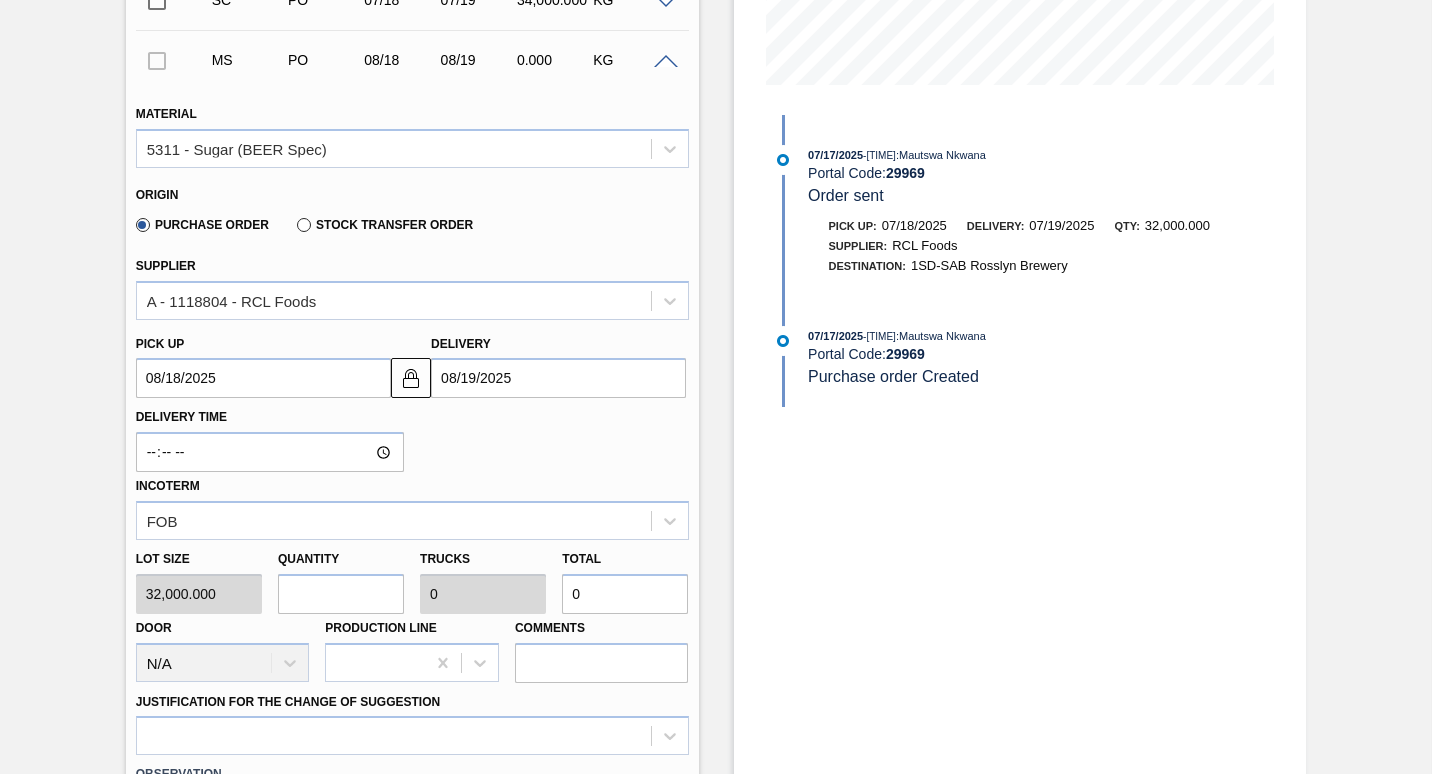 type 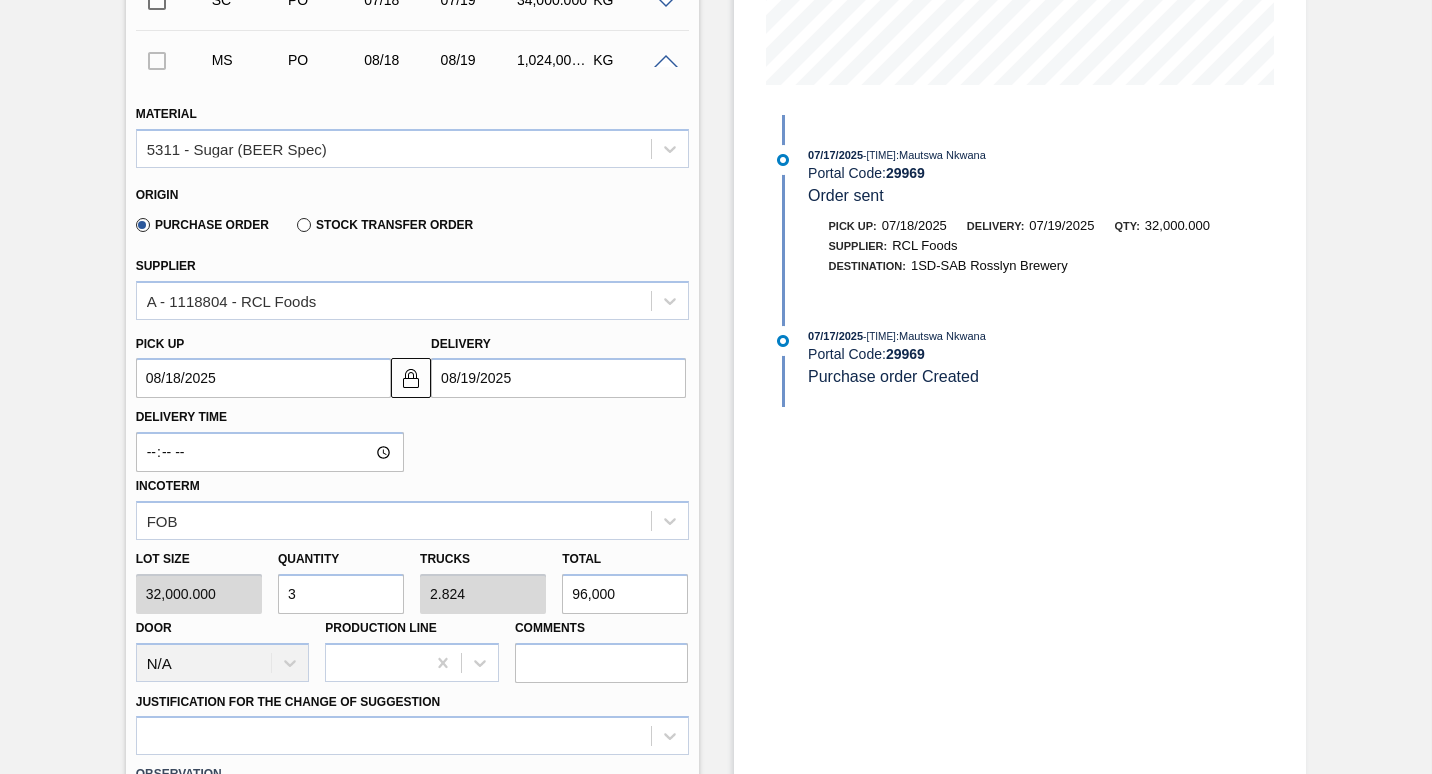 type on "32" 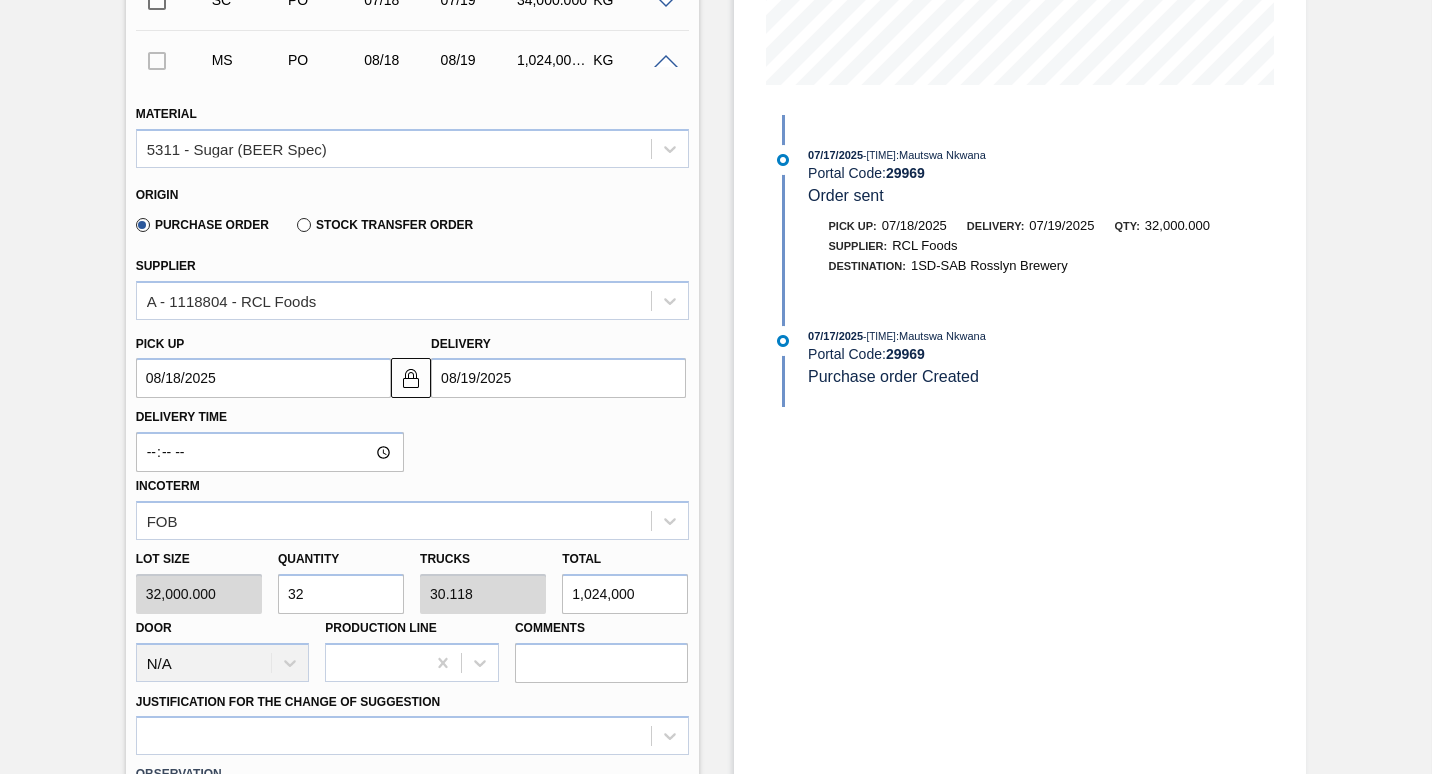 type on "320" 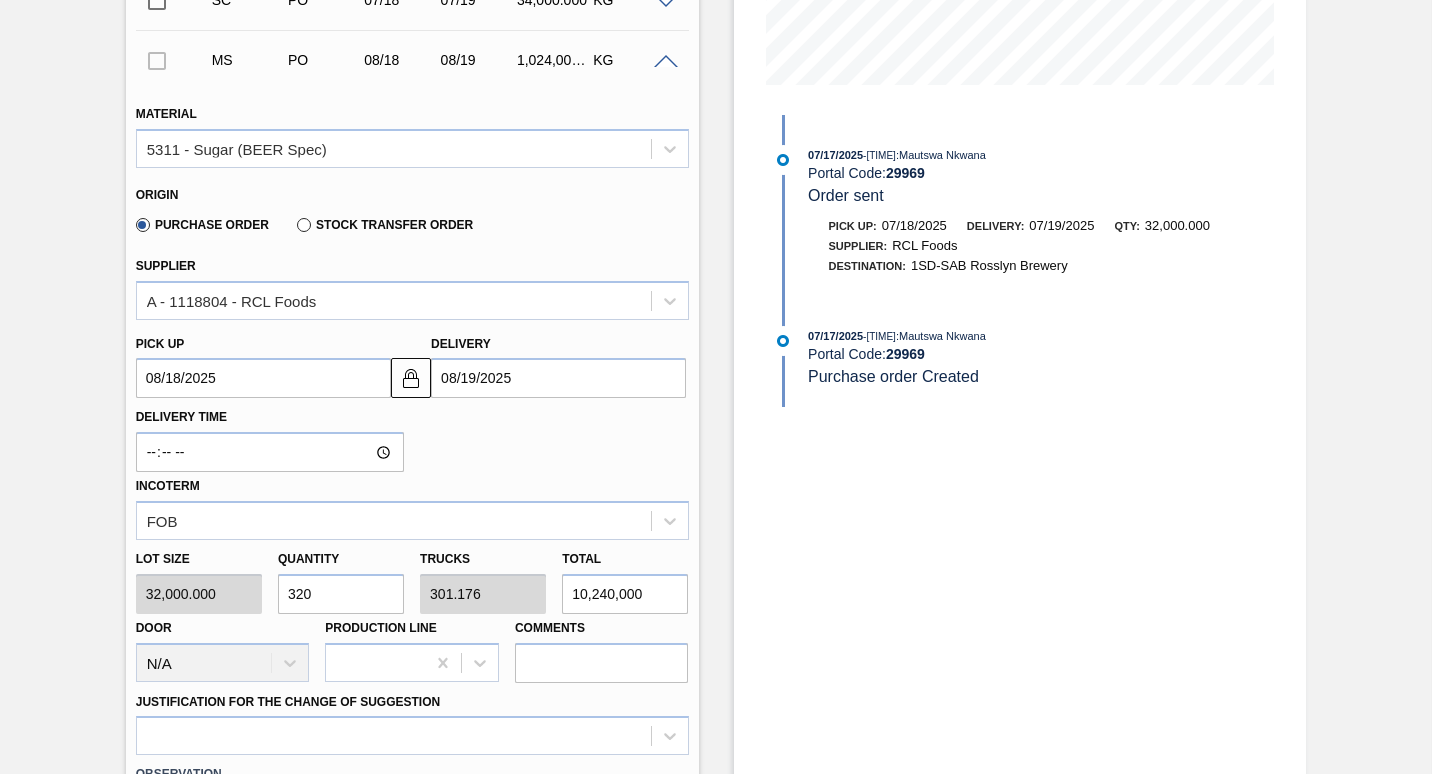 type on "3,200" 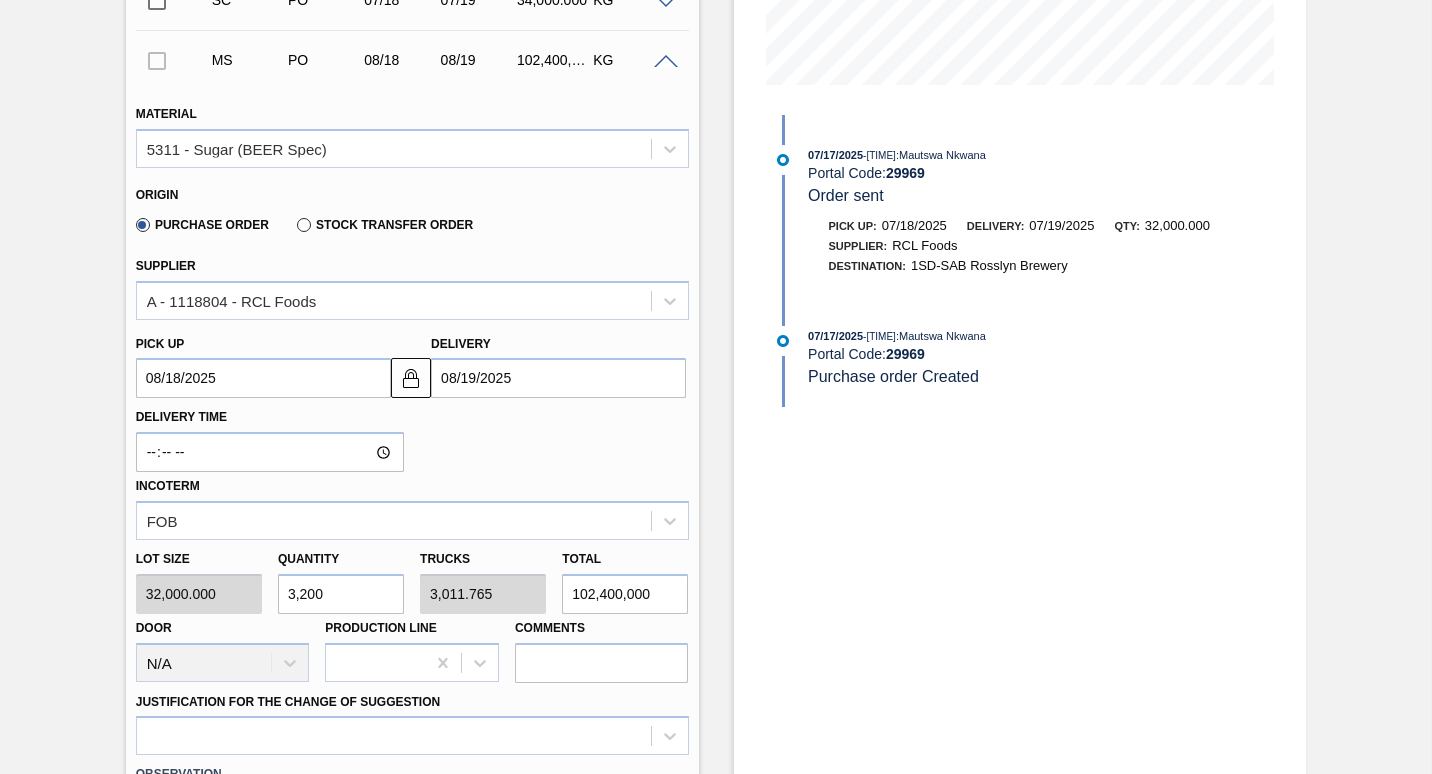 type on "32,000" 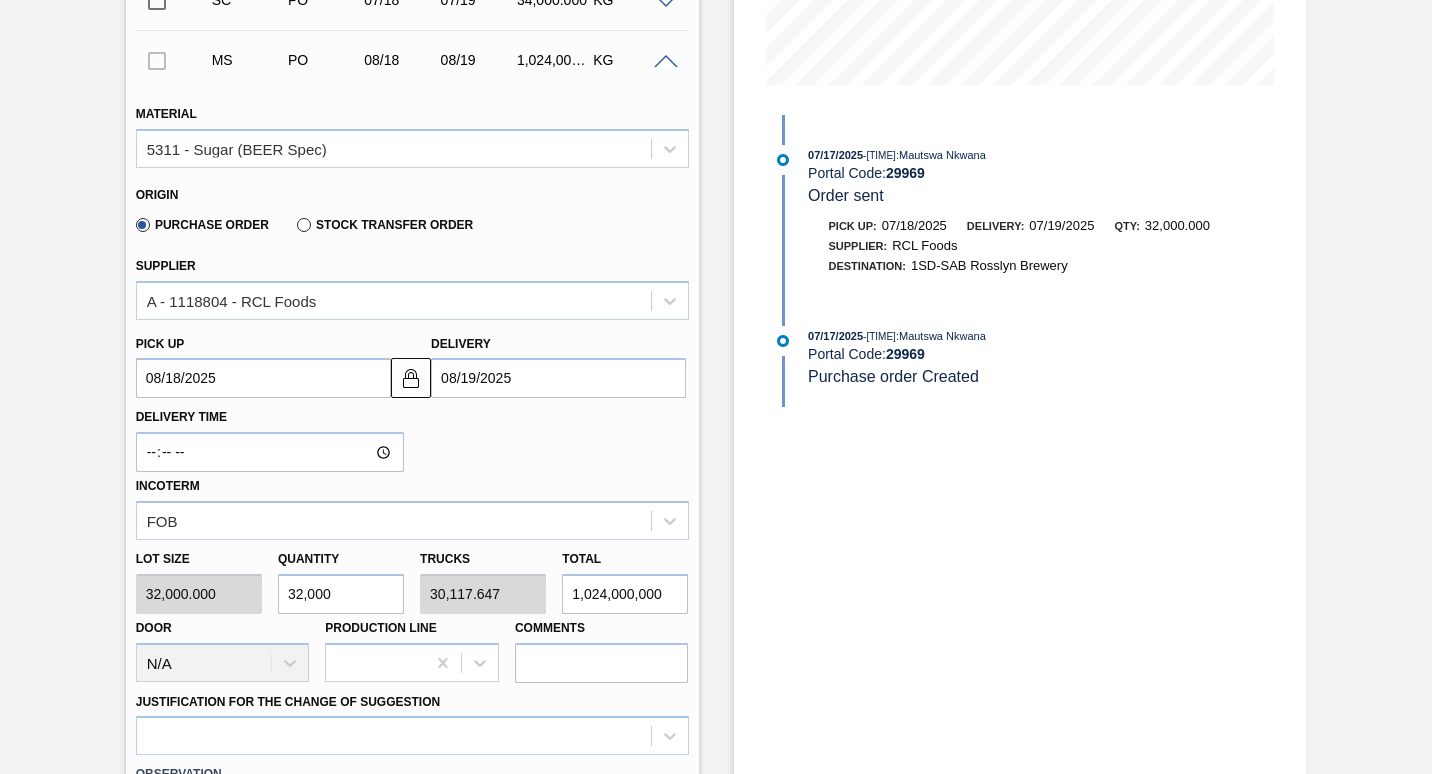 scroll, scrollTop: 900, scrollLeft: 0, axis: vertical 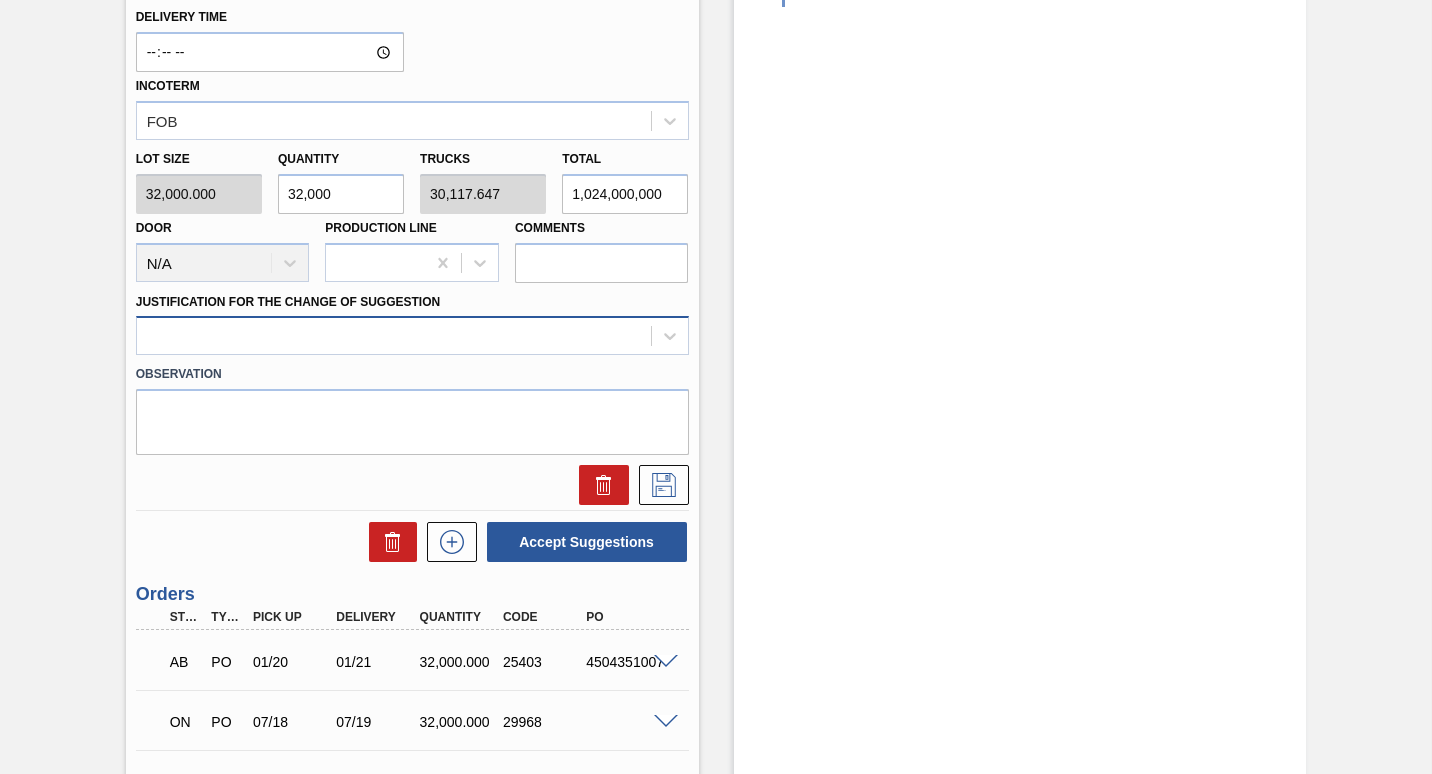type on "32,000" 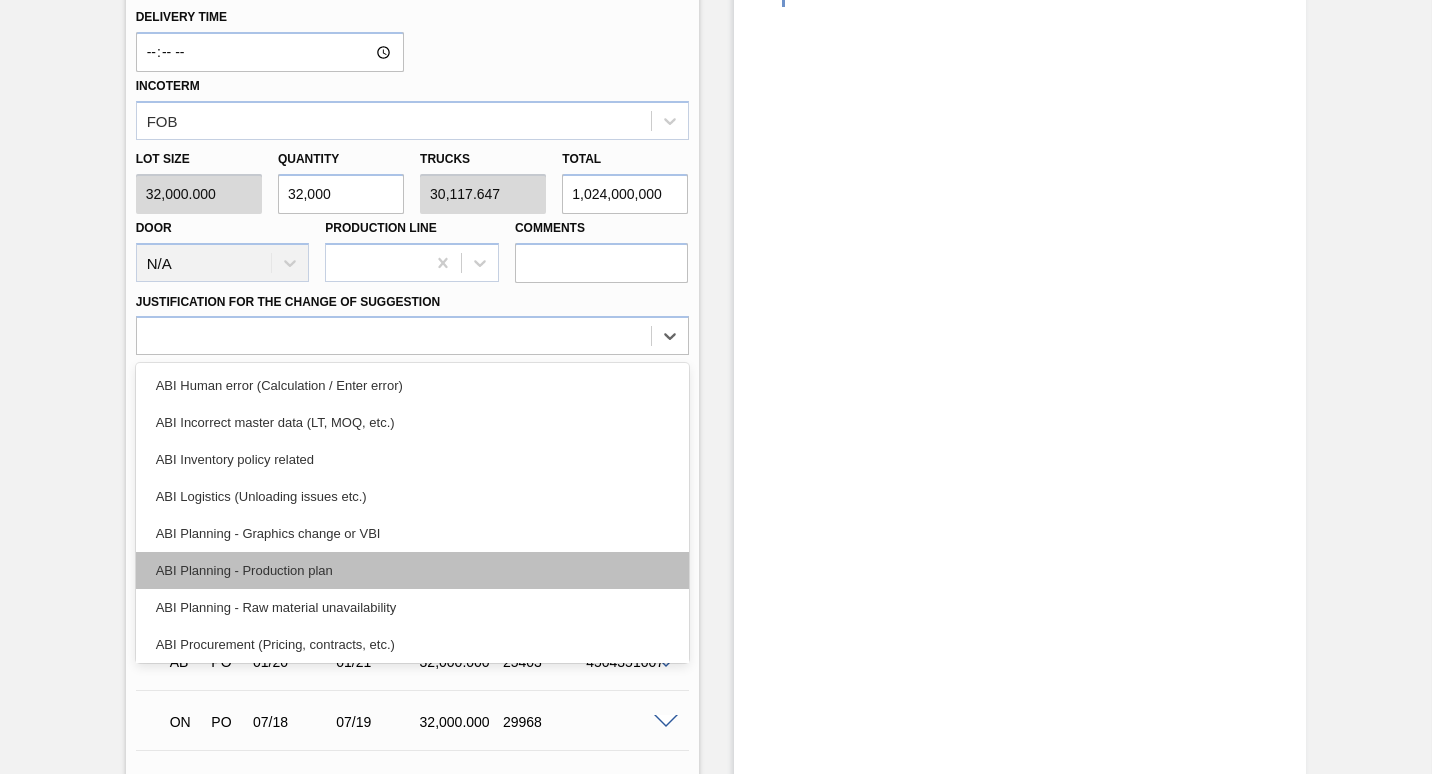click on "ABI Planning - Production plan" at bounding box center (412, 570) 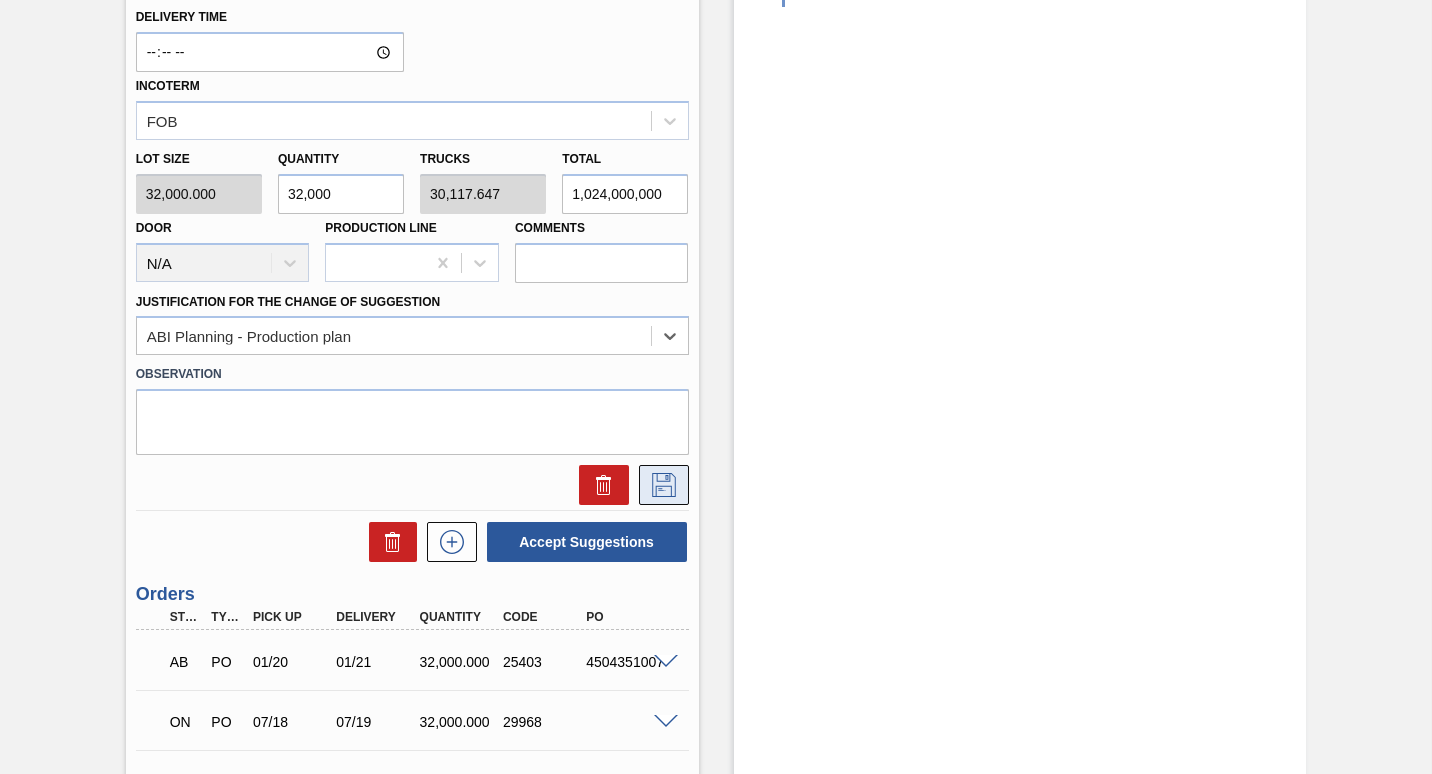 click 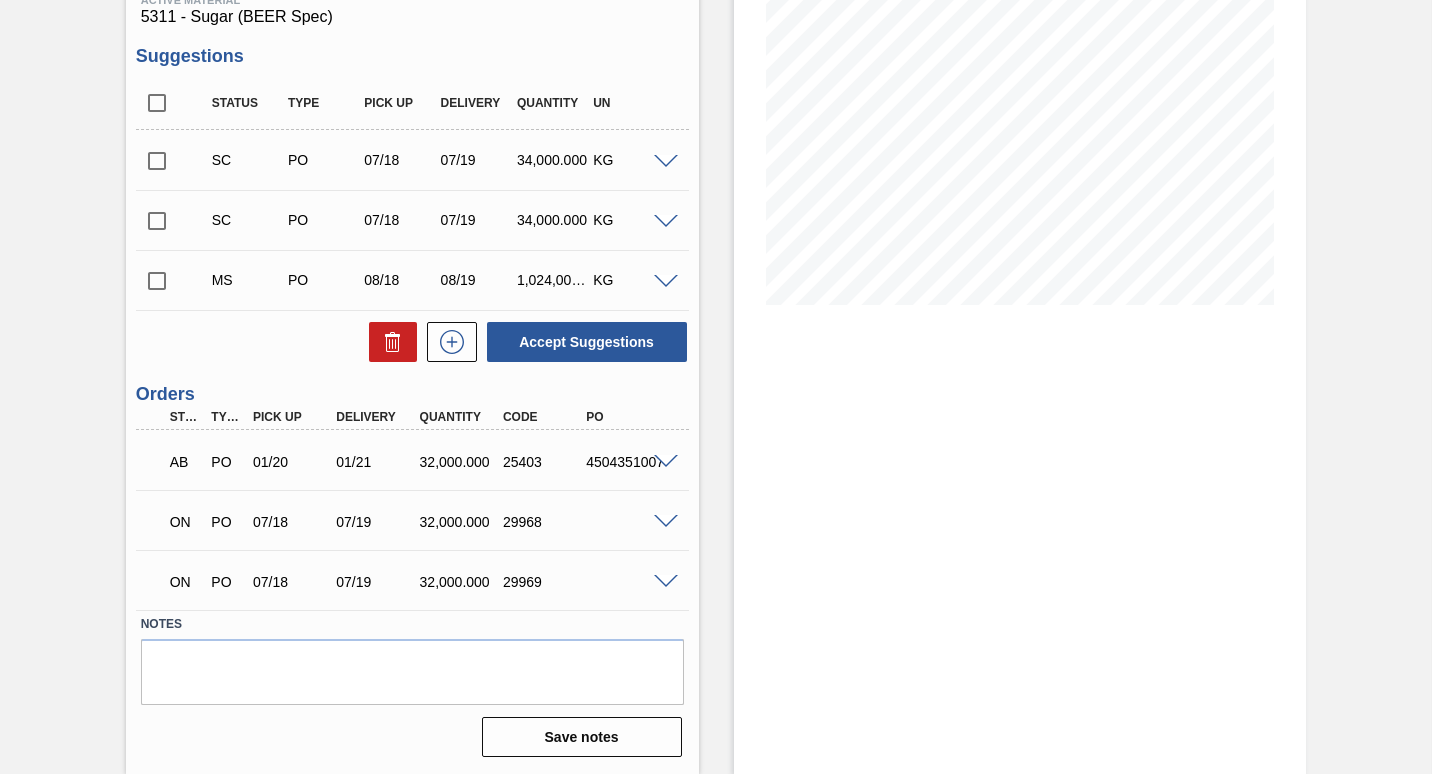 scroll, scrollTop: 0, scrollLeft: 0, axis: both 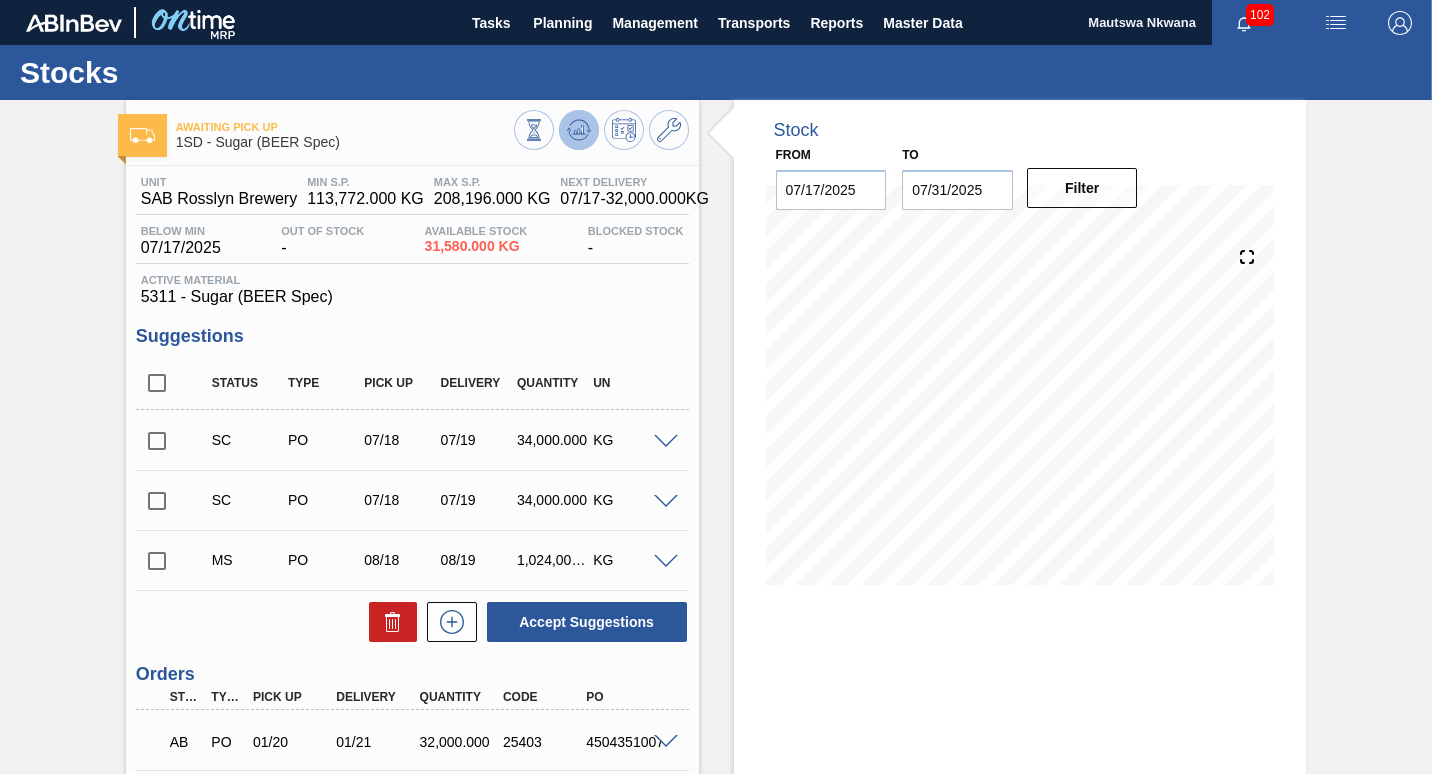 click 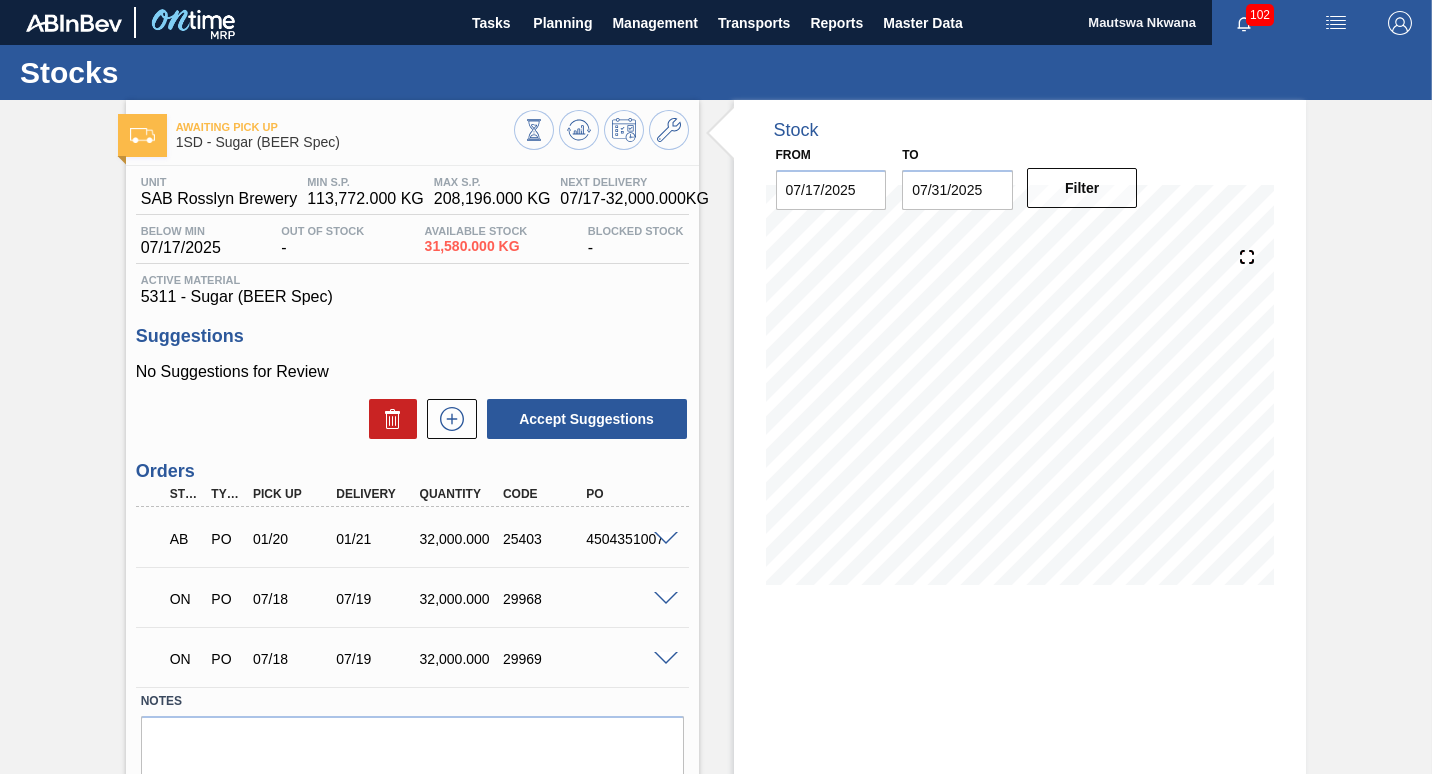 scroll, scrollTop: 86, scrollLeft: 0, axis: vertical 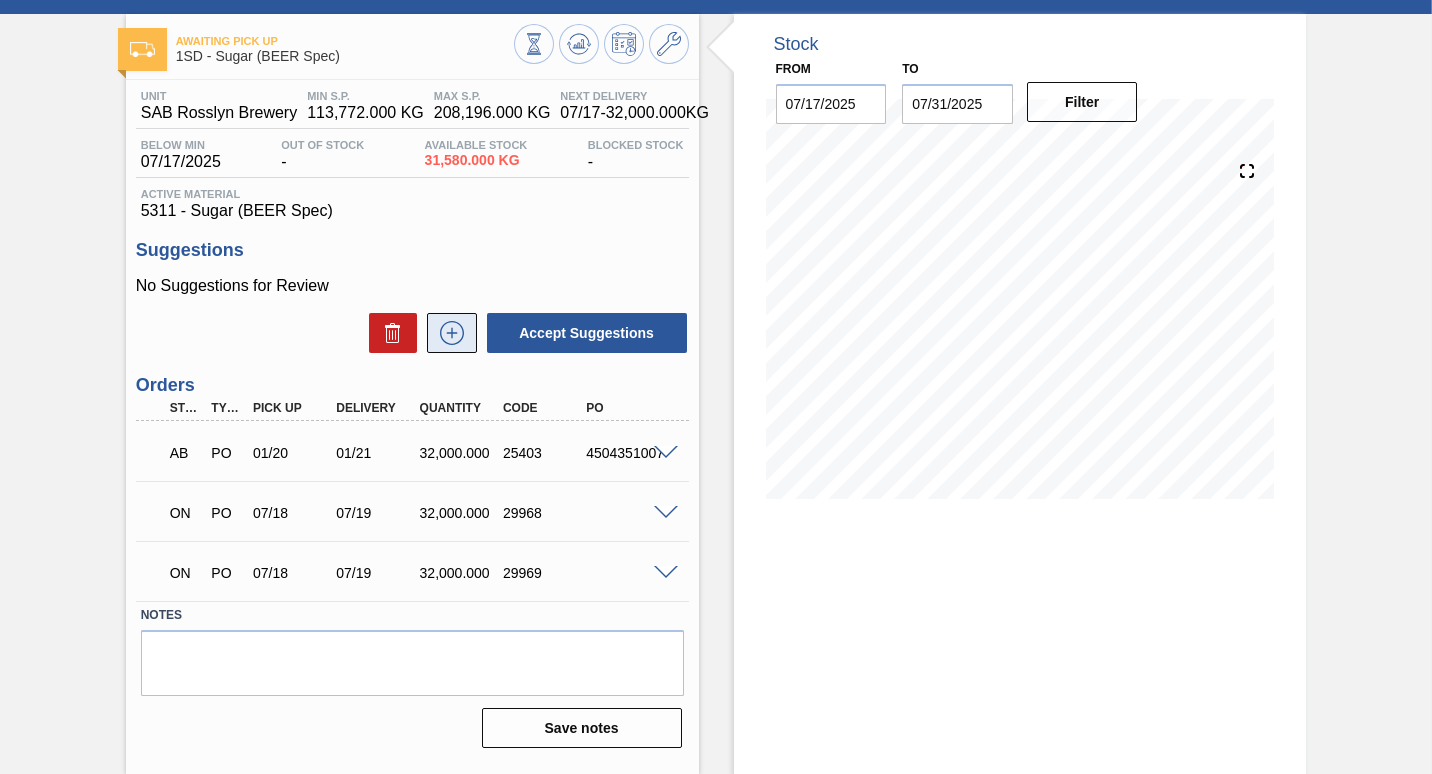 click 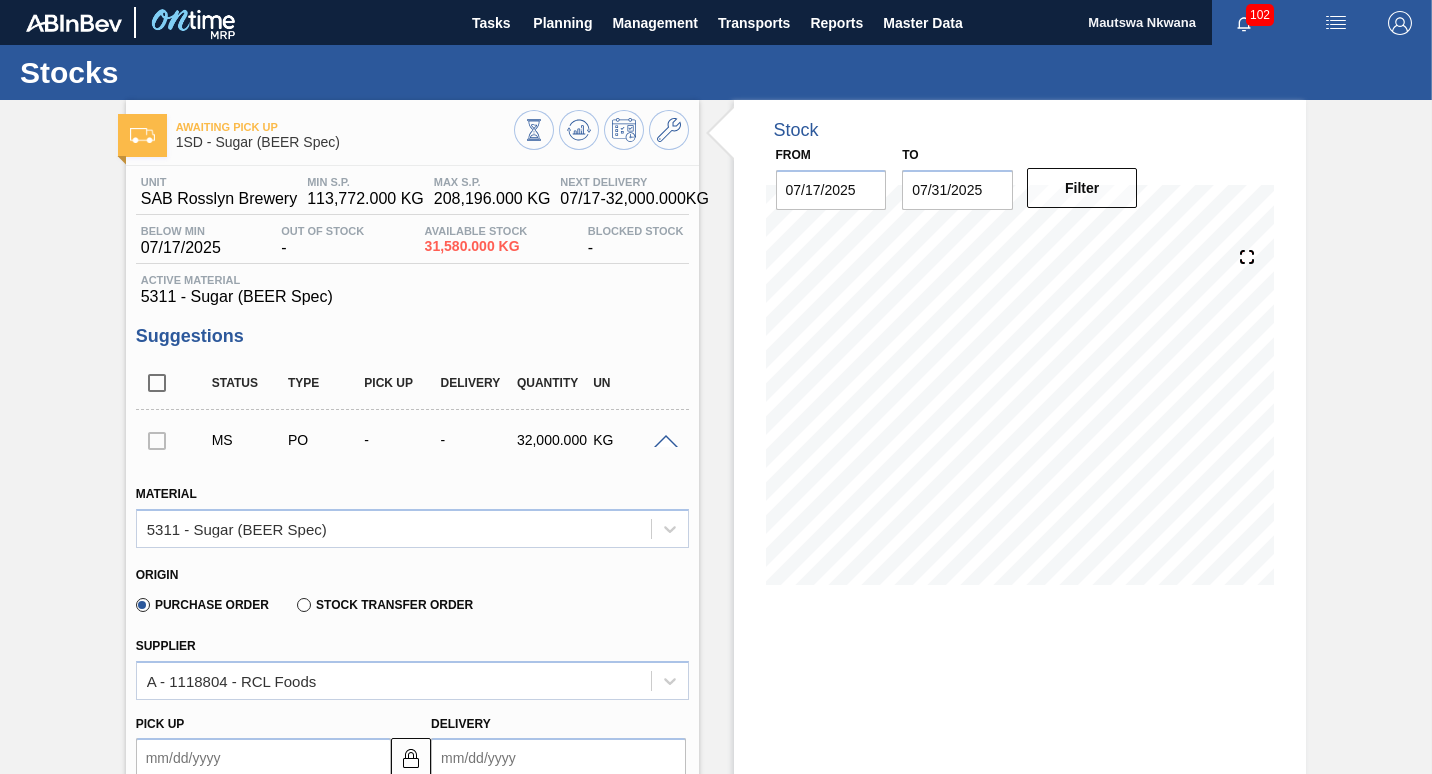 scroll, scrollTop: 400, scrollLeft: 0, axis: vertical 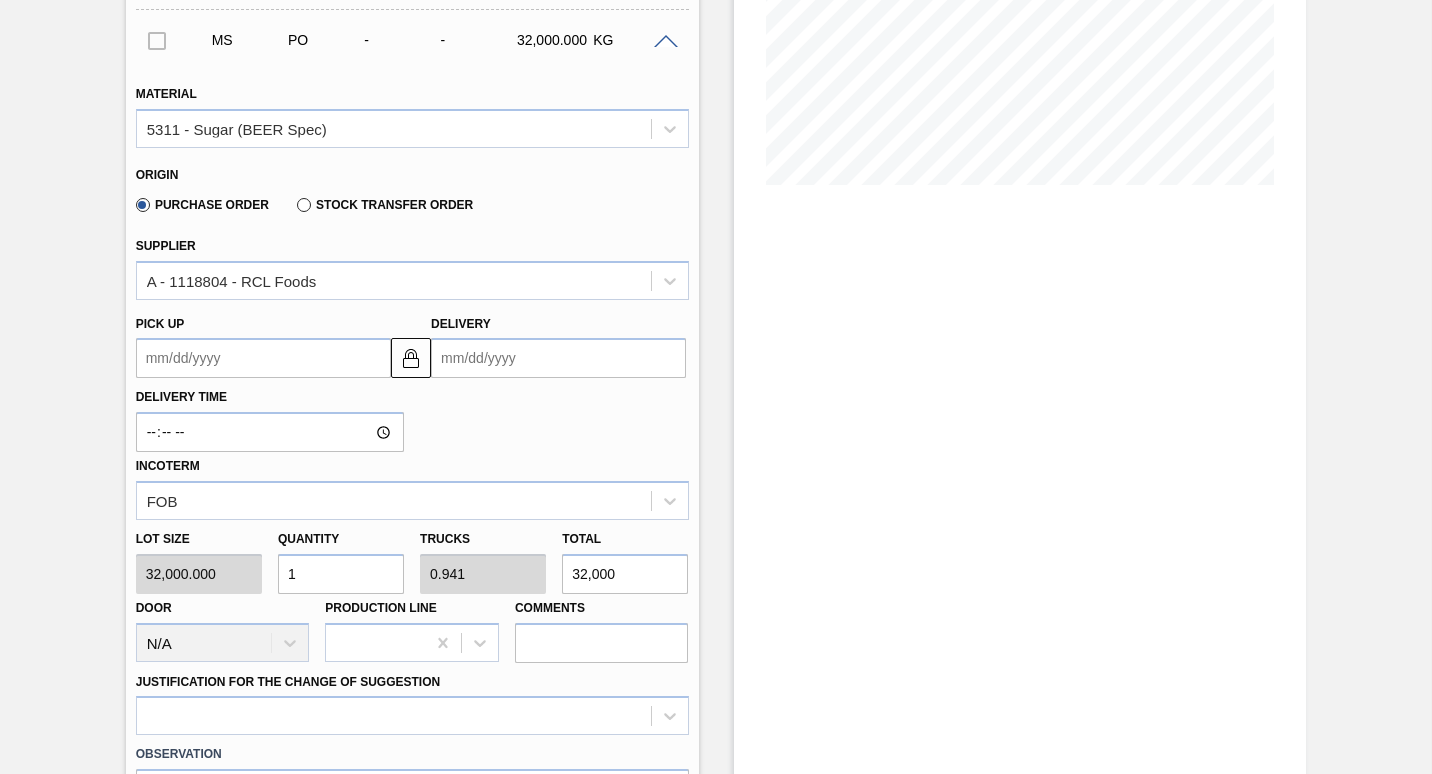 click on "Pick up" at bounding box center (263, 358) 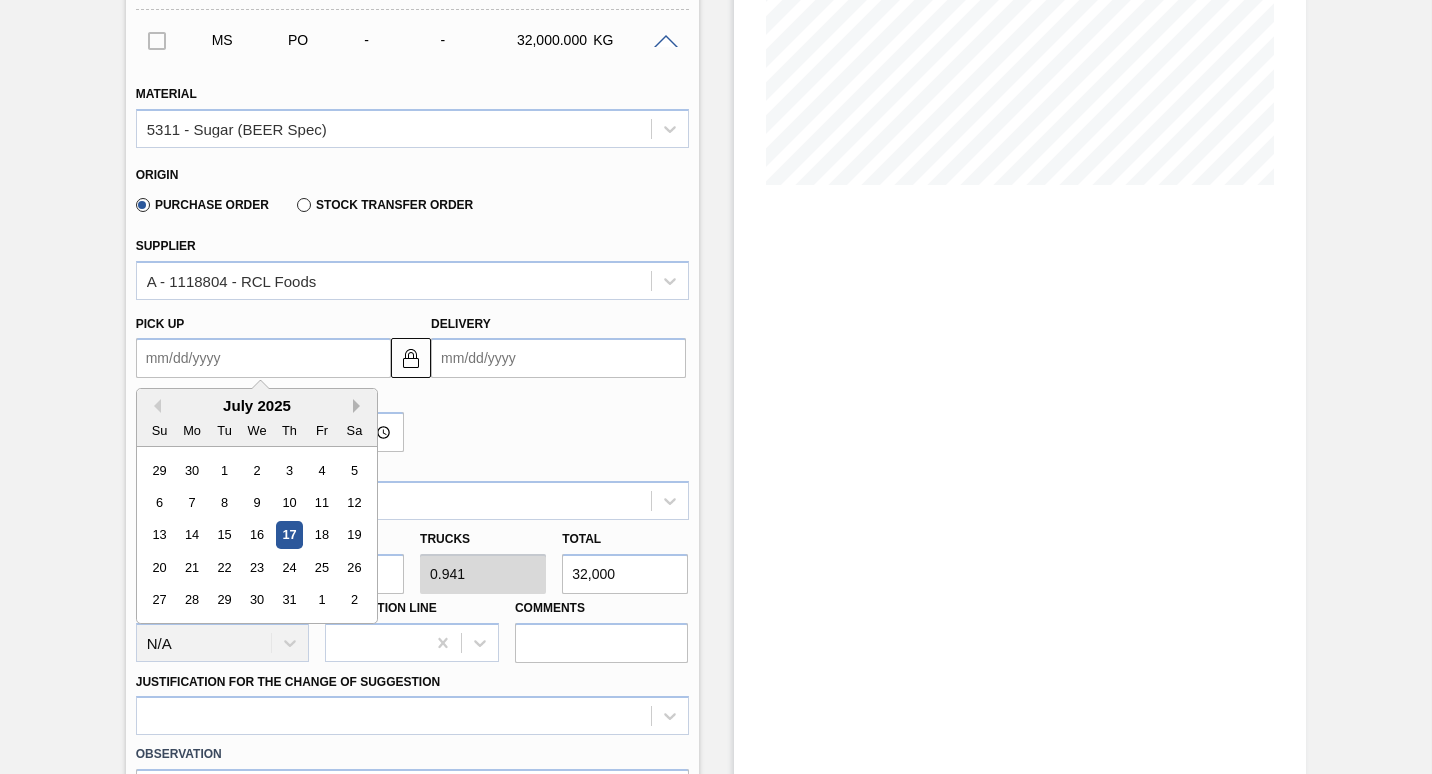 click on "Next Month" at bounding box center [360, 406] 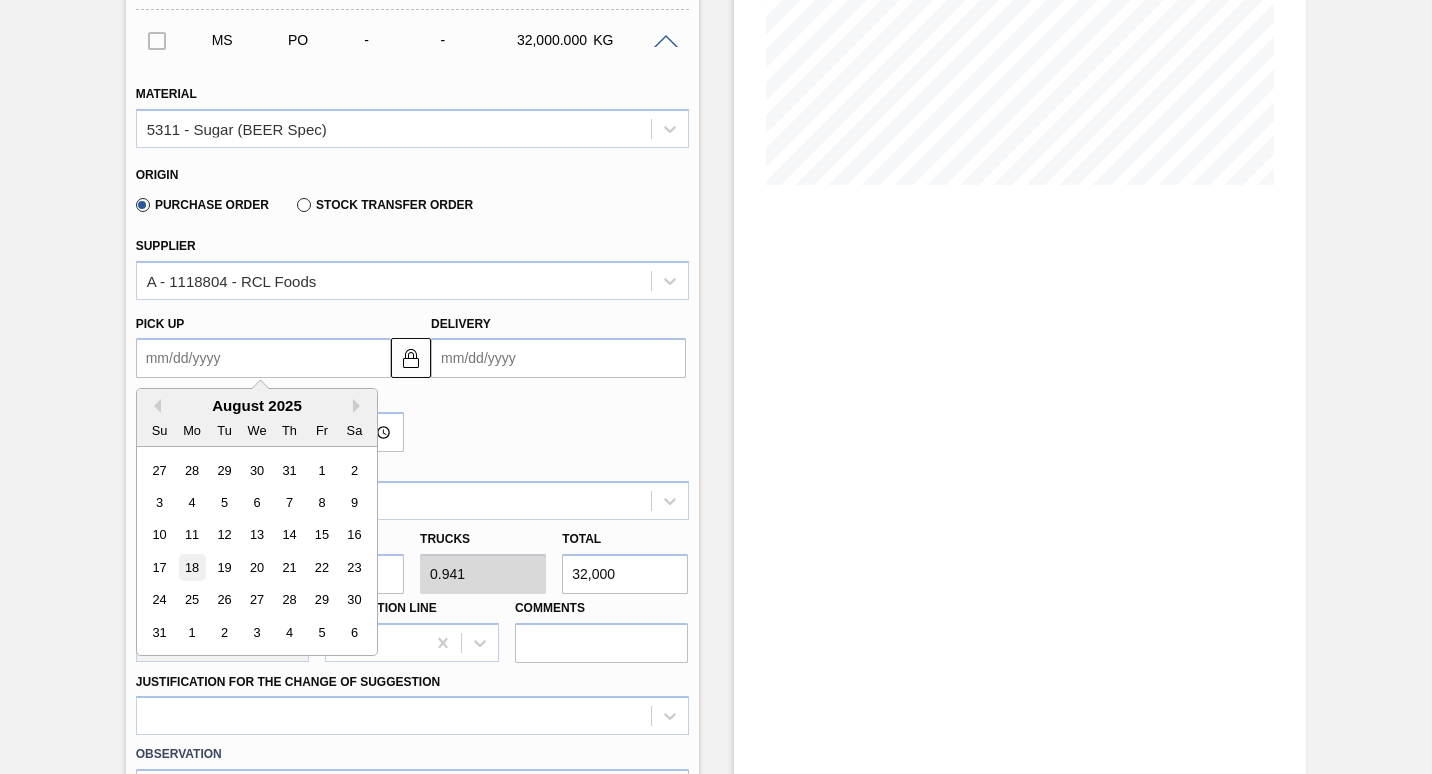 click on "18" at bounding box center (191, 567) 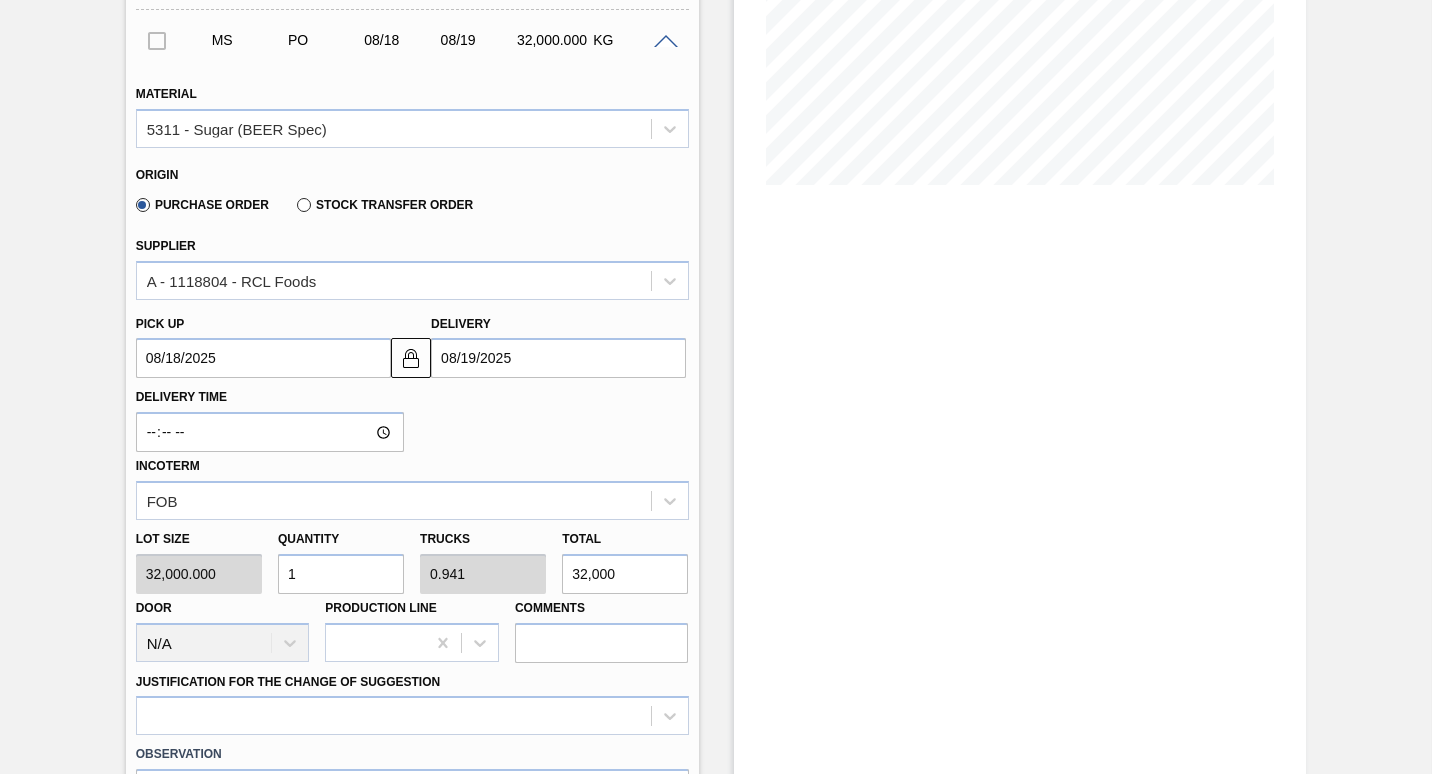 click on "1" at bounding box center [341, 574] 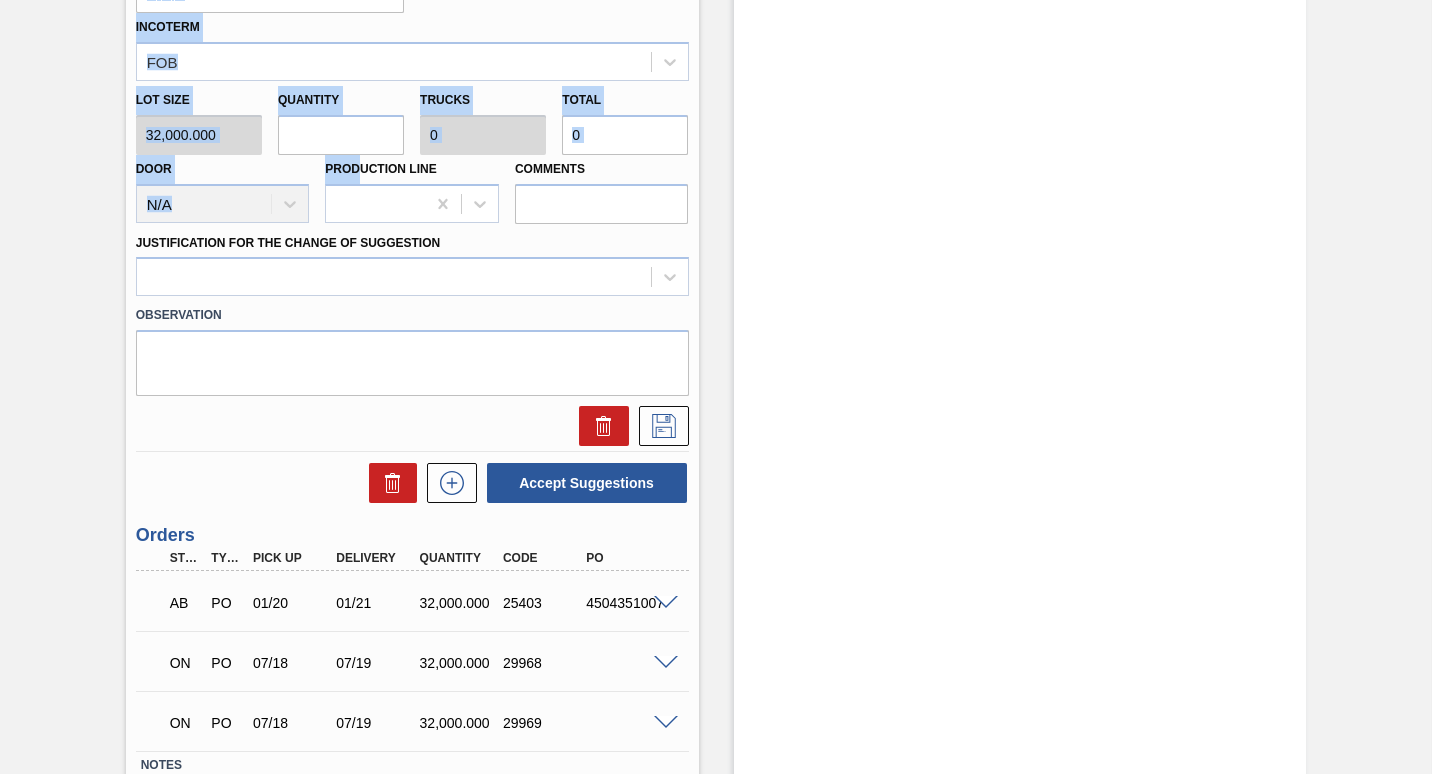 scroll, scrollTop: 980, scrollLeft: 0, axis: vertical 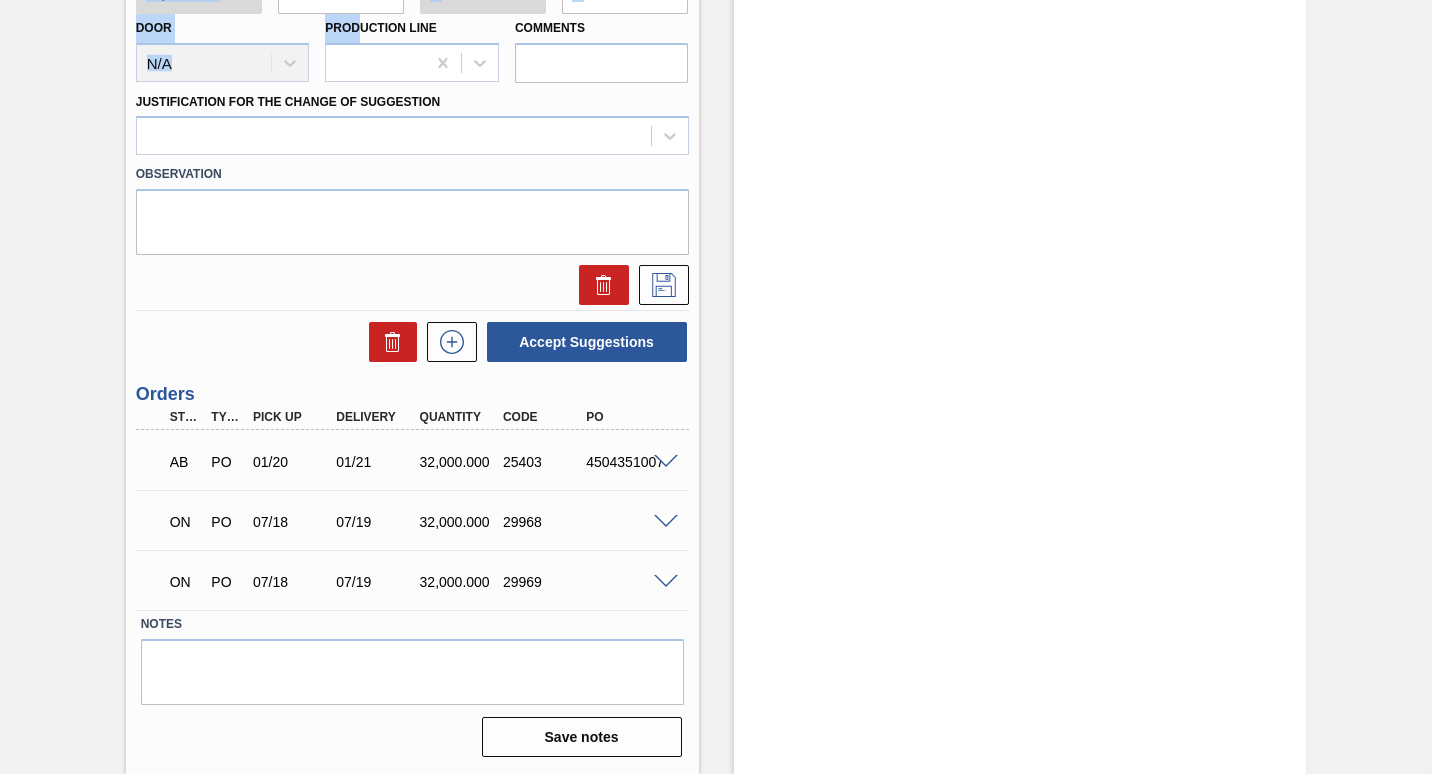 drag, startPoint x: 389, startPoint y: 646, endPoint x: 543, endPoint y: 825, distance: 236.1292 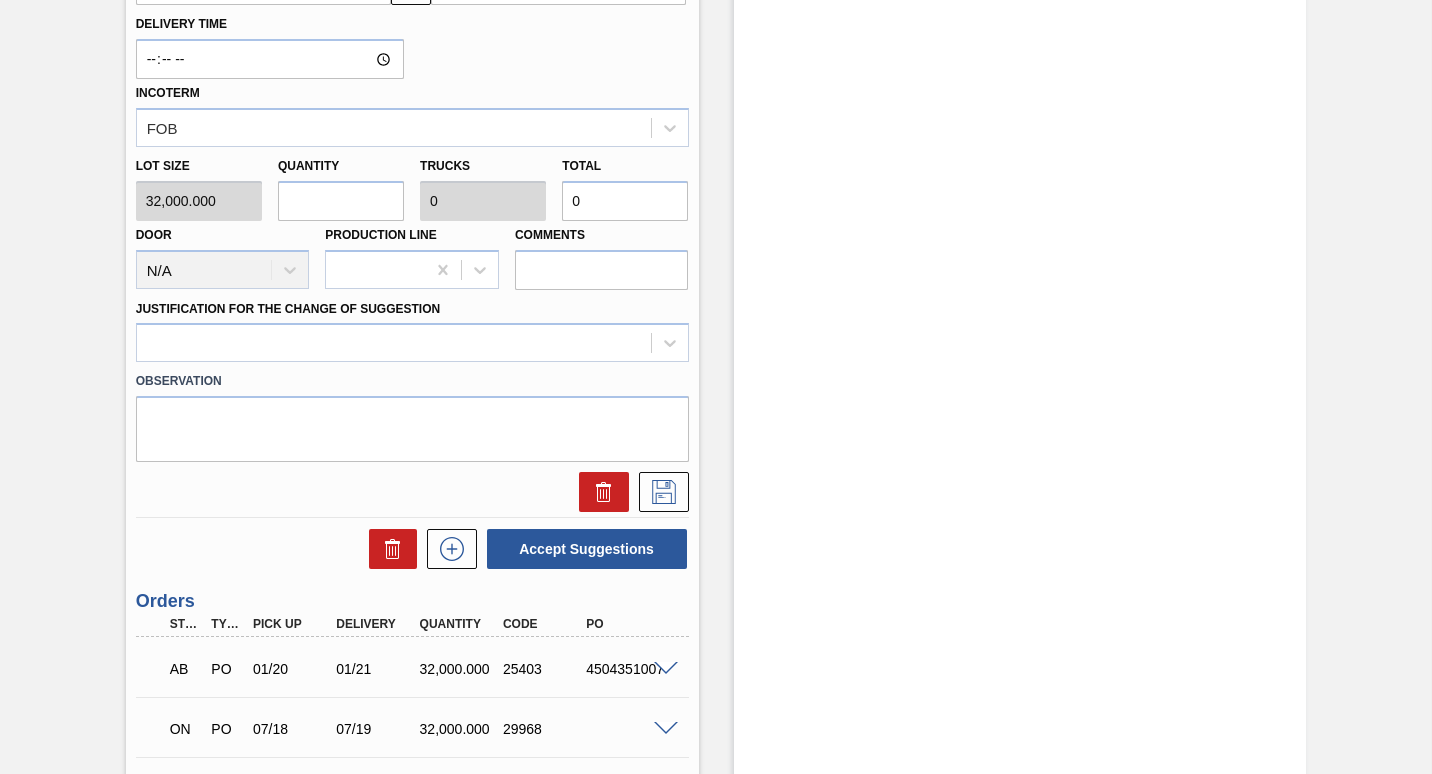 scroll, scrollTop: 480, scrollLeft: 0, axis: vertical 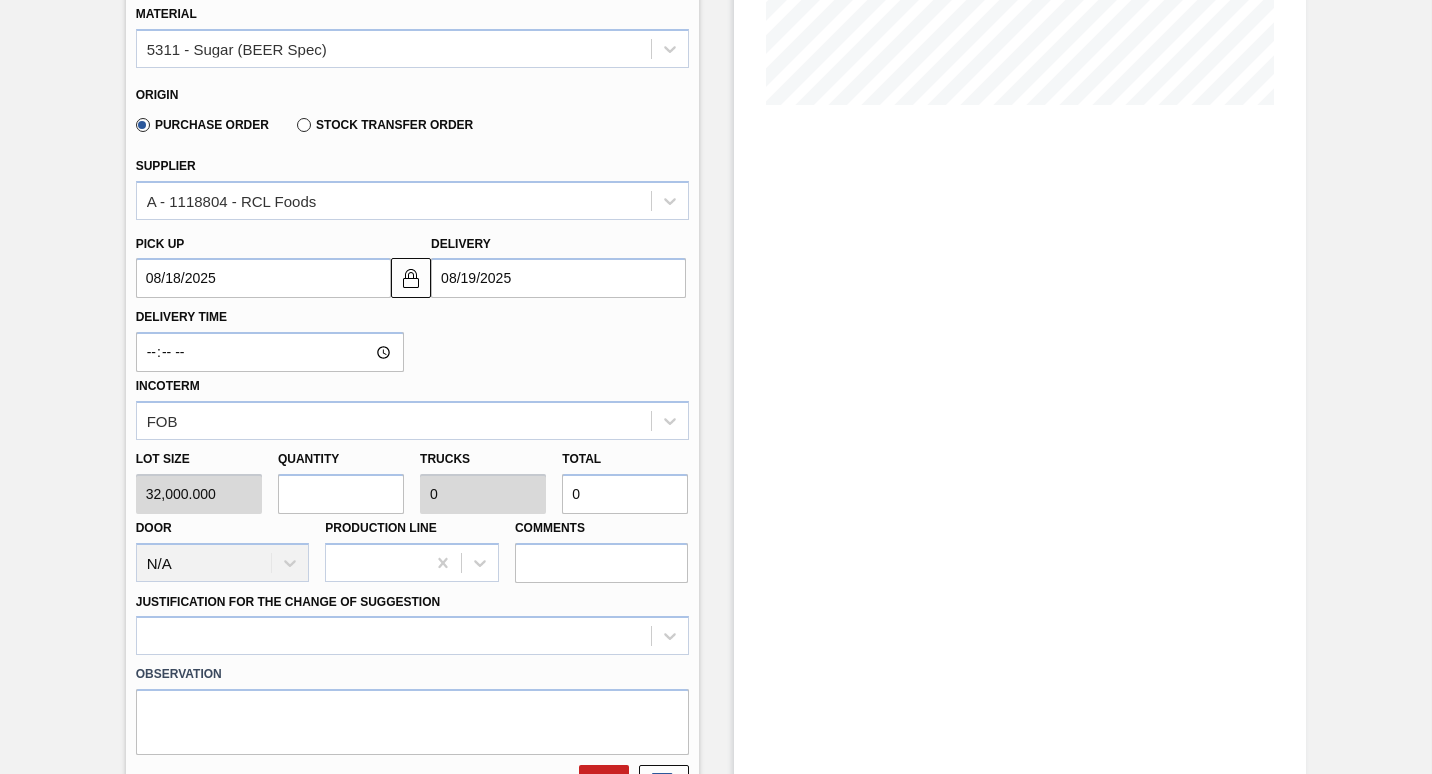 click at bounding box center (341, 494) 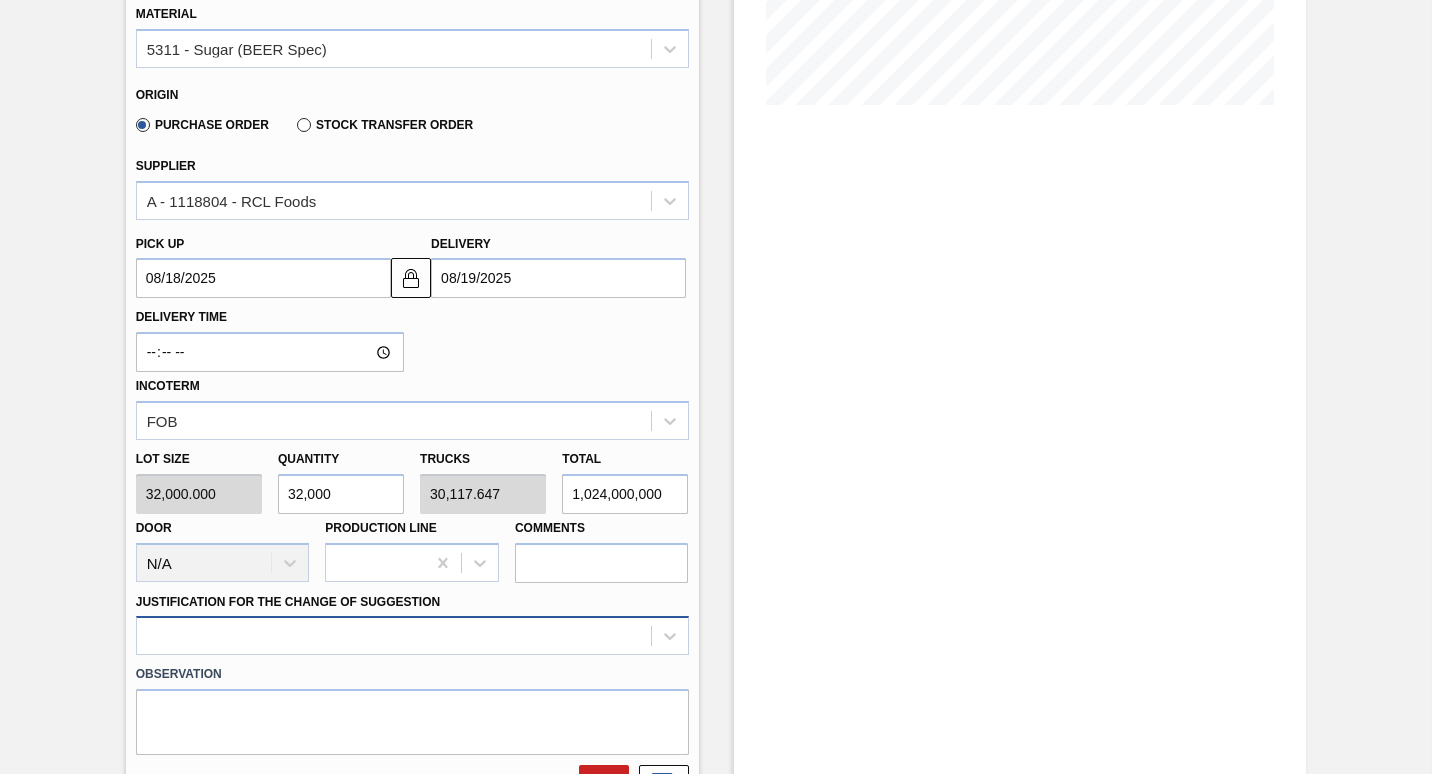 click at bounding box center (412, 635) 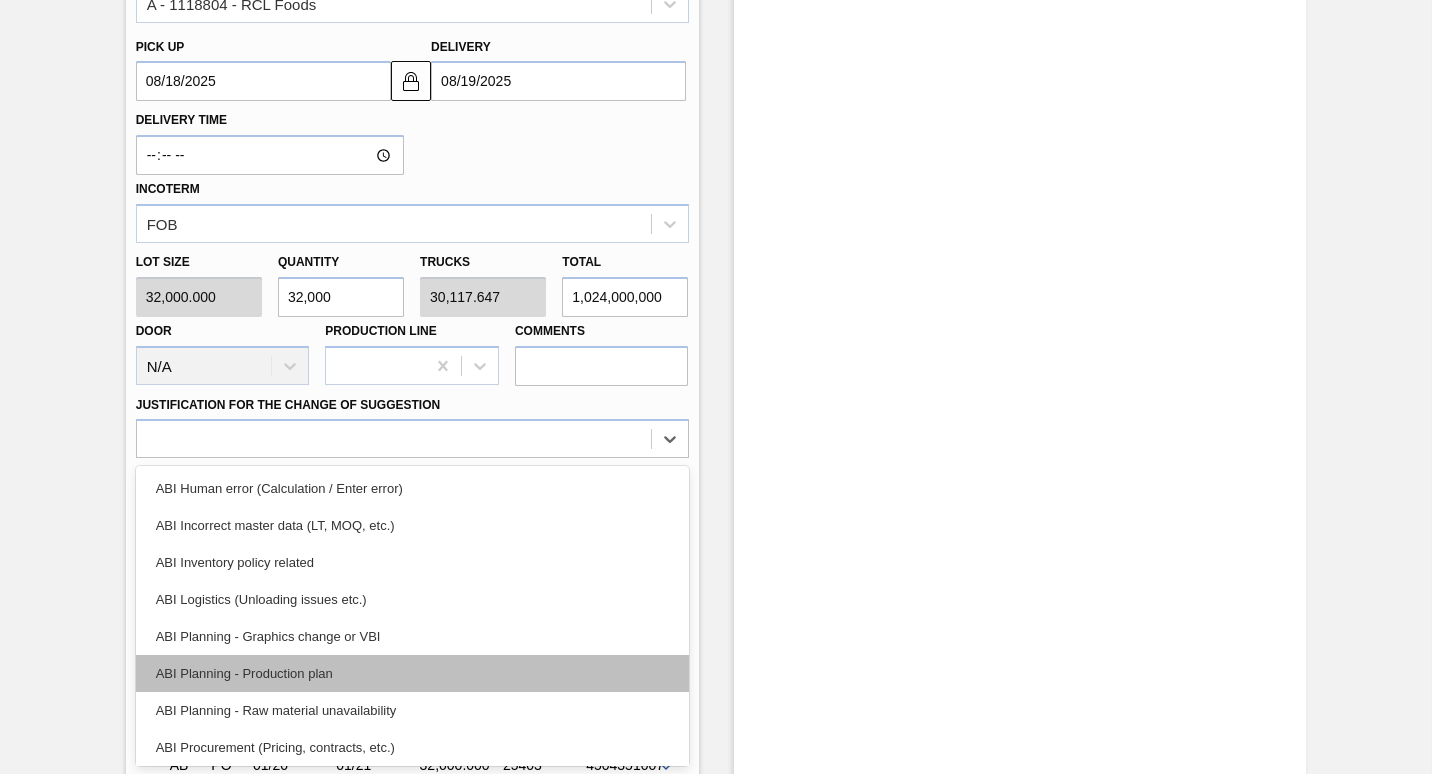 click on "ABI Planning - Production plan" at bounding box center [412, 673] 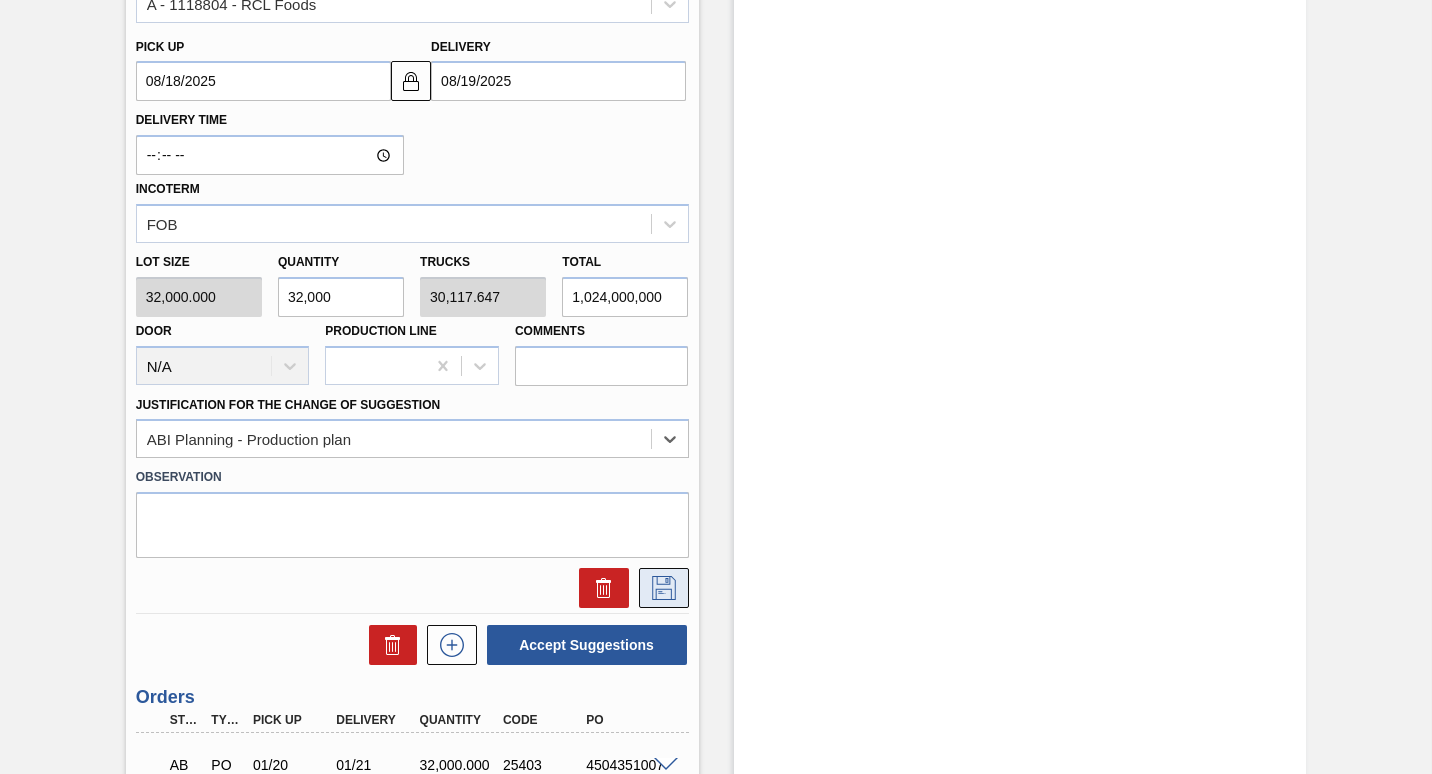 click 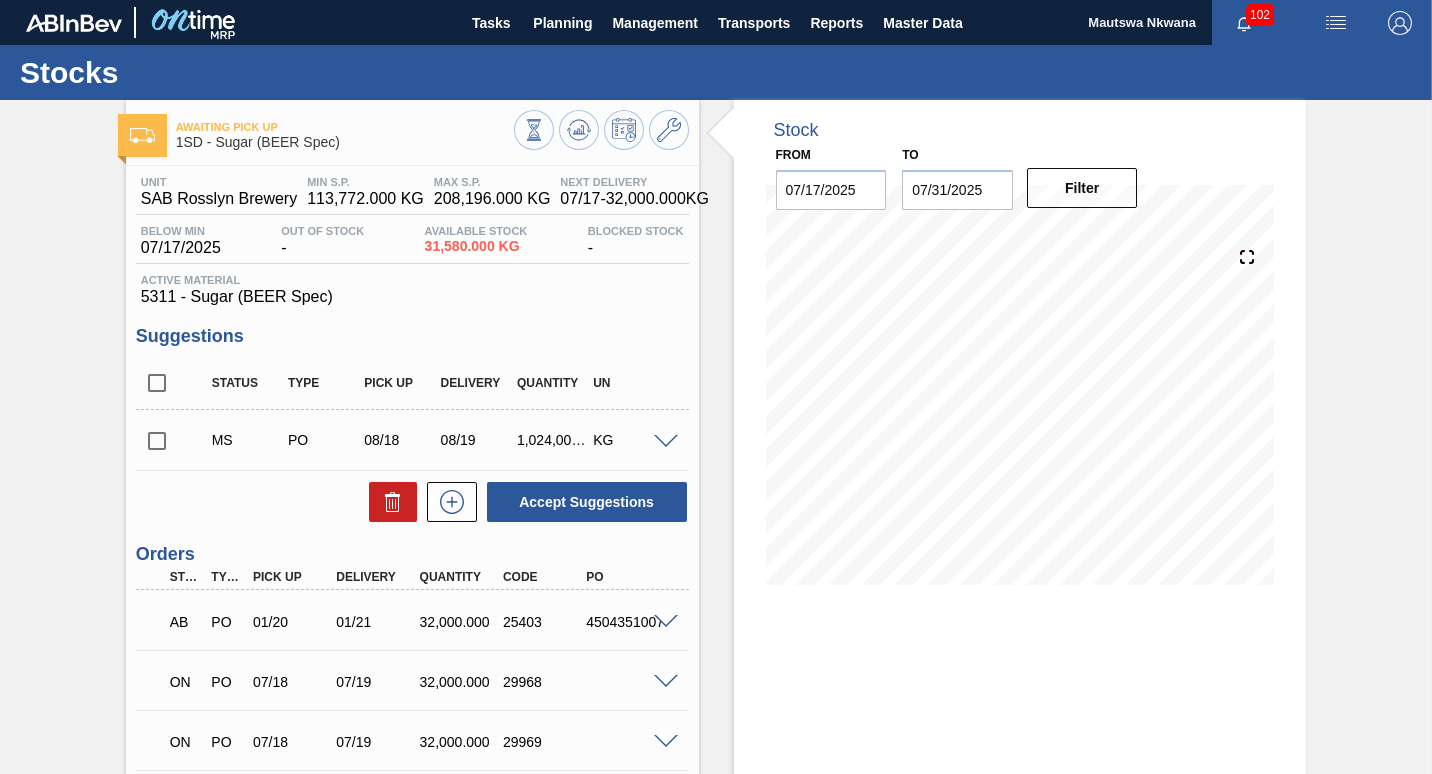 scroll, scrollTop: 160, scrollLeft: 0, axis: vertical 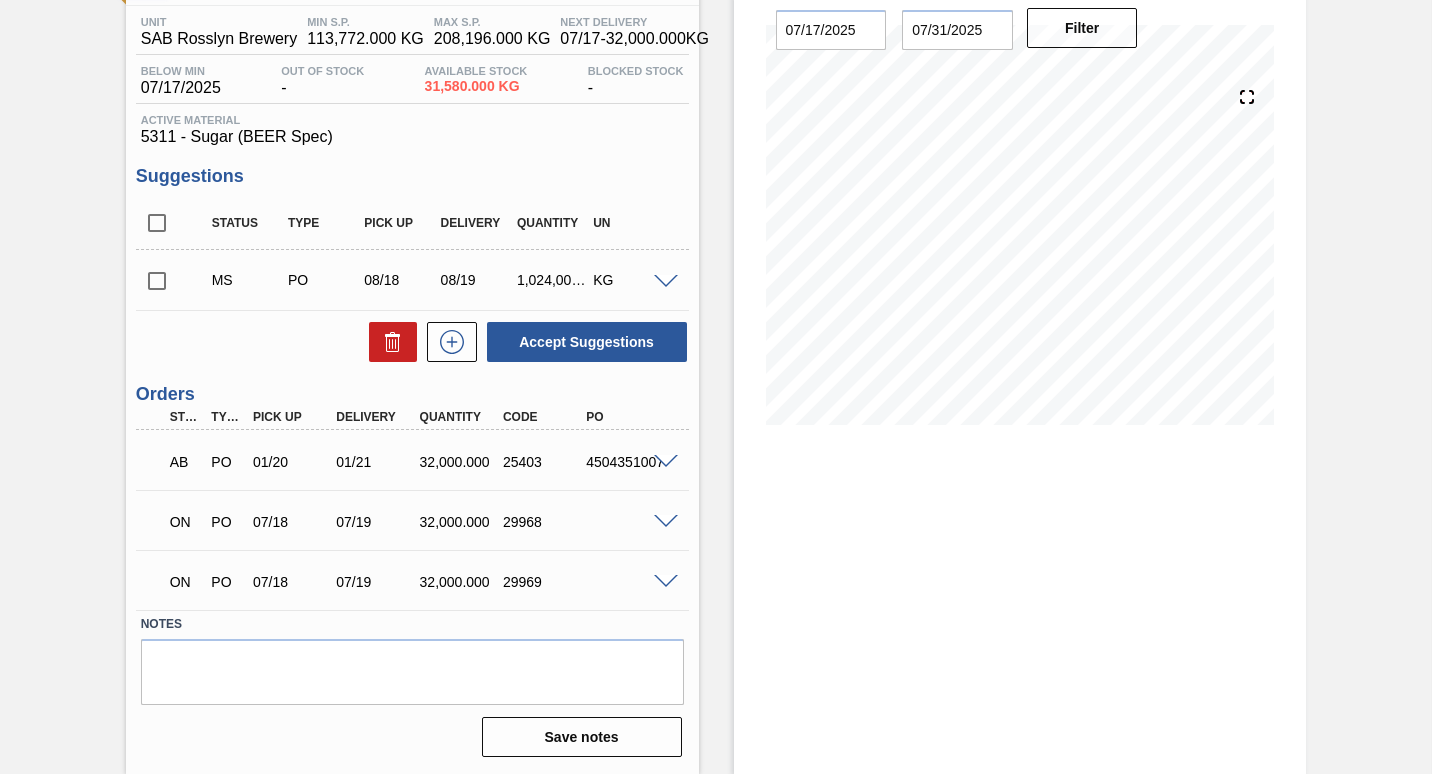 click at bounding box center [666, 282] 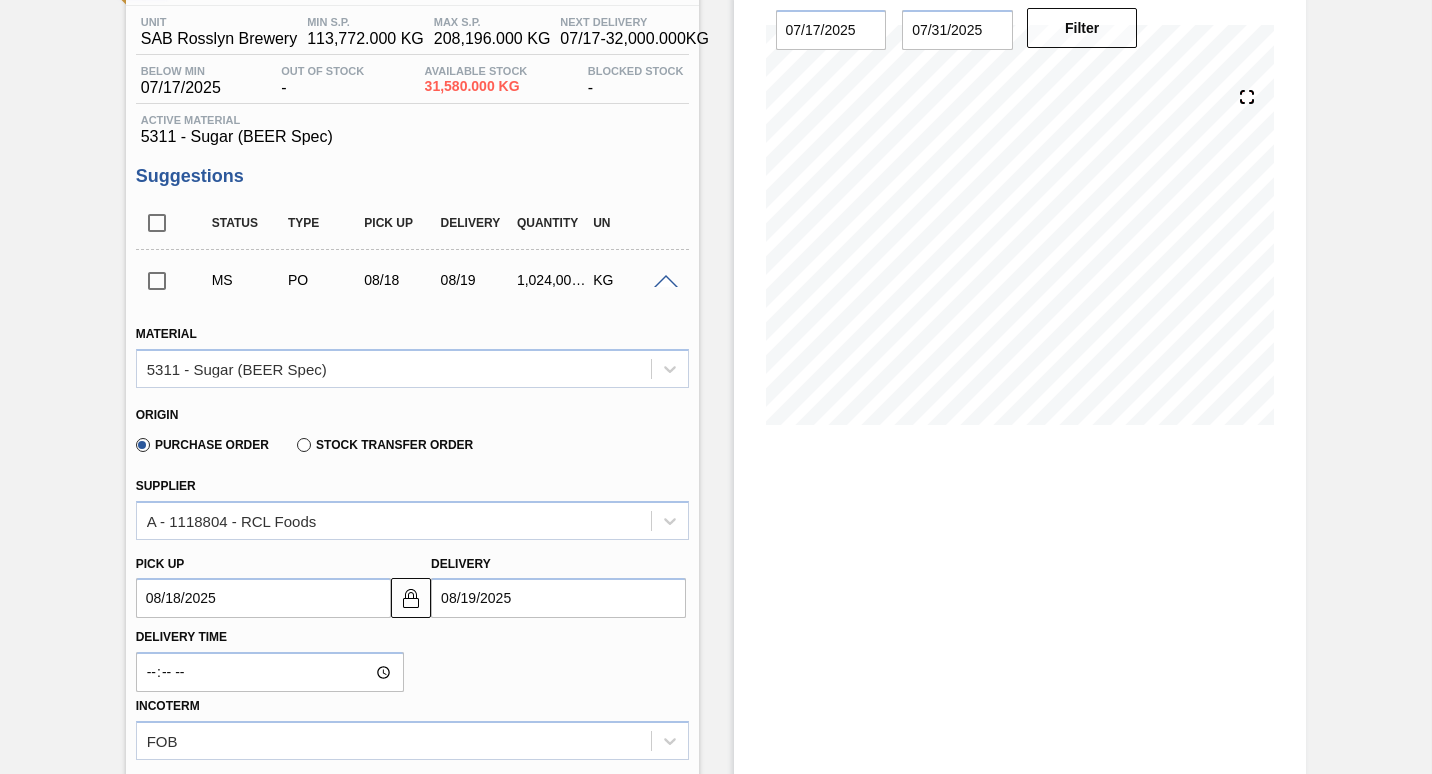 click at bounding box center [666, 282] 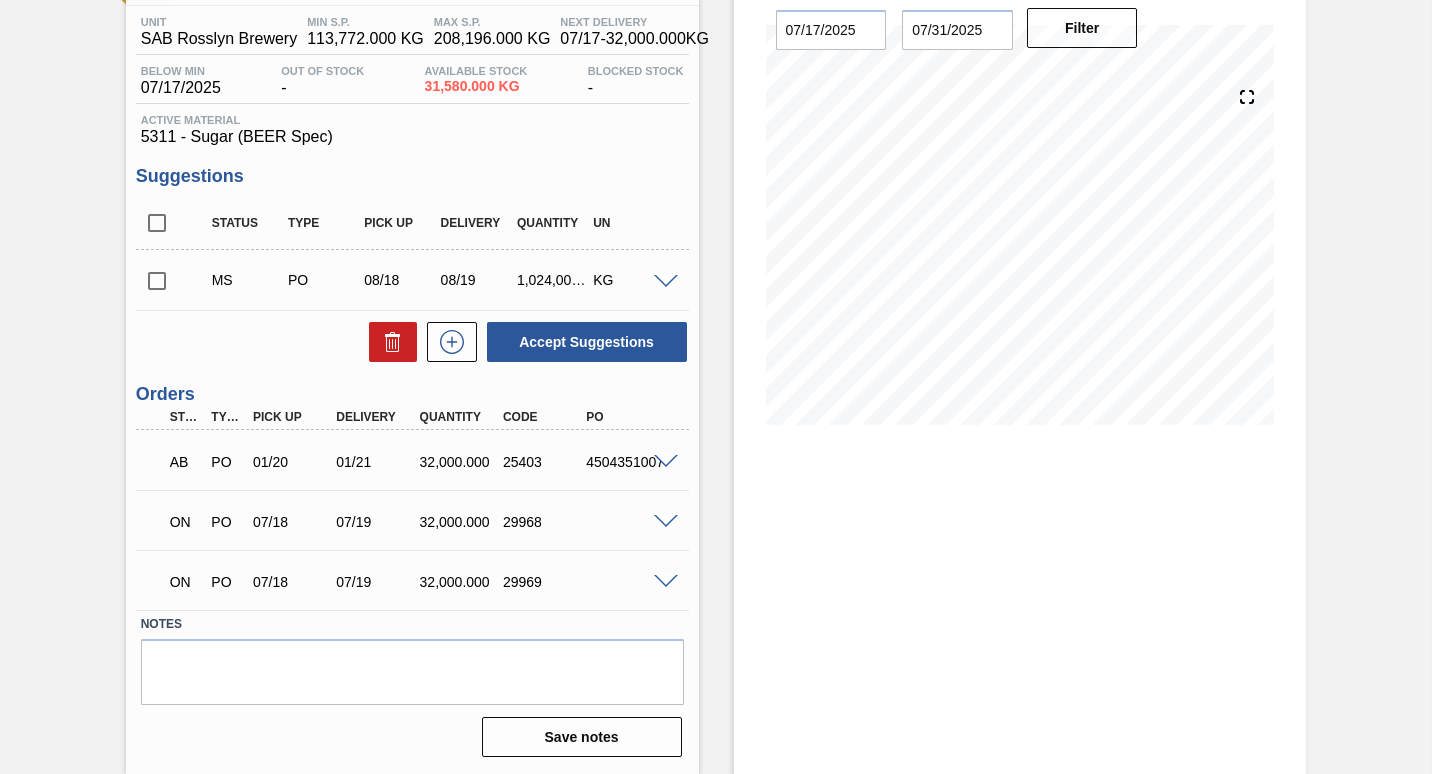 click at bounding box center (666, 582) 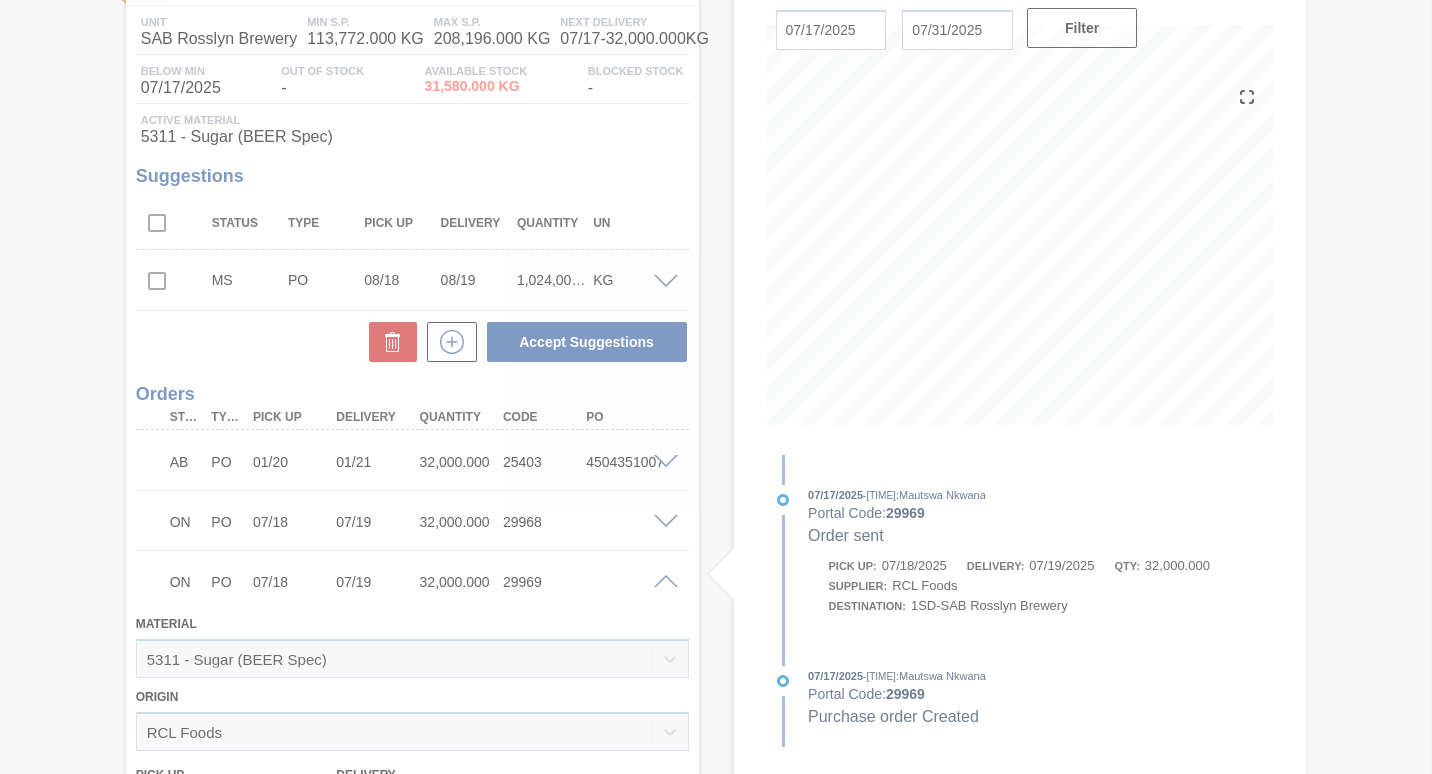 click at bounding box center [666, 582] 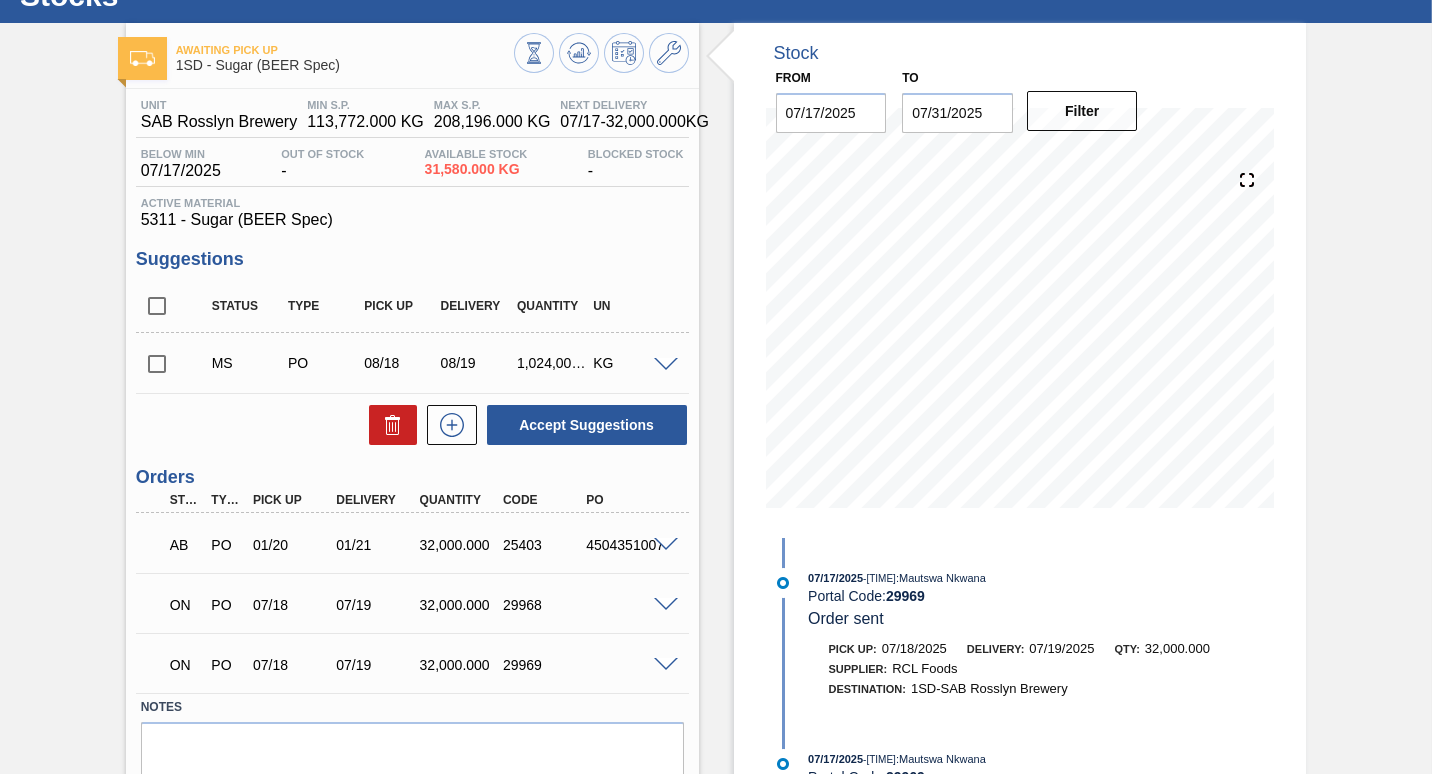 scroll, scrollTop: 0, scrollLeft: 0, axis: both 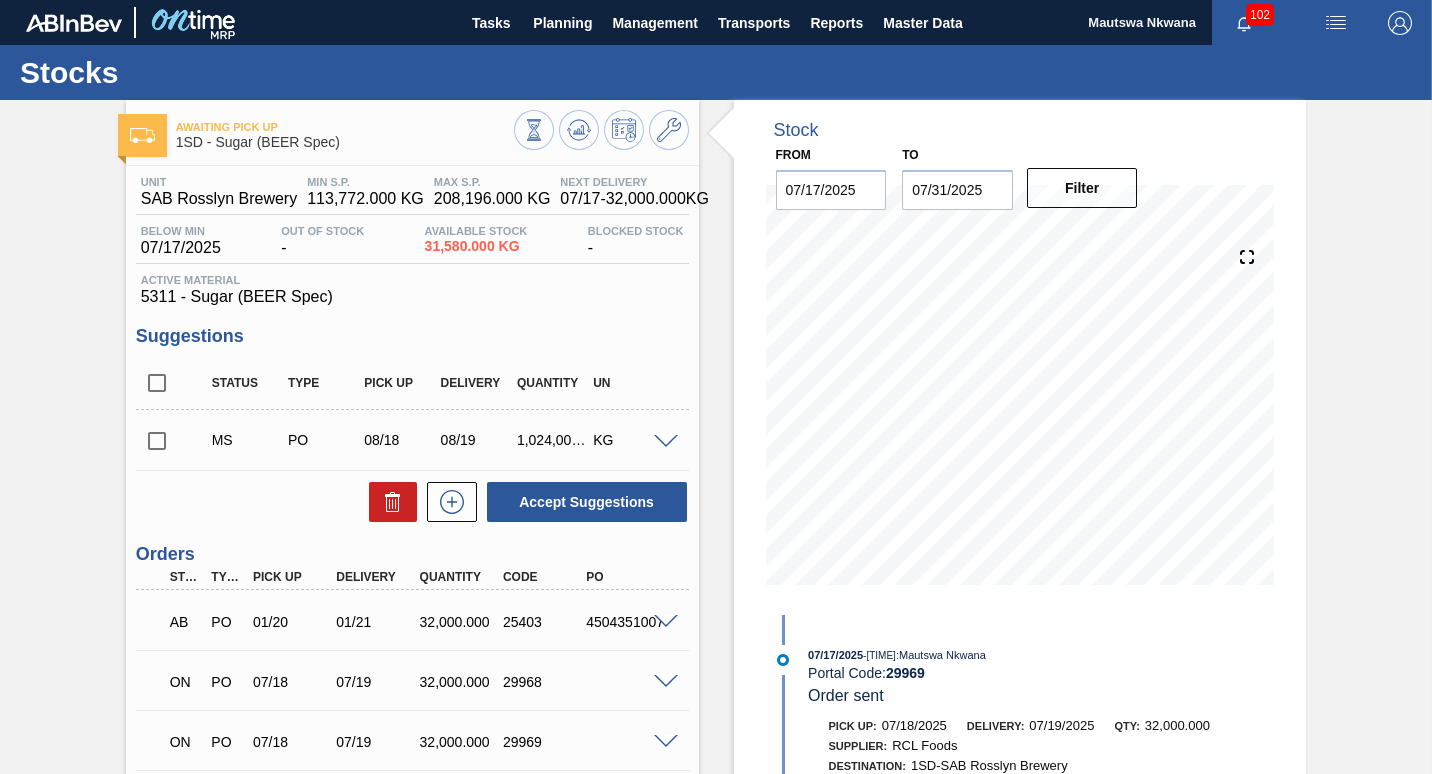 drag, startPoint x: 1427, startPoint y: 286, endPoint x: 1429, endPoint y: 514, distance: 228.00877 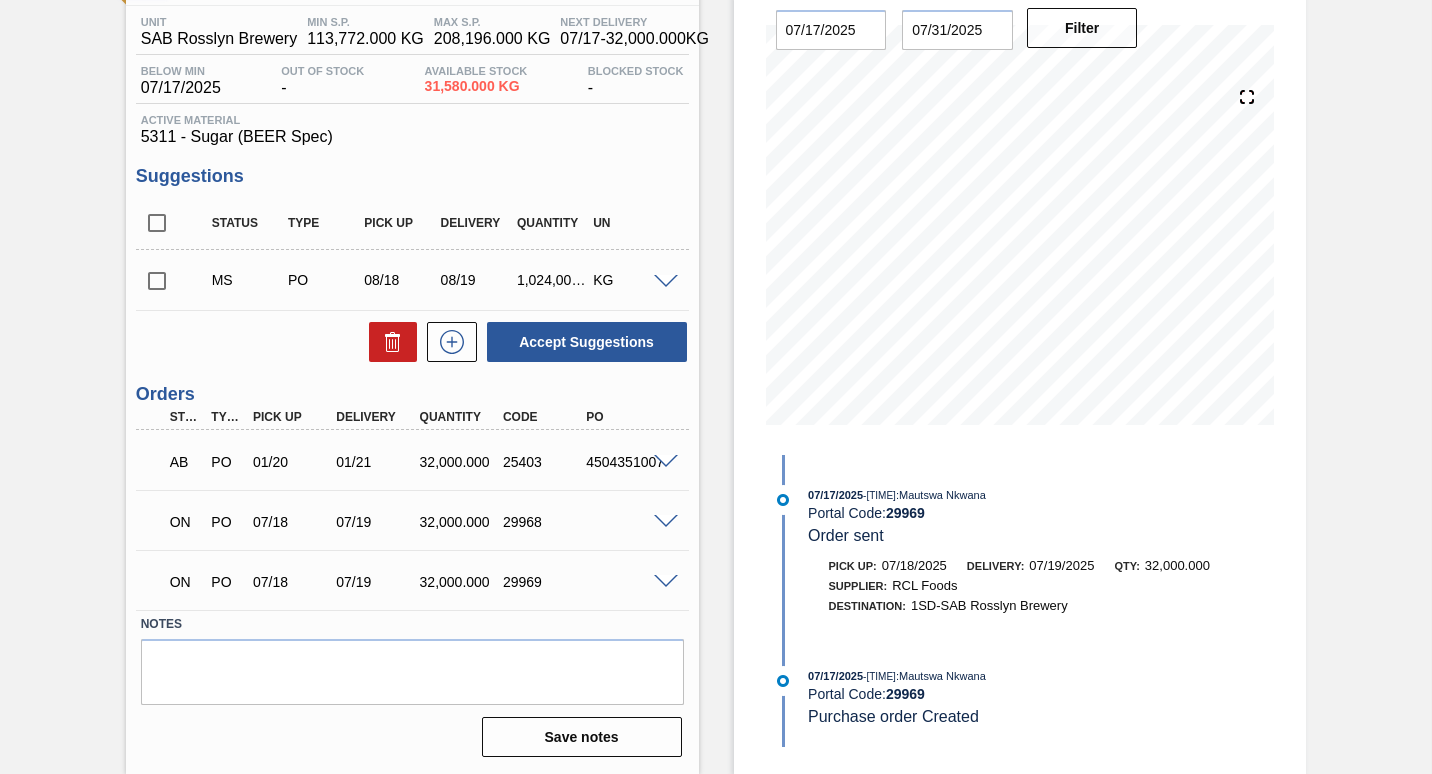 scroll, scrollTop: 0, scrollLeft: 0, axis: both 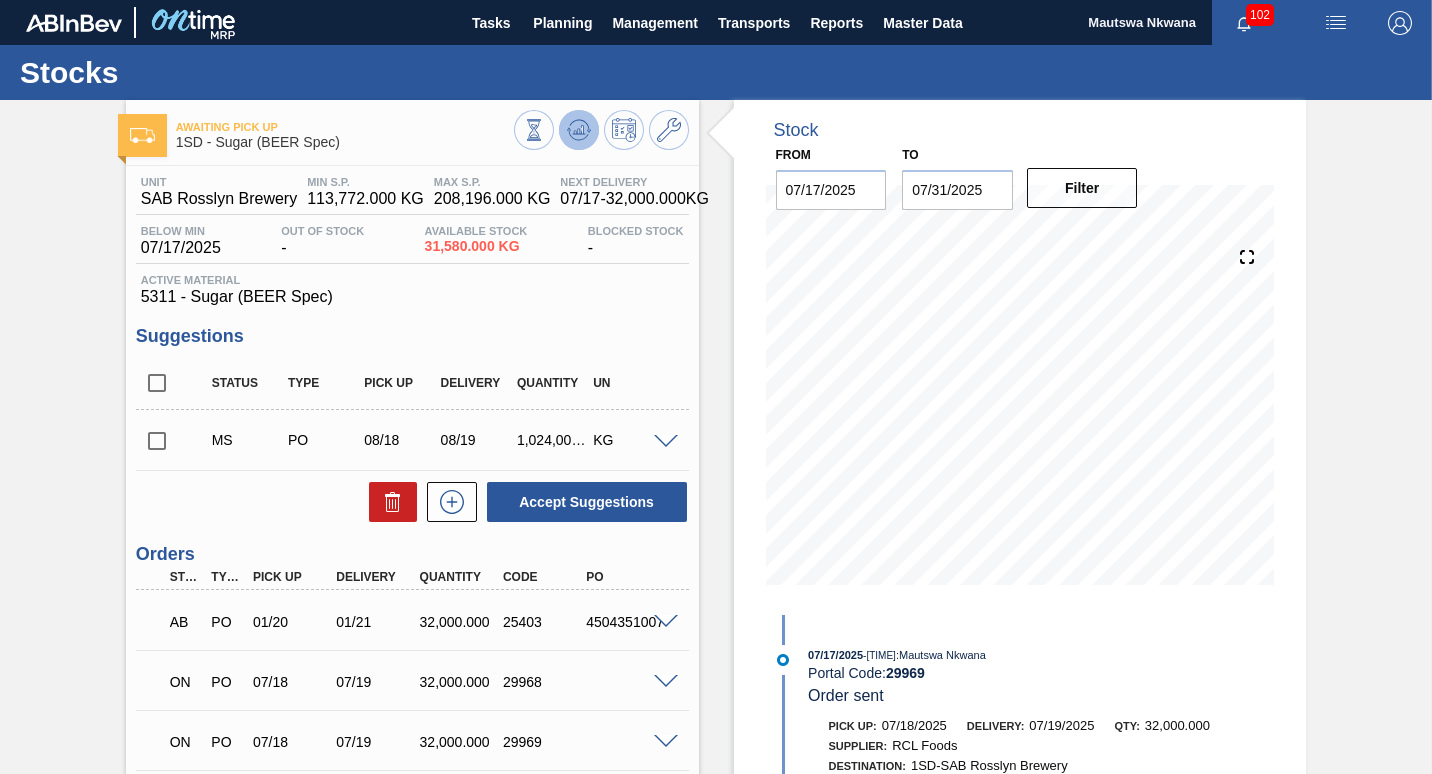 click 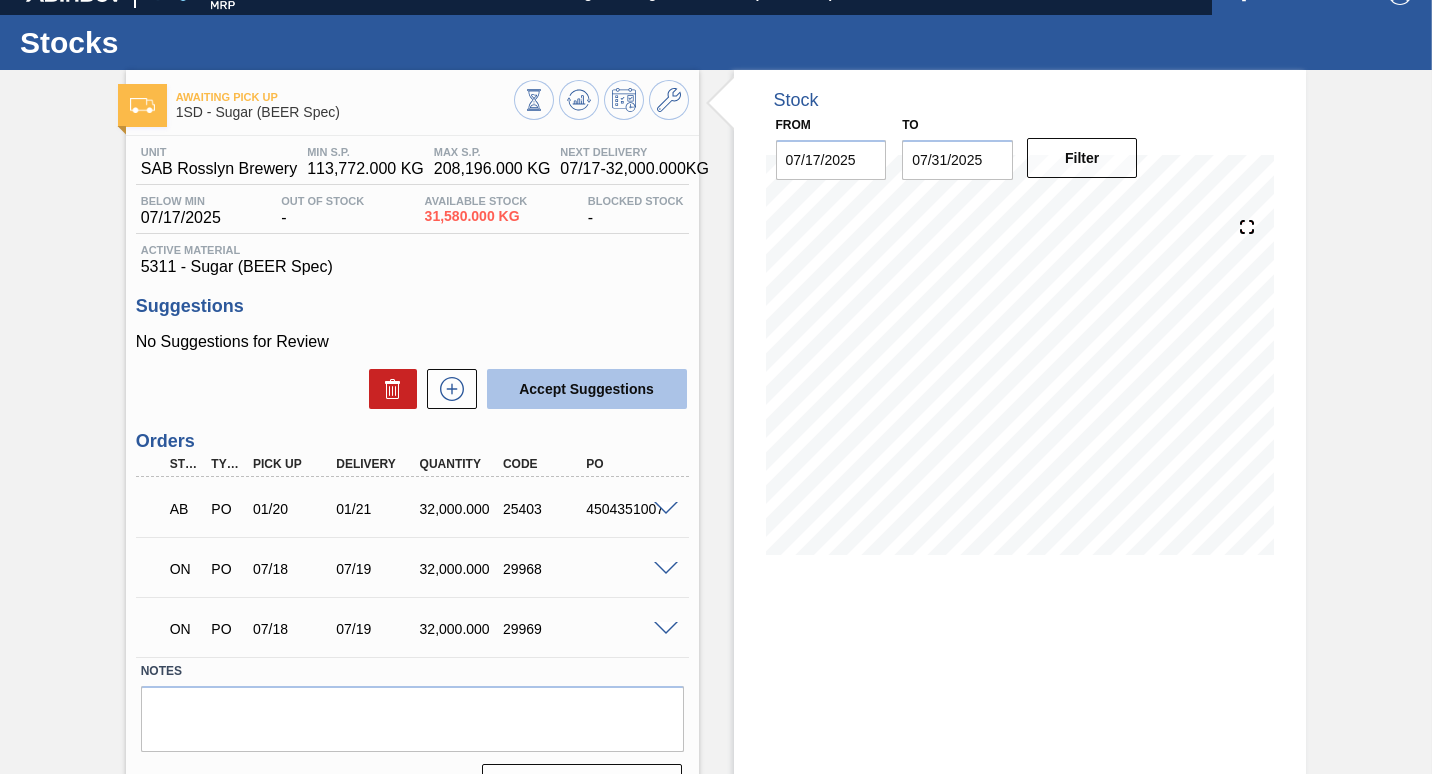 scroll, scrollTop: 0, scrollLeft: 0, axis: both 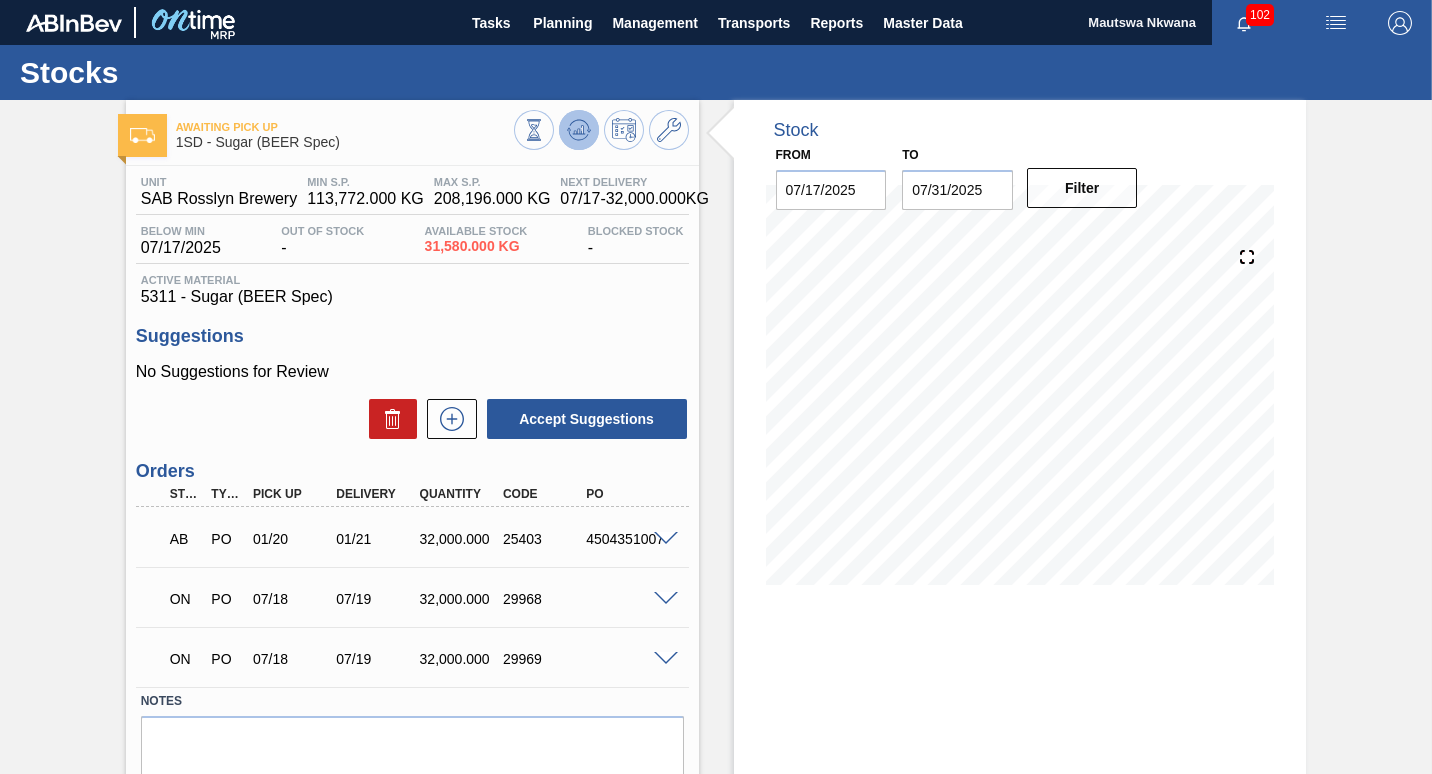 click 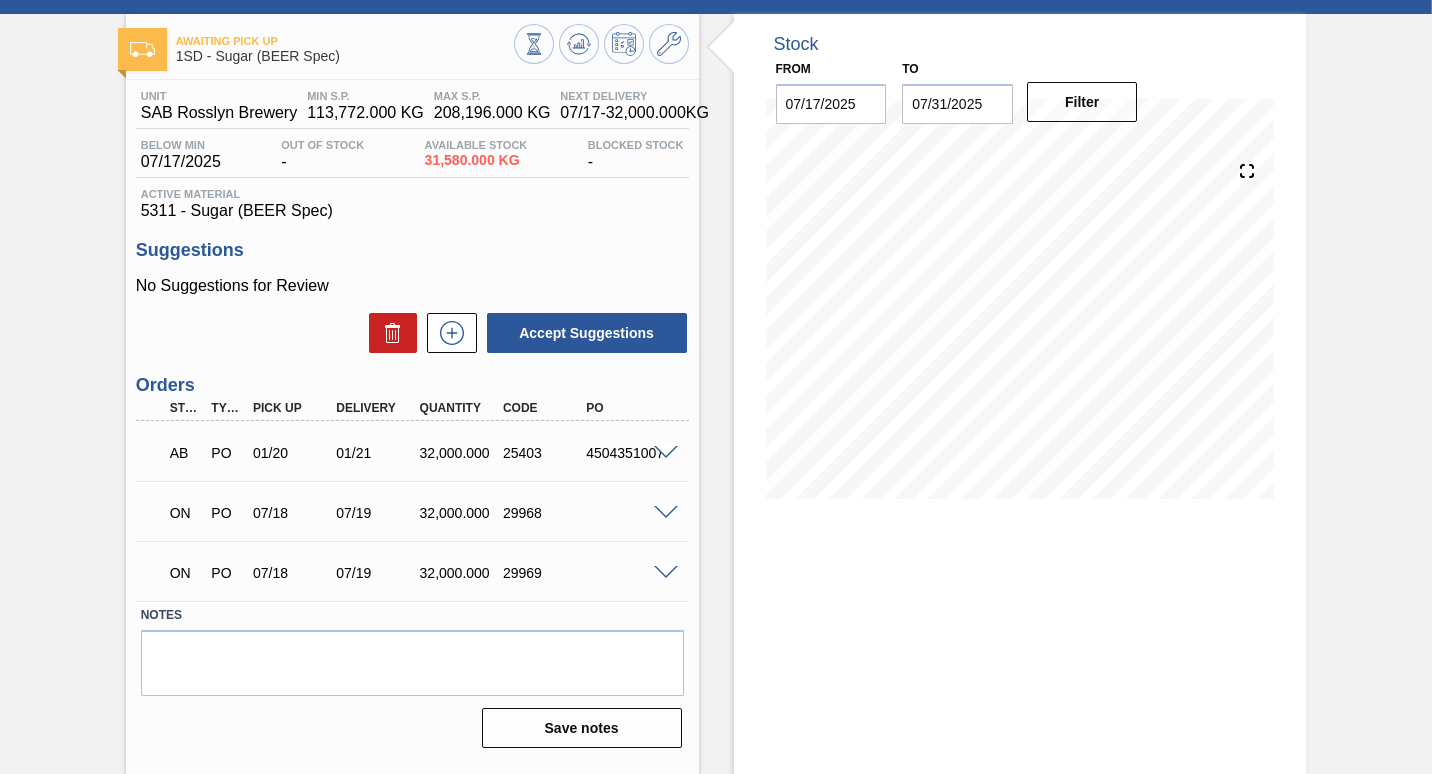 scroll, scrollTop: 0, scrollLeft: 0, axis: both 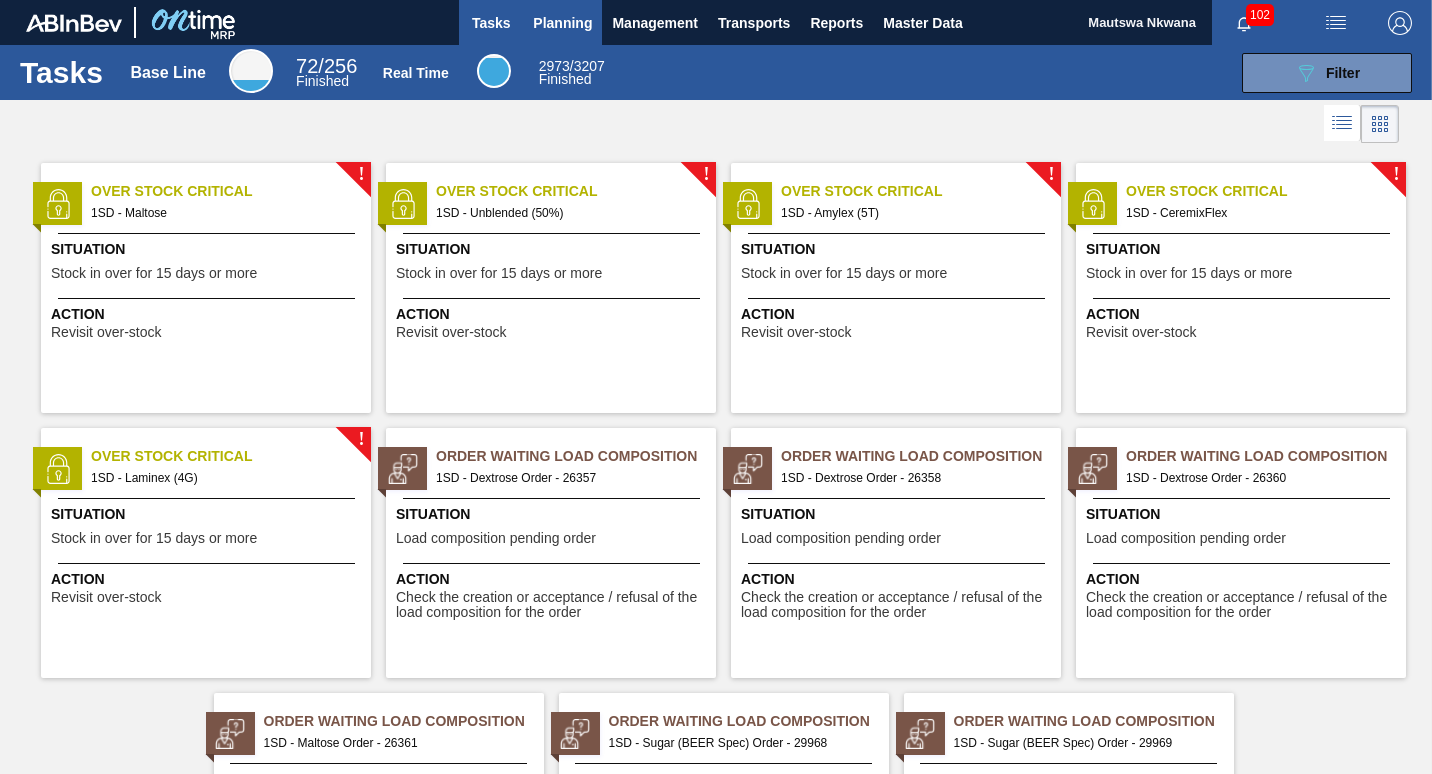 click on "Planning" at bounding box center (562, 23) 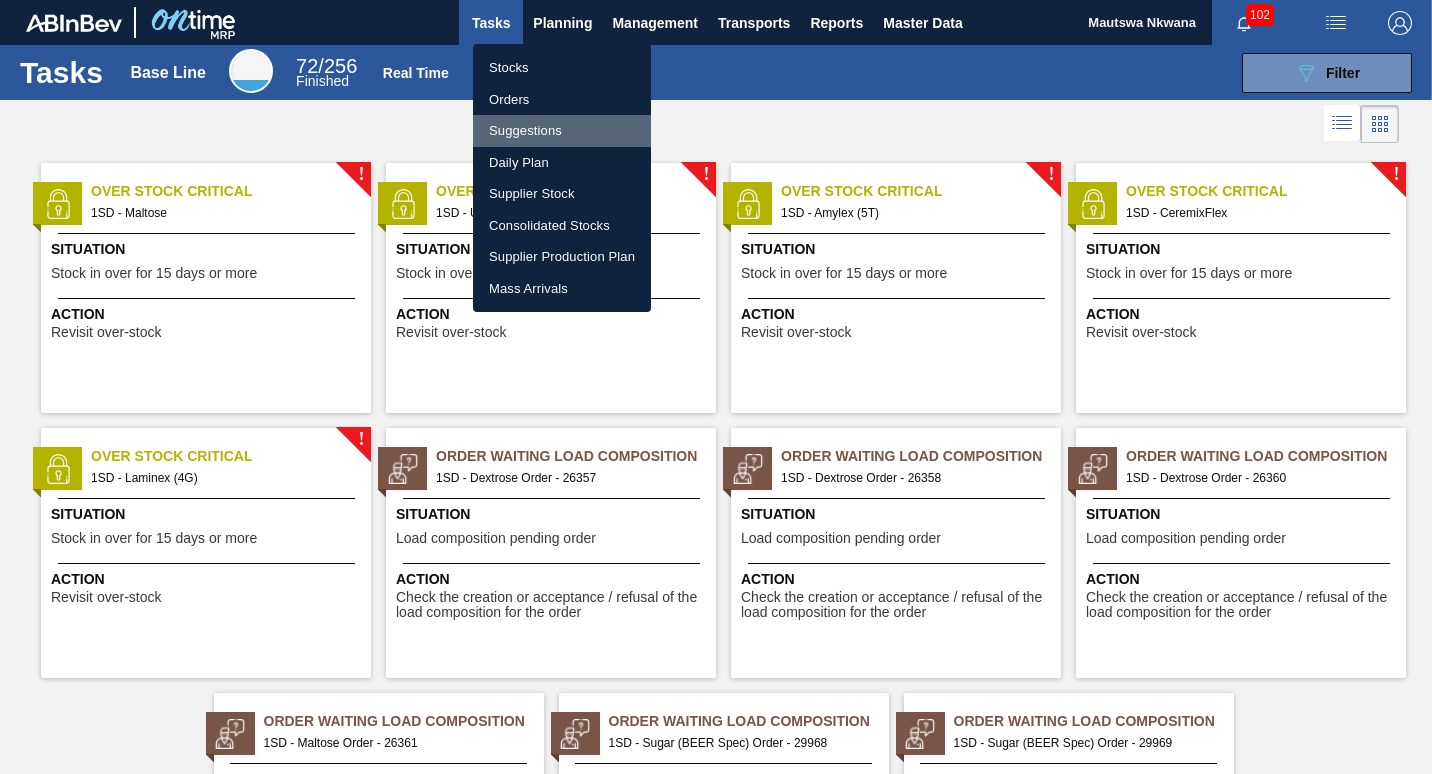 click on "Suggestions" at bounding box center (562, 131) 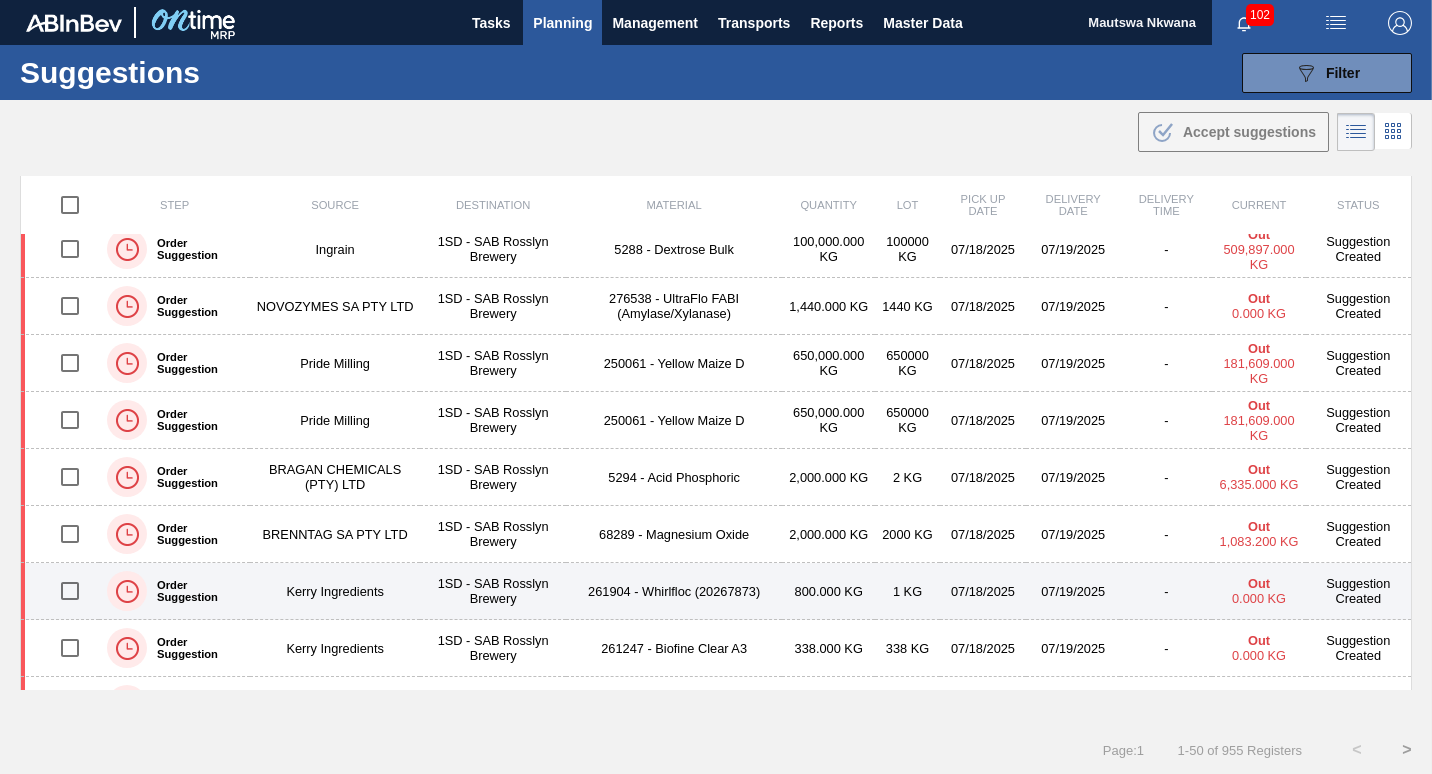 scroll, scrollTop: 0, scrollLeft: 0, axis: both 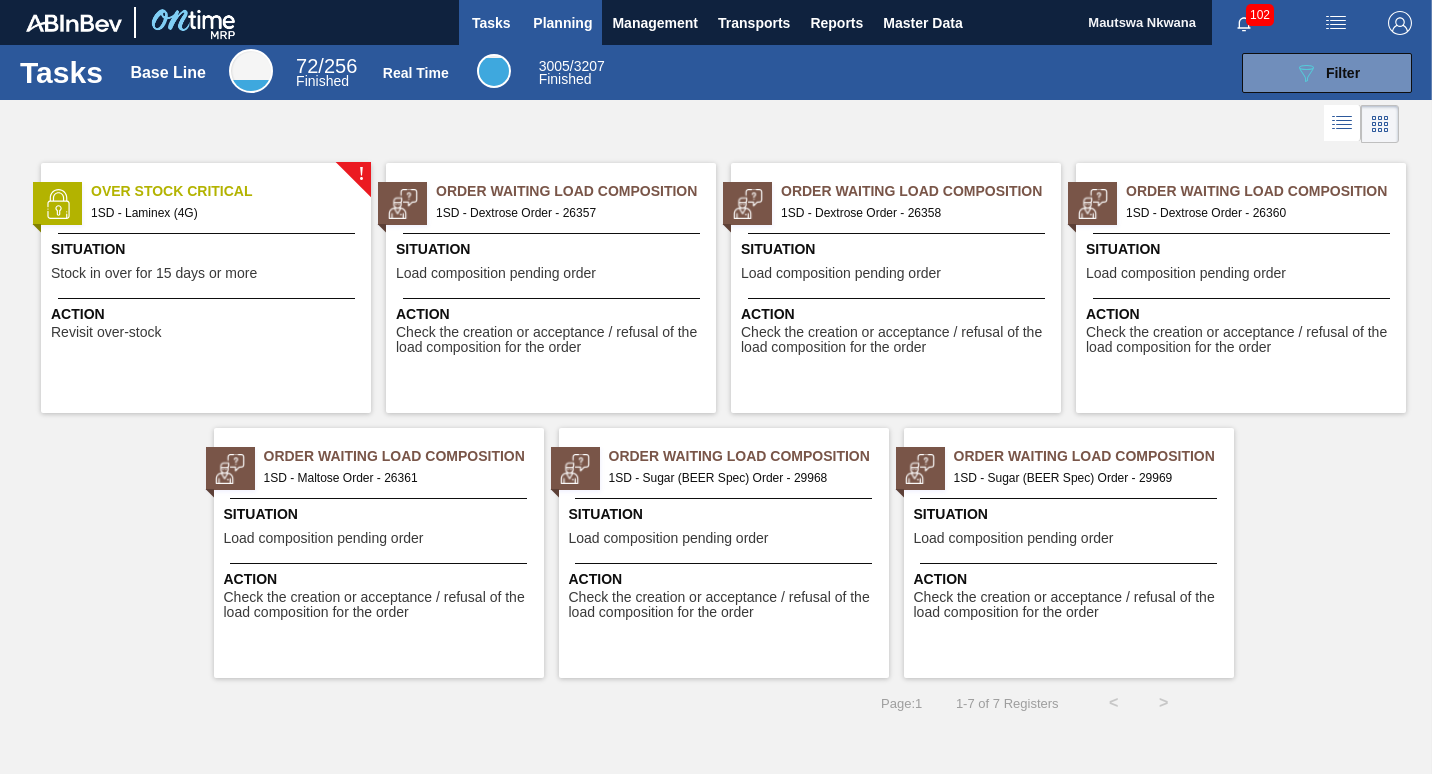 click on "Planning" at bounding box center [562, 23] 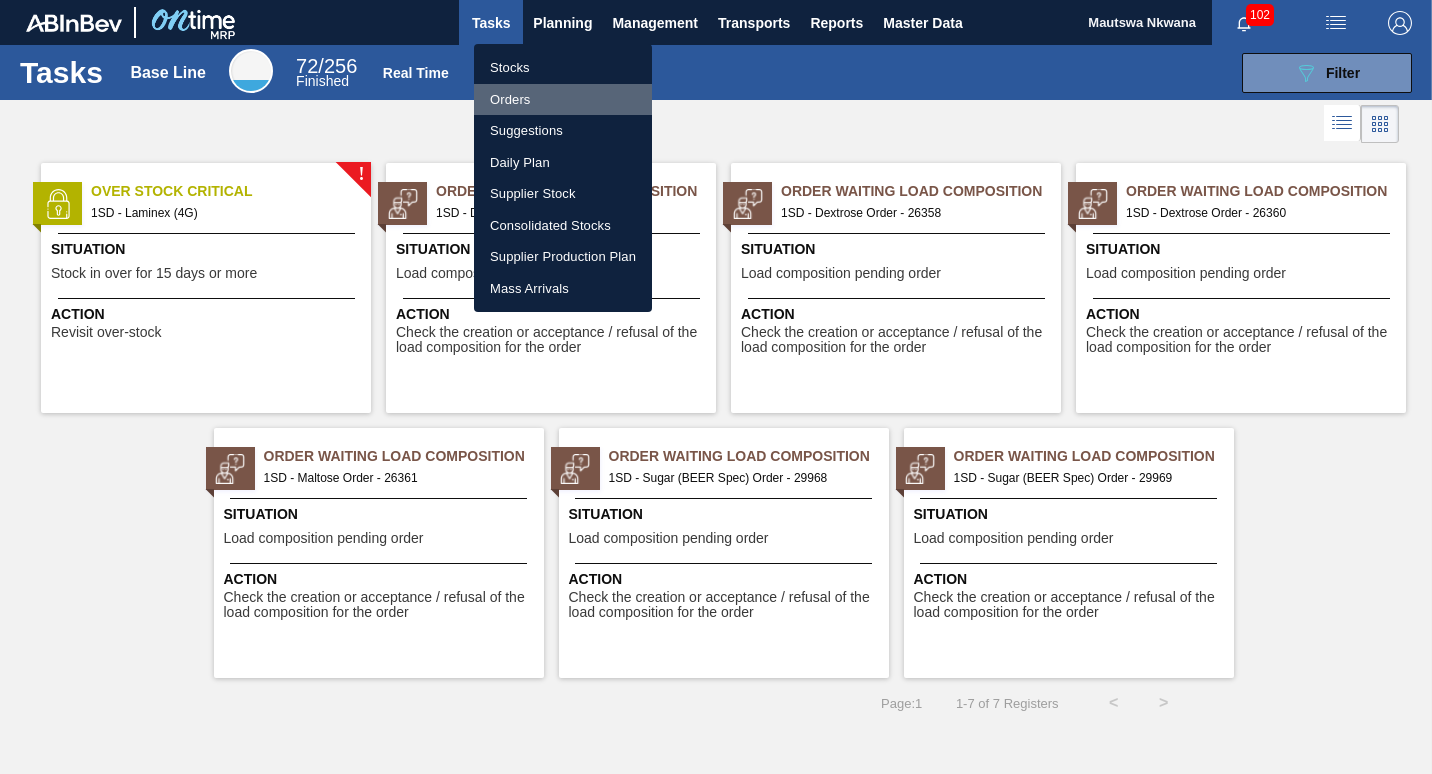 click on "Orders" at bounding box center [563, 100] 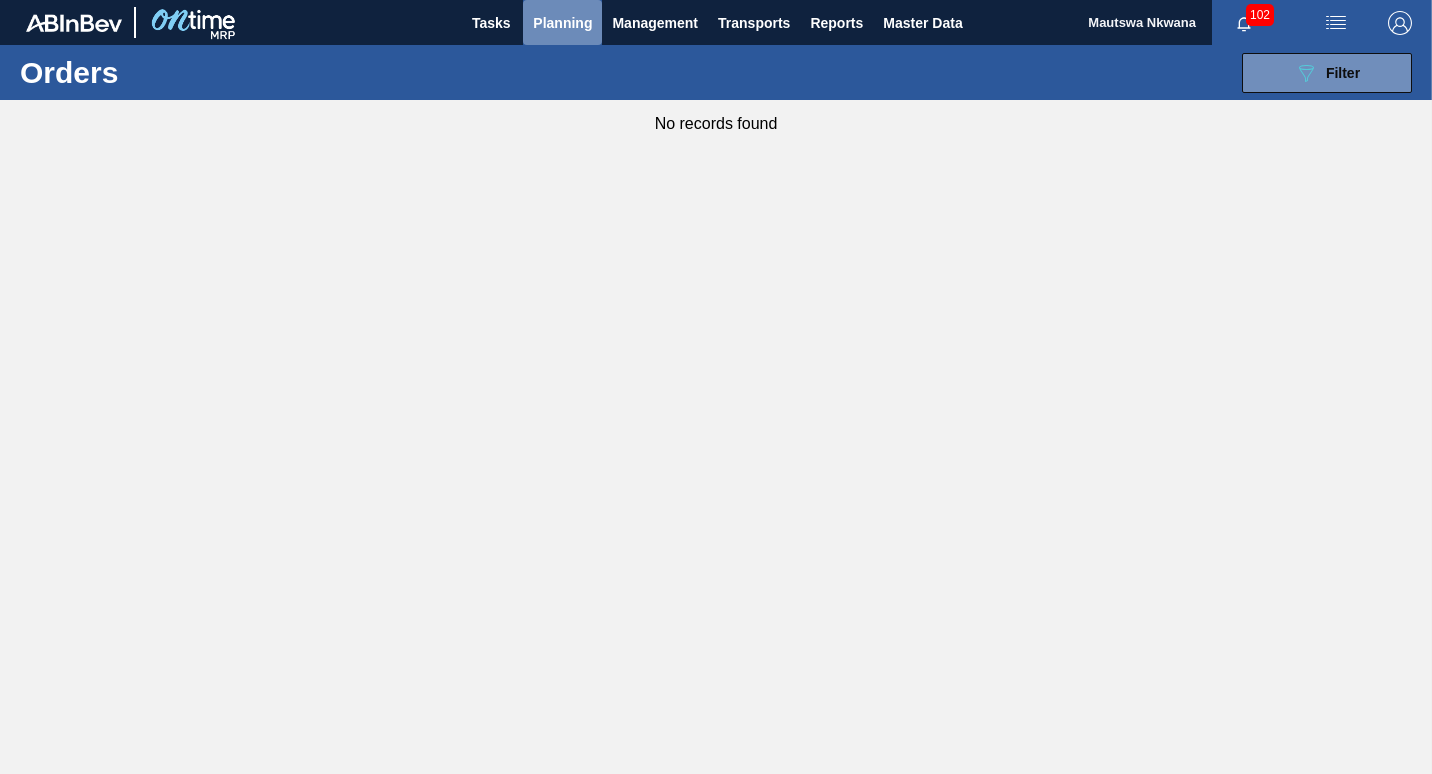 click on "Planning" at bounding box center [562, 23] 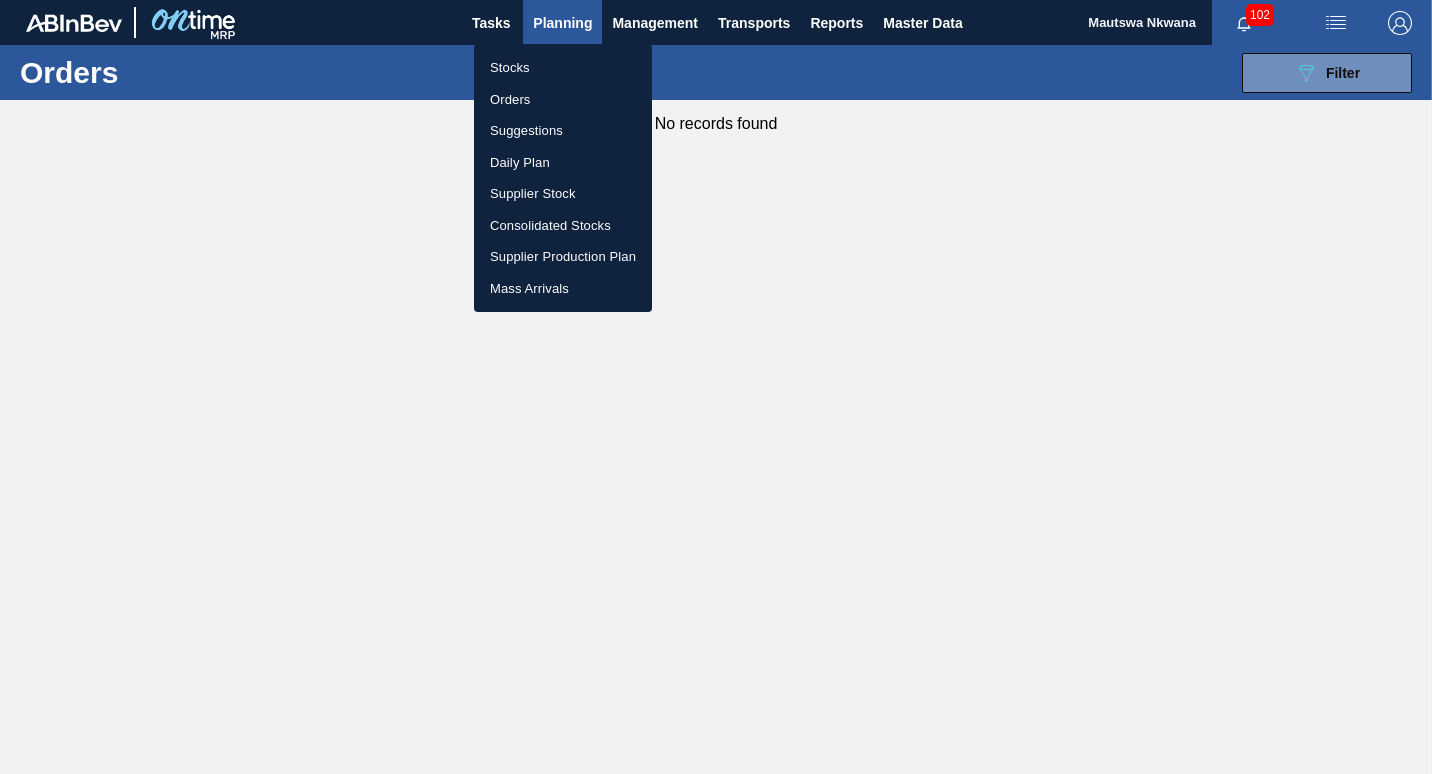 click on "Daily Plan" at bounding box center [563, 163] 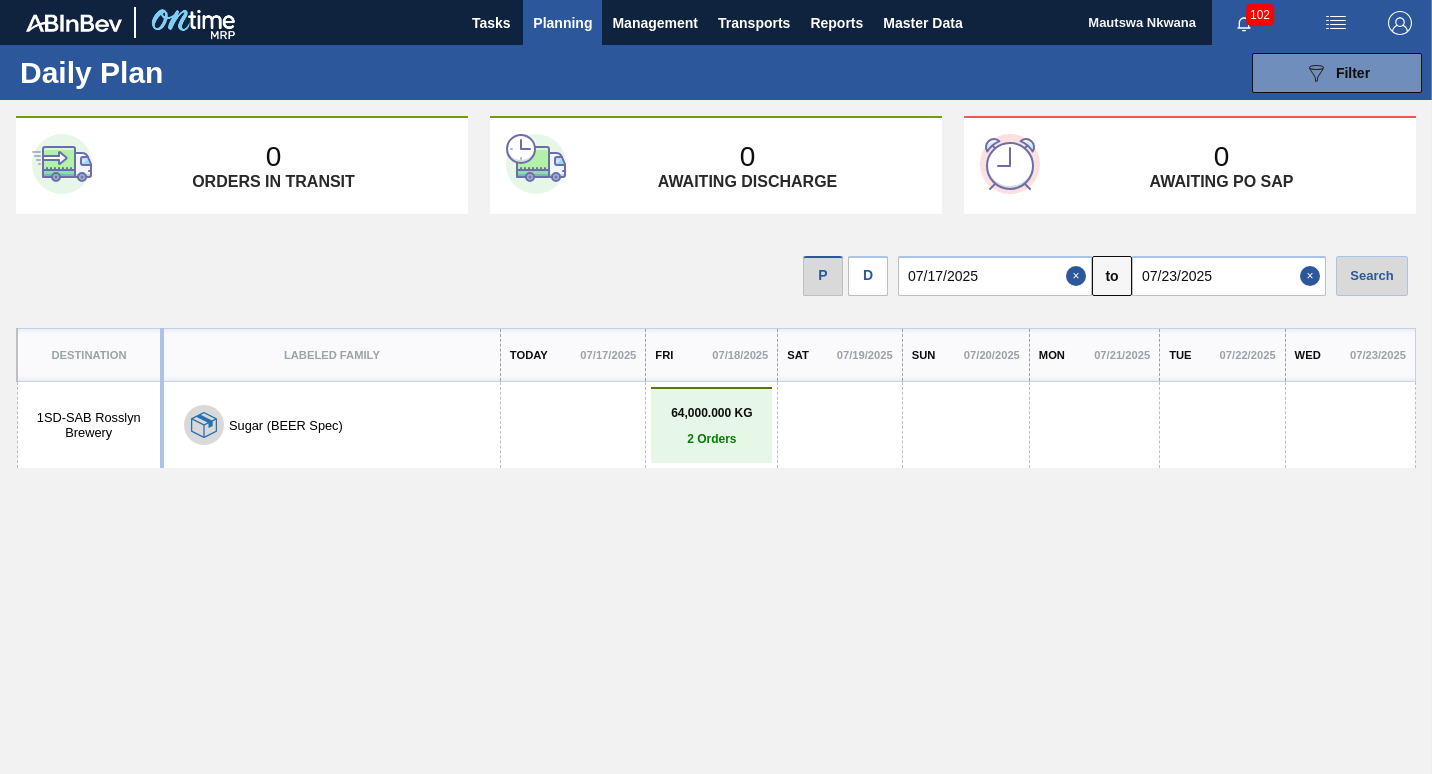 click on "Planning" at bounding box center (562, 23) 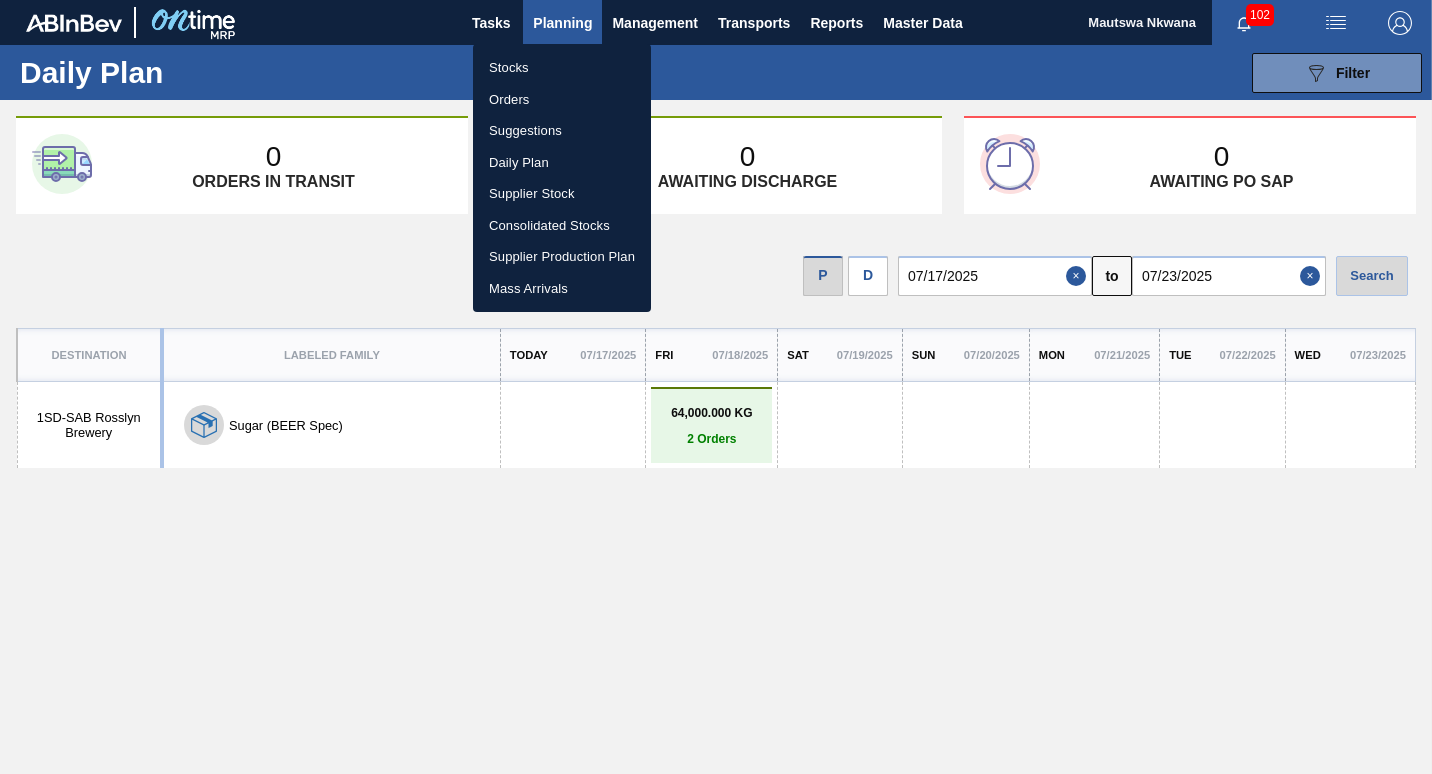 click on "Suggestions" at bounding box center [562, 131] 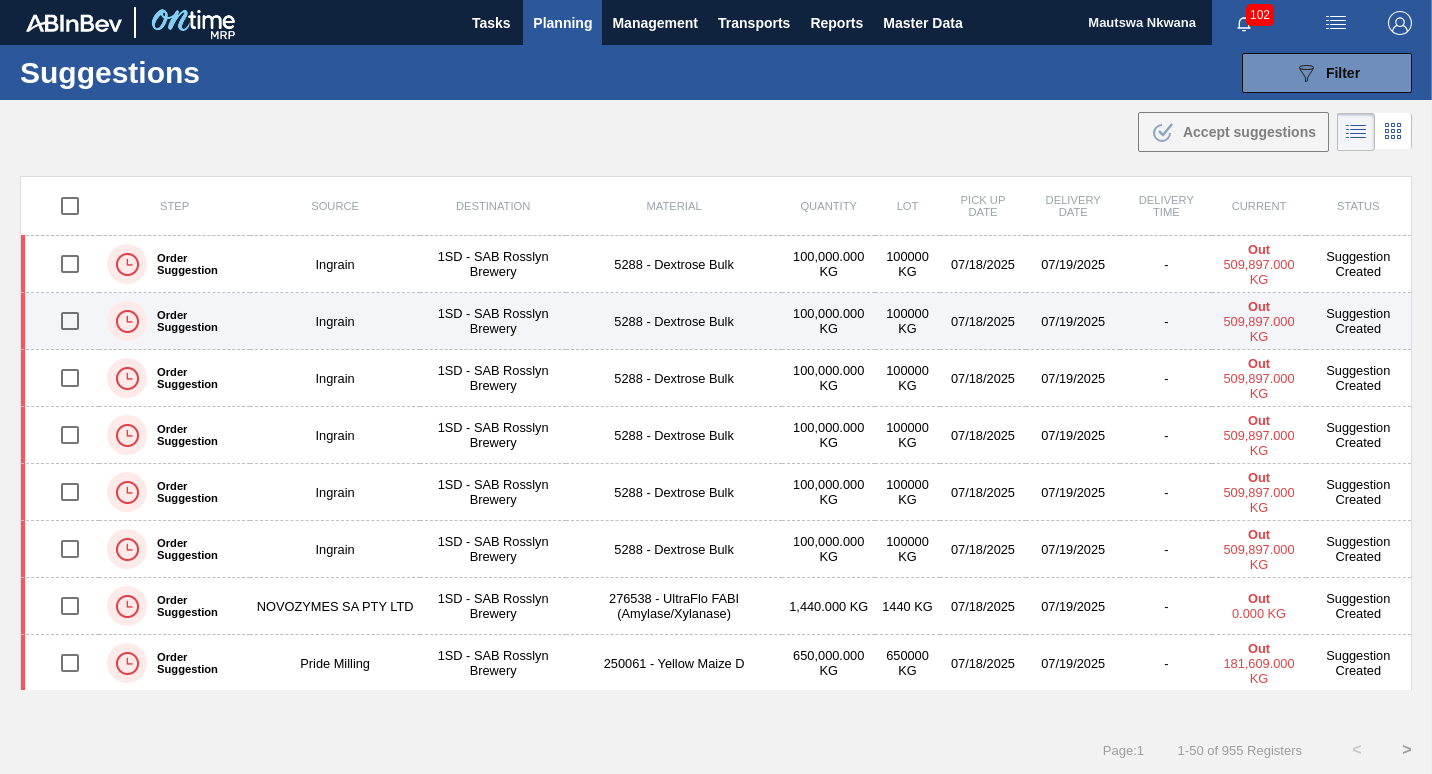 scroll, scrollTop: 300, scrollLeft: 0, axis: vertical 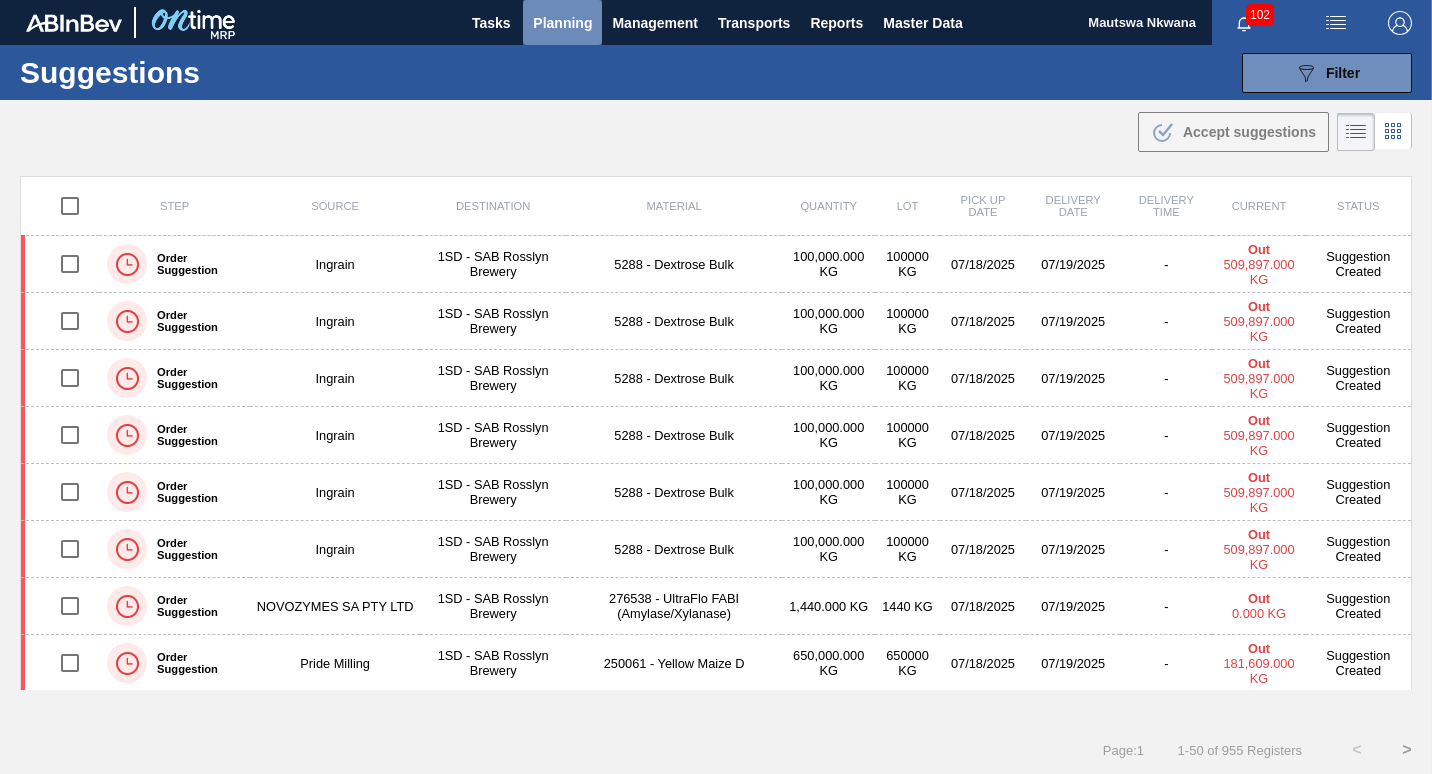 click on "Planning" at bounding box center (562, 23) 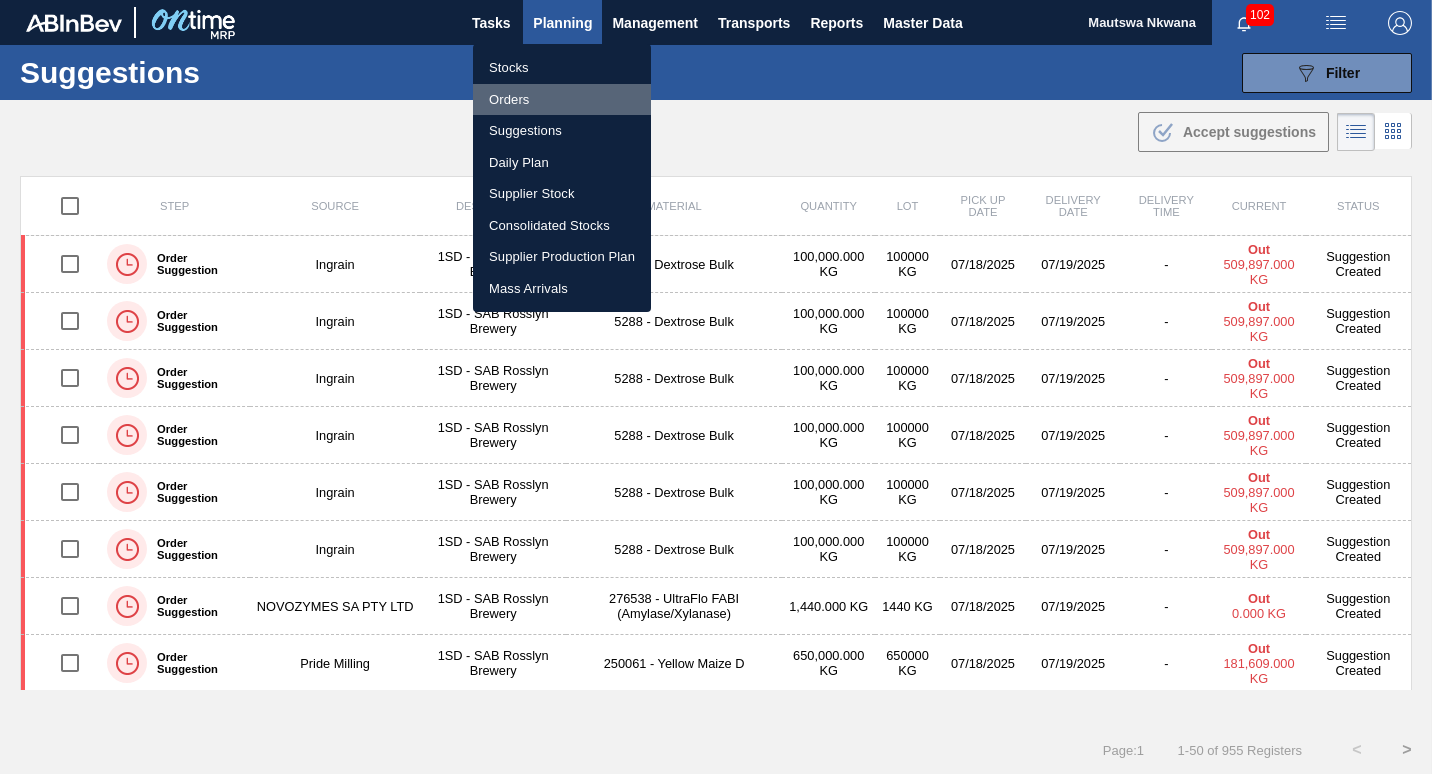 click on "Orders" at bounding box center (562, 100) 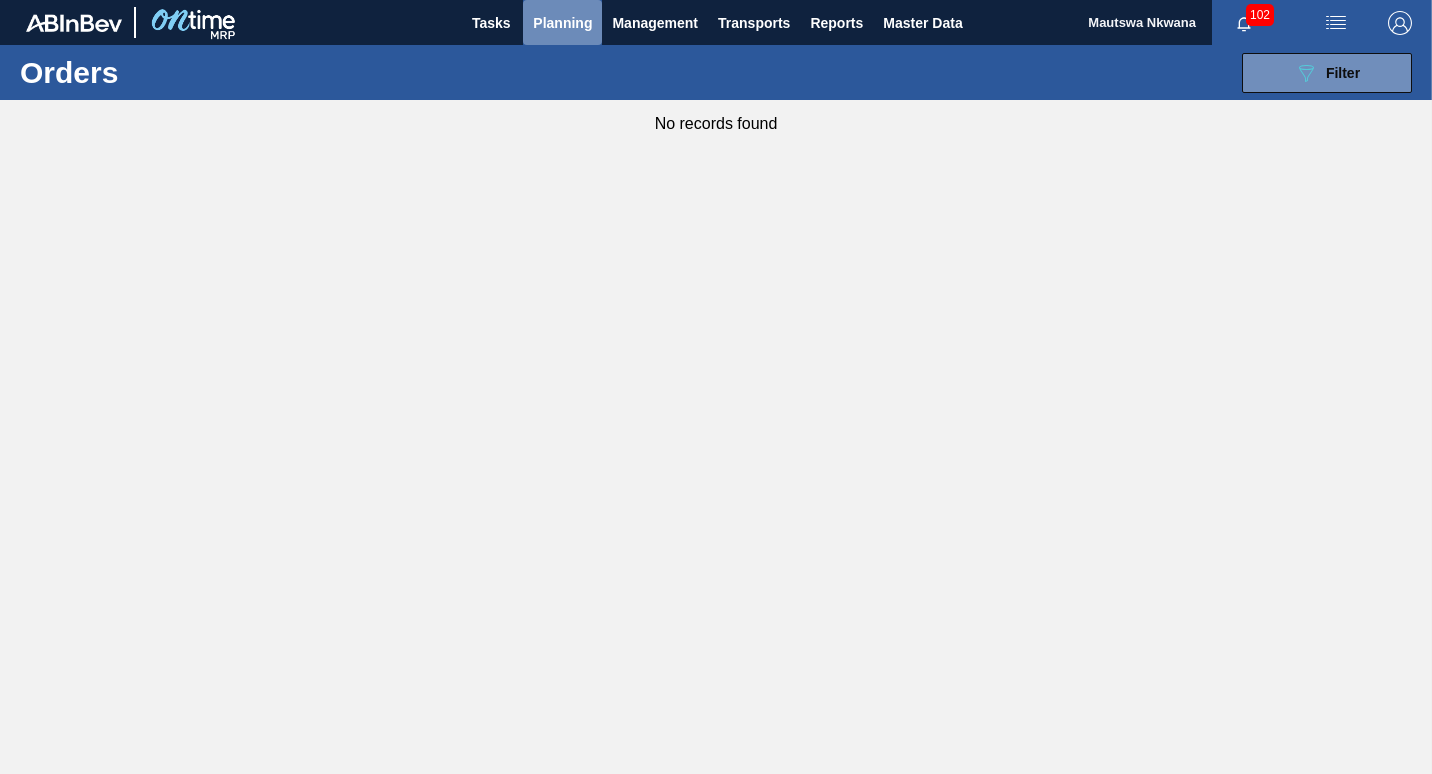click on "Planning" at bounding box center (562, 23) 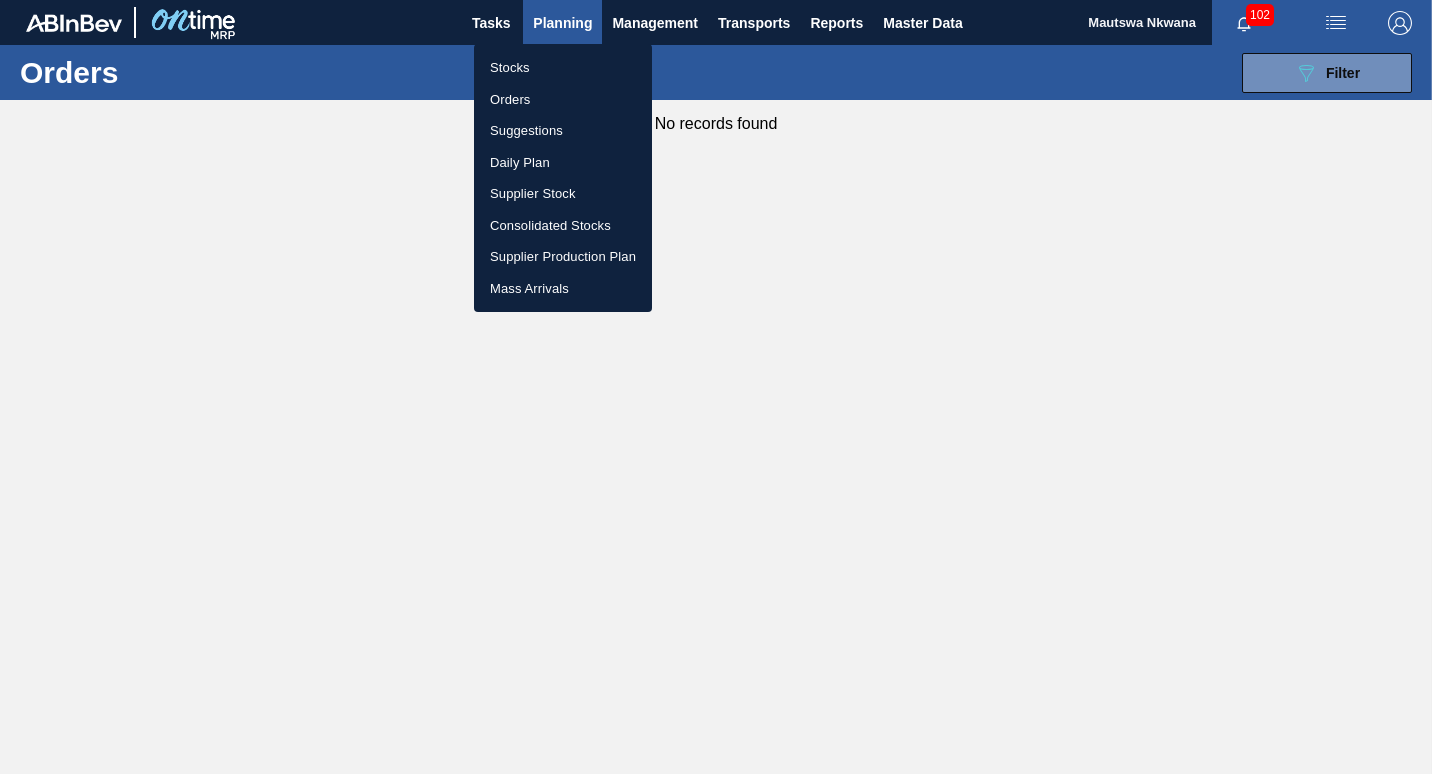 click on "Suggestions" at bounding box center (563, 131) 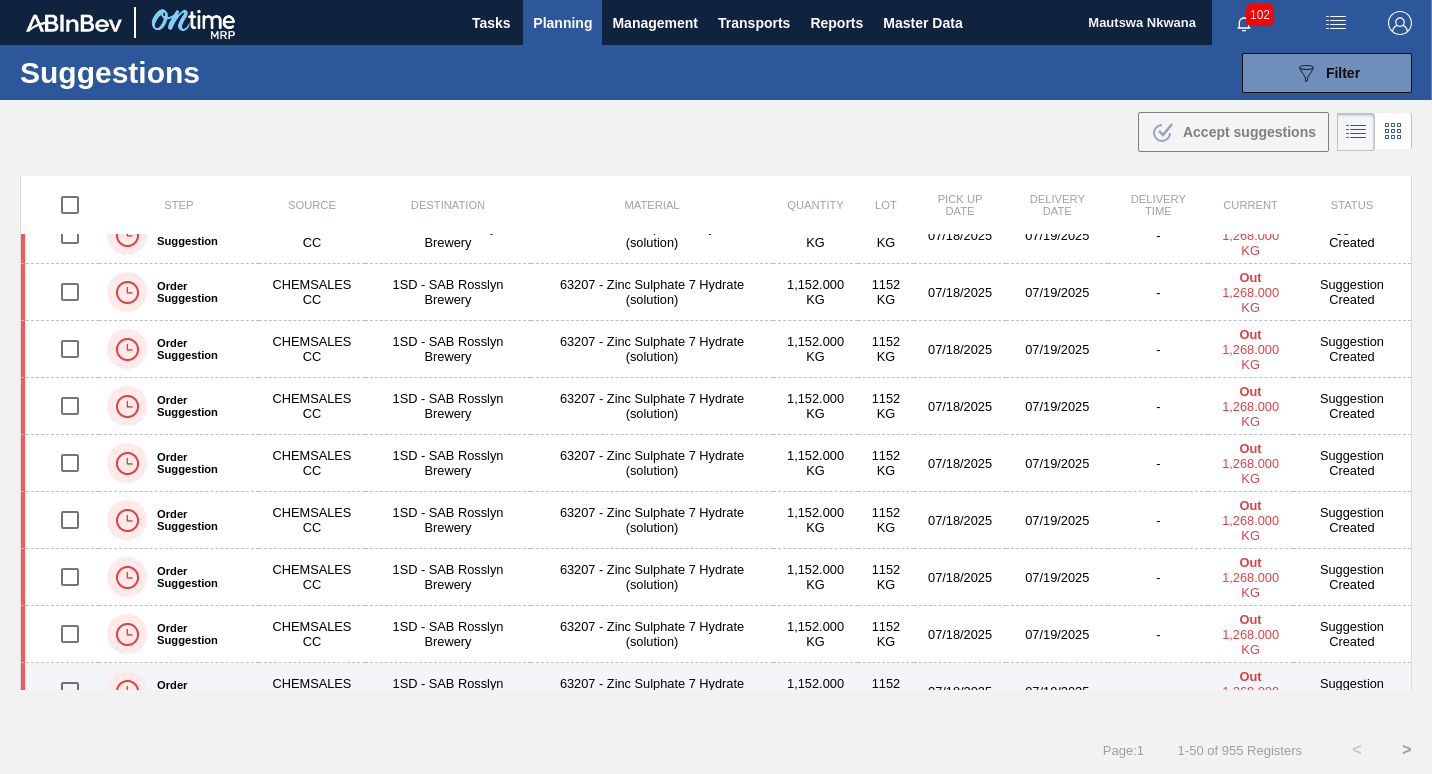 scroll, scrollTop: 0, scrollLeft: 0, axis: both 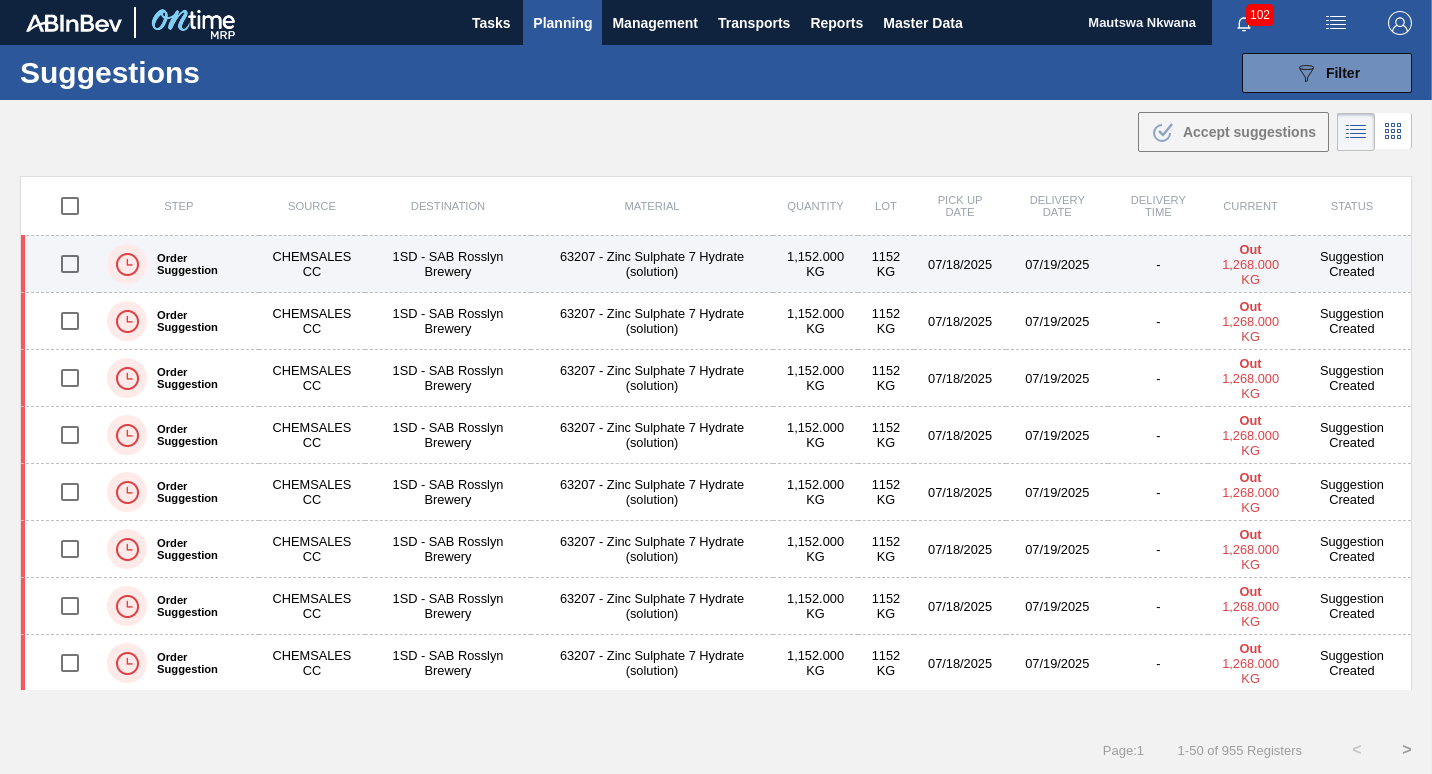 click on "Suggestion Created" at bounding box center (1352, 264) 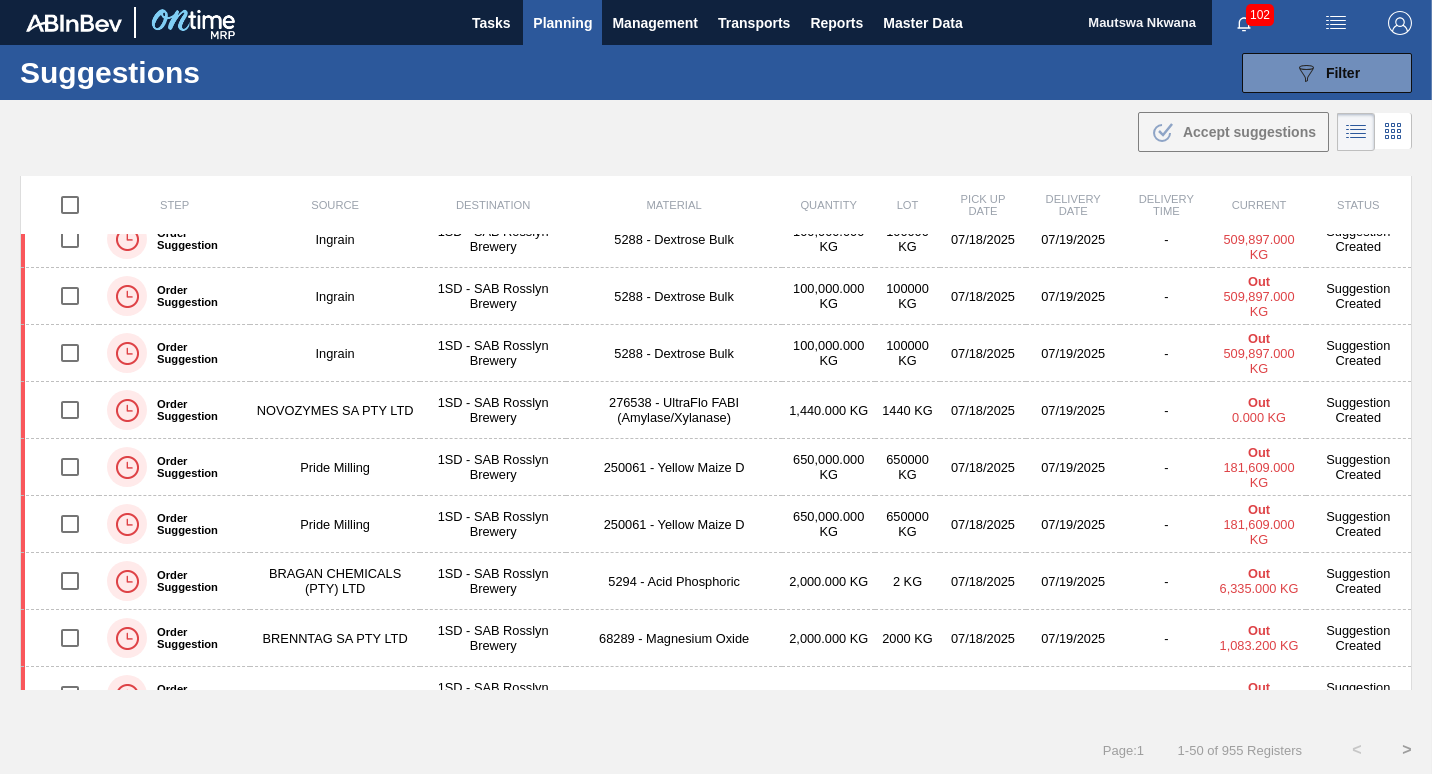 scroll, scrollTop: 0, scrollLeft: 0, axis: both 